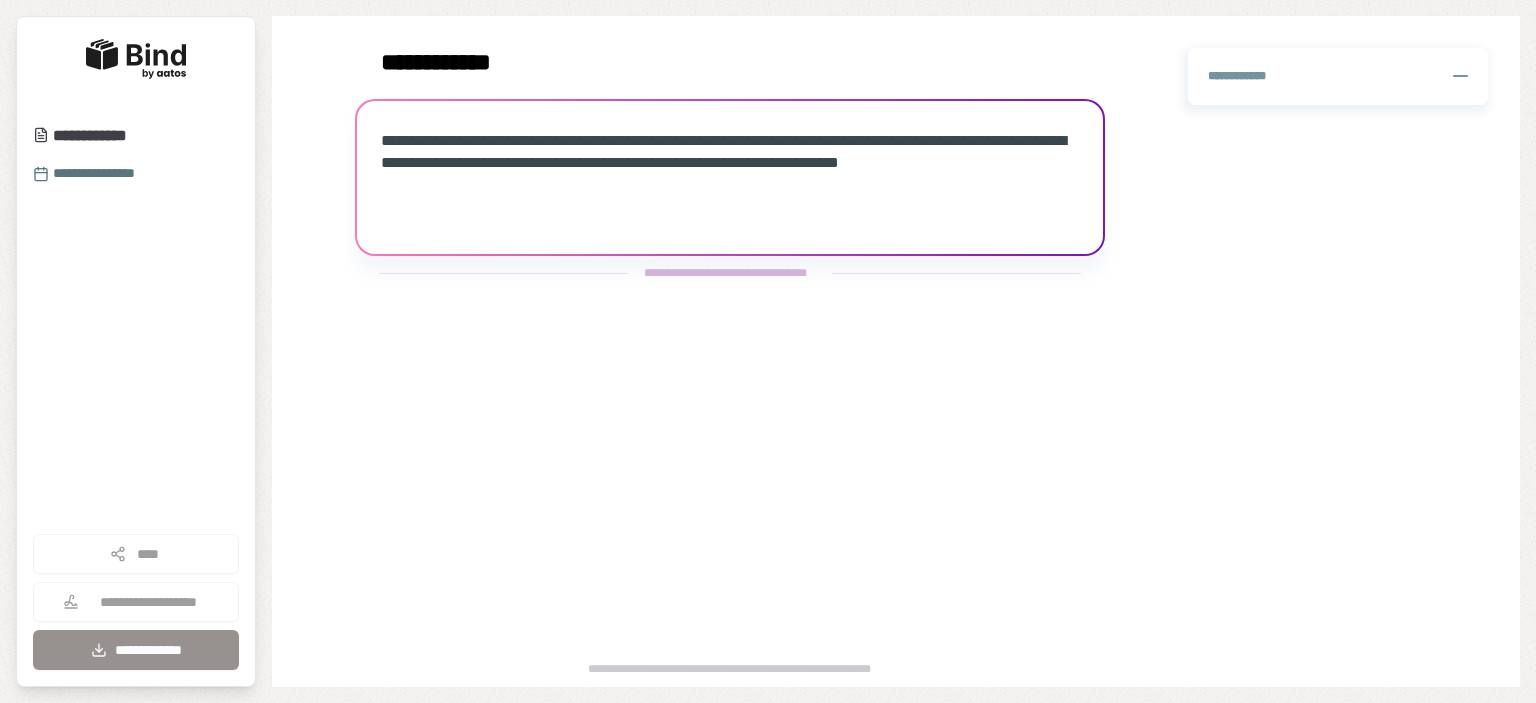 scroll, scrollTop: 0, scrollLeft: 0, axis: both 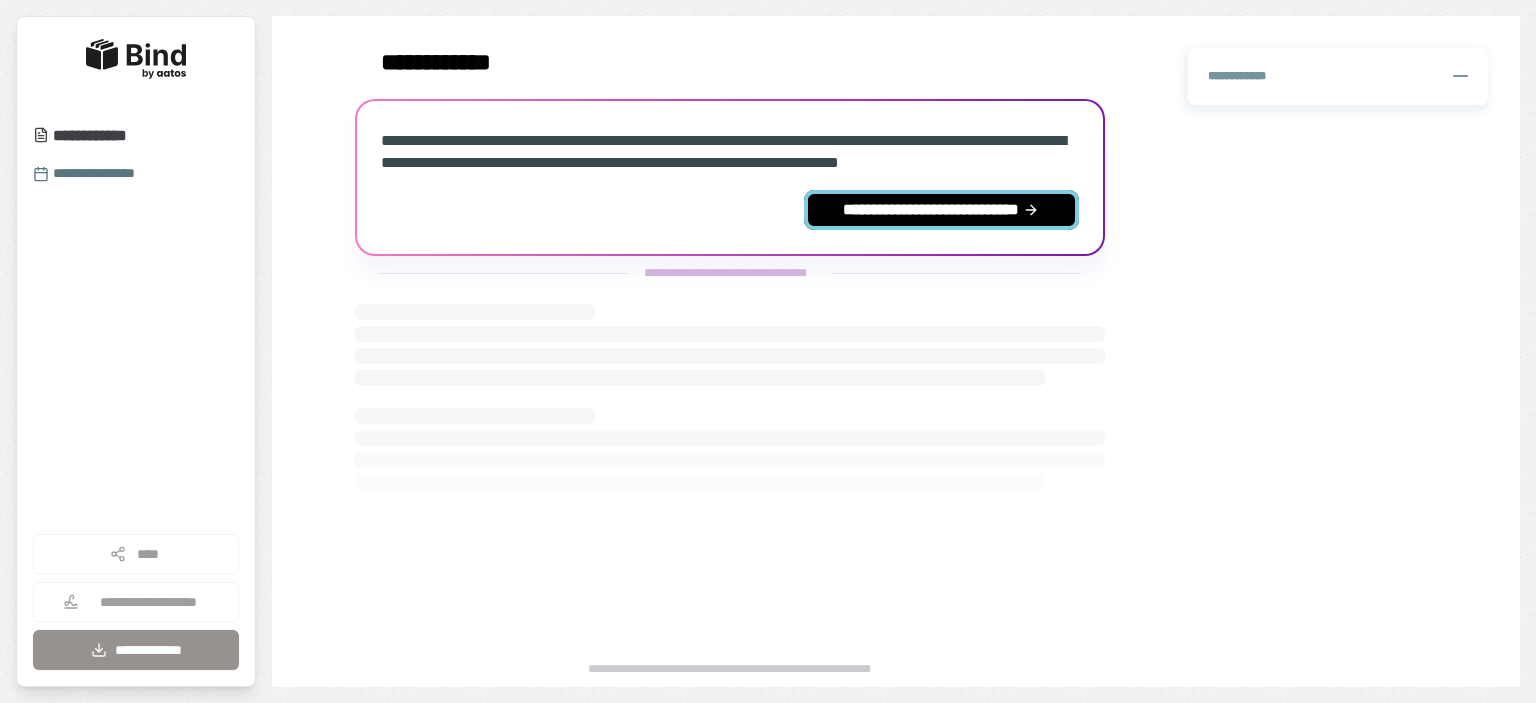 click on "**********" at bounding box center (941, 210) 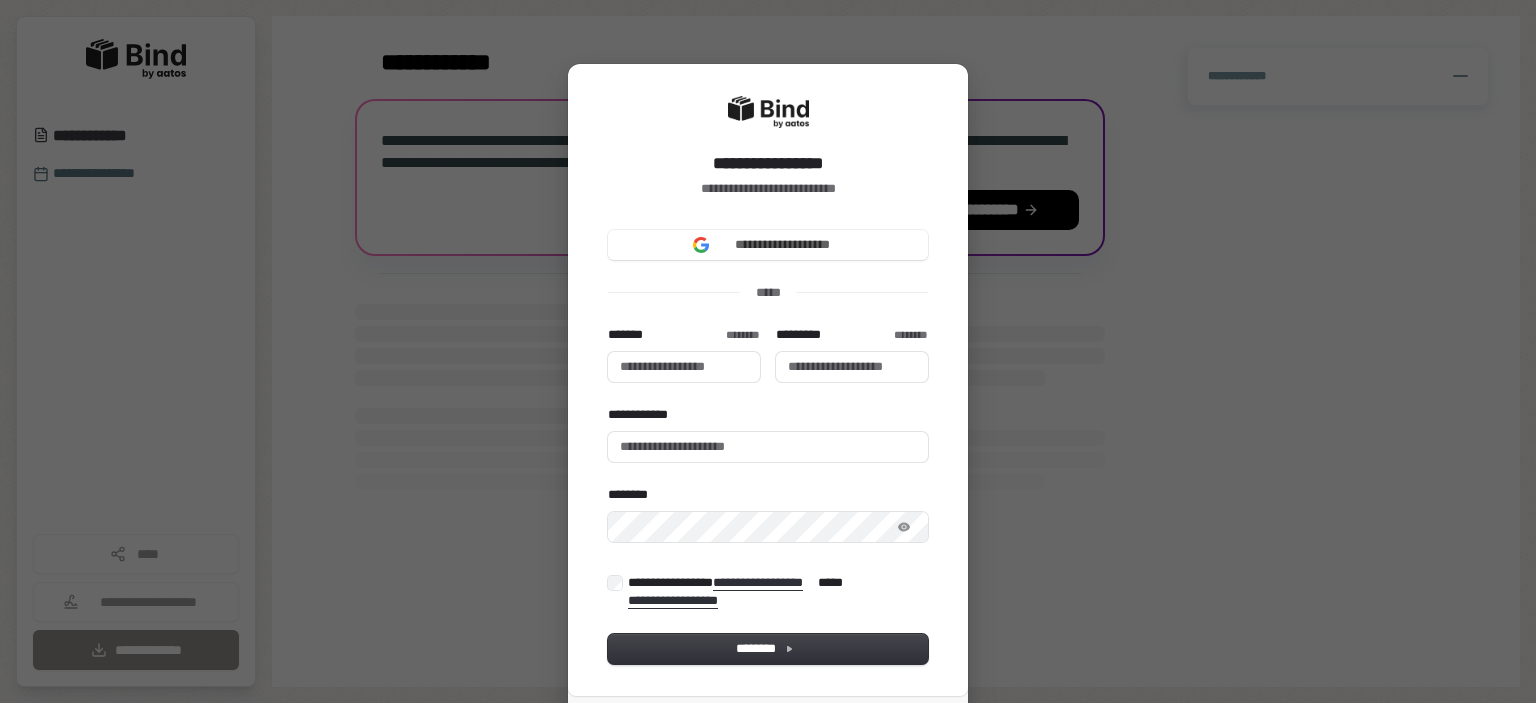 click on "**********" at bounding box center [768, 351] 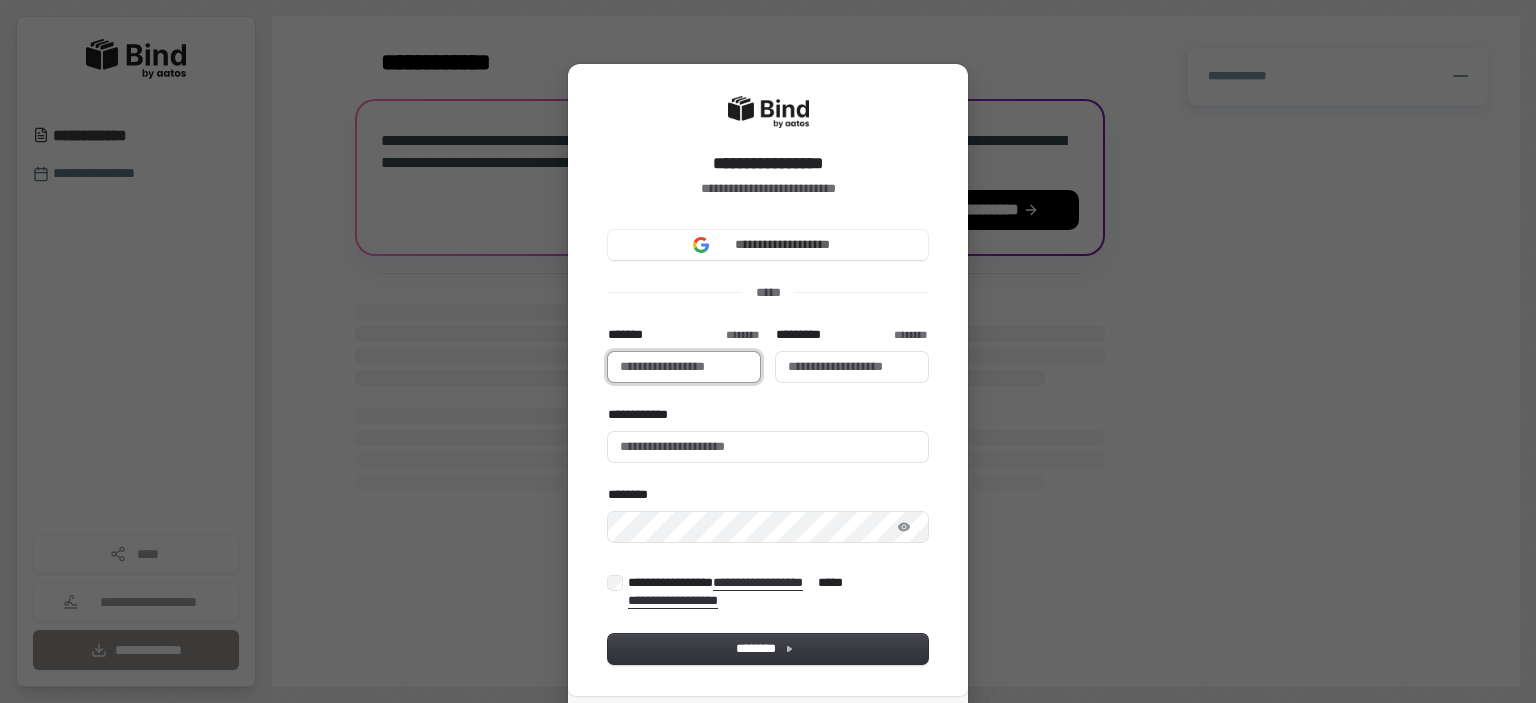 type 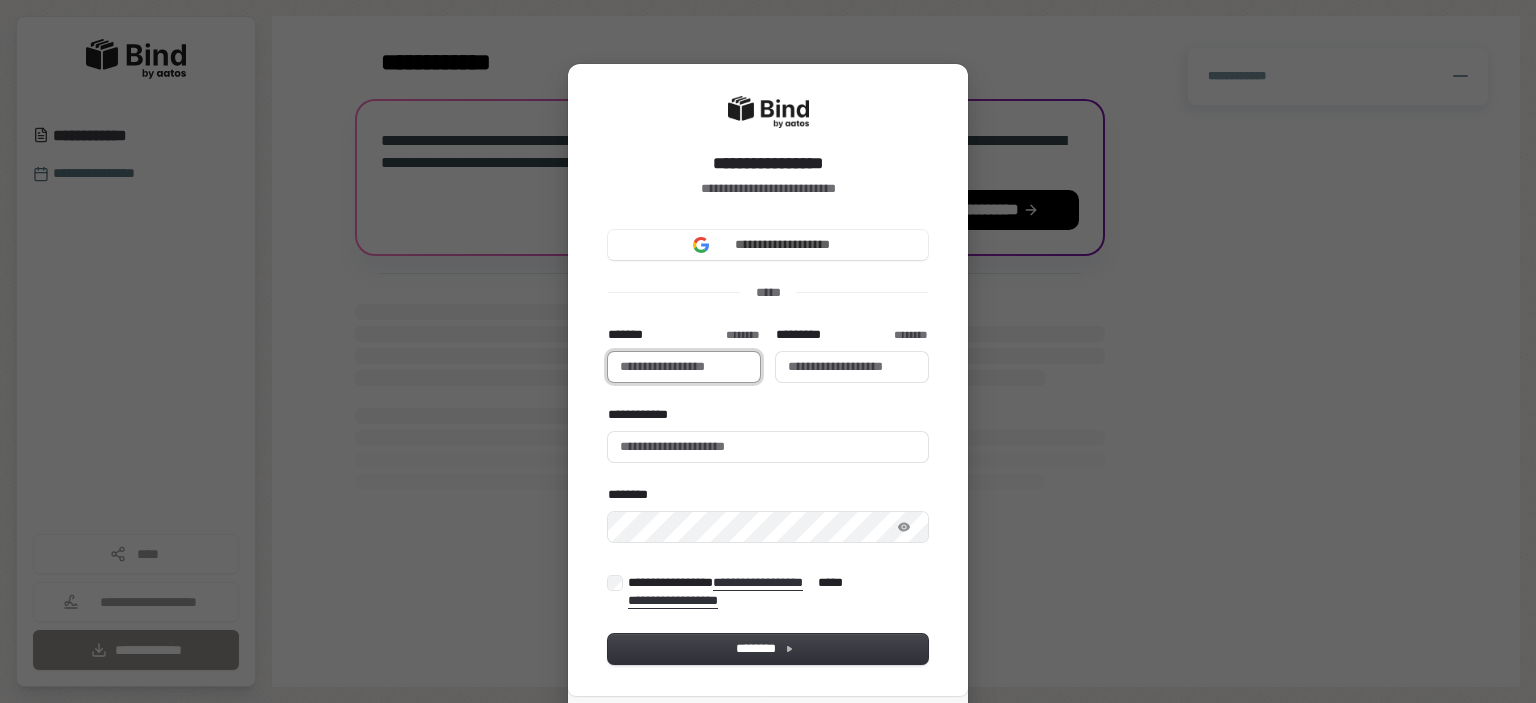 type on "****" 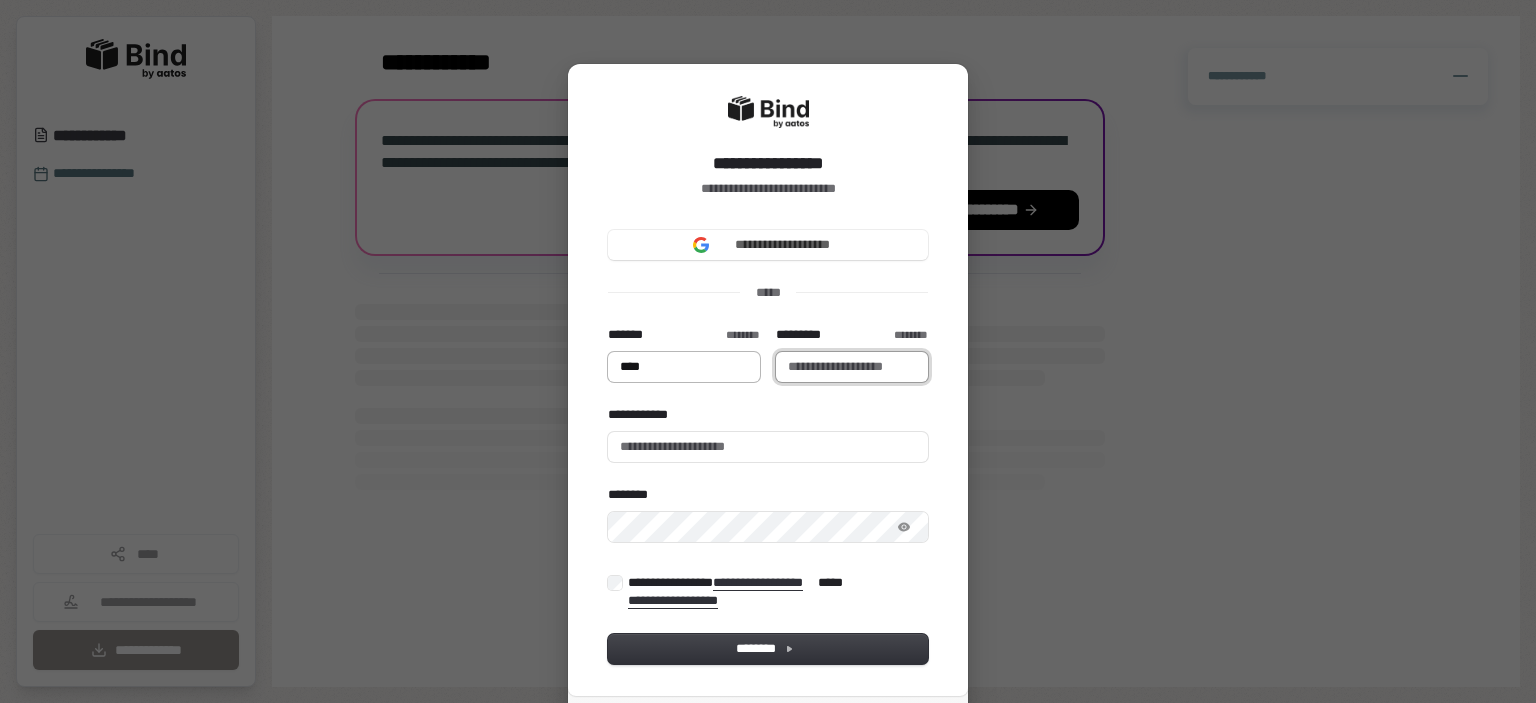 type on "********" 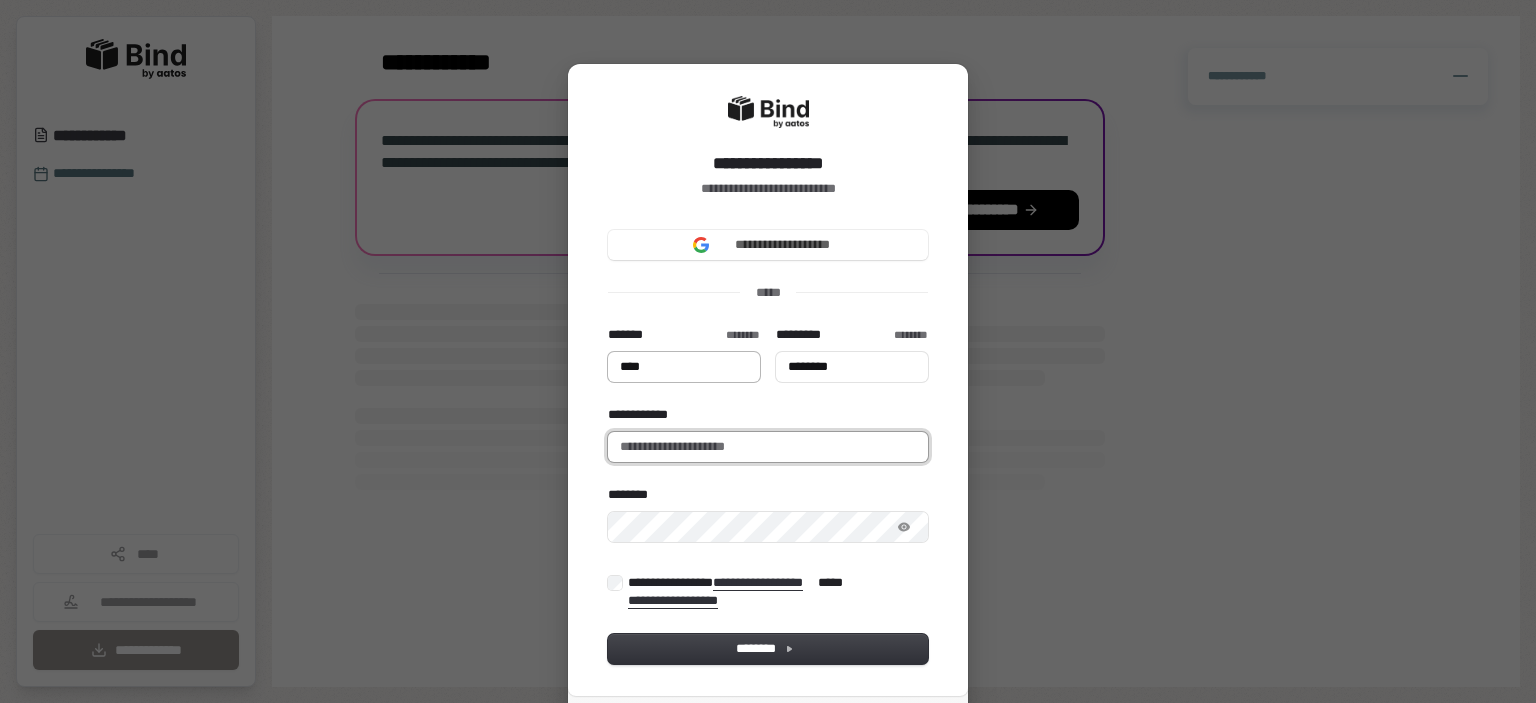 type on "**********" 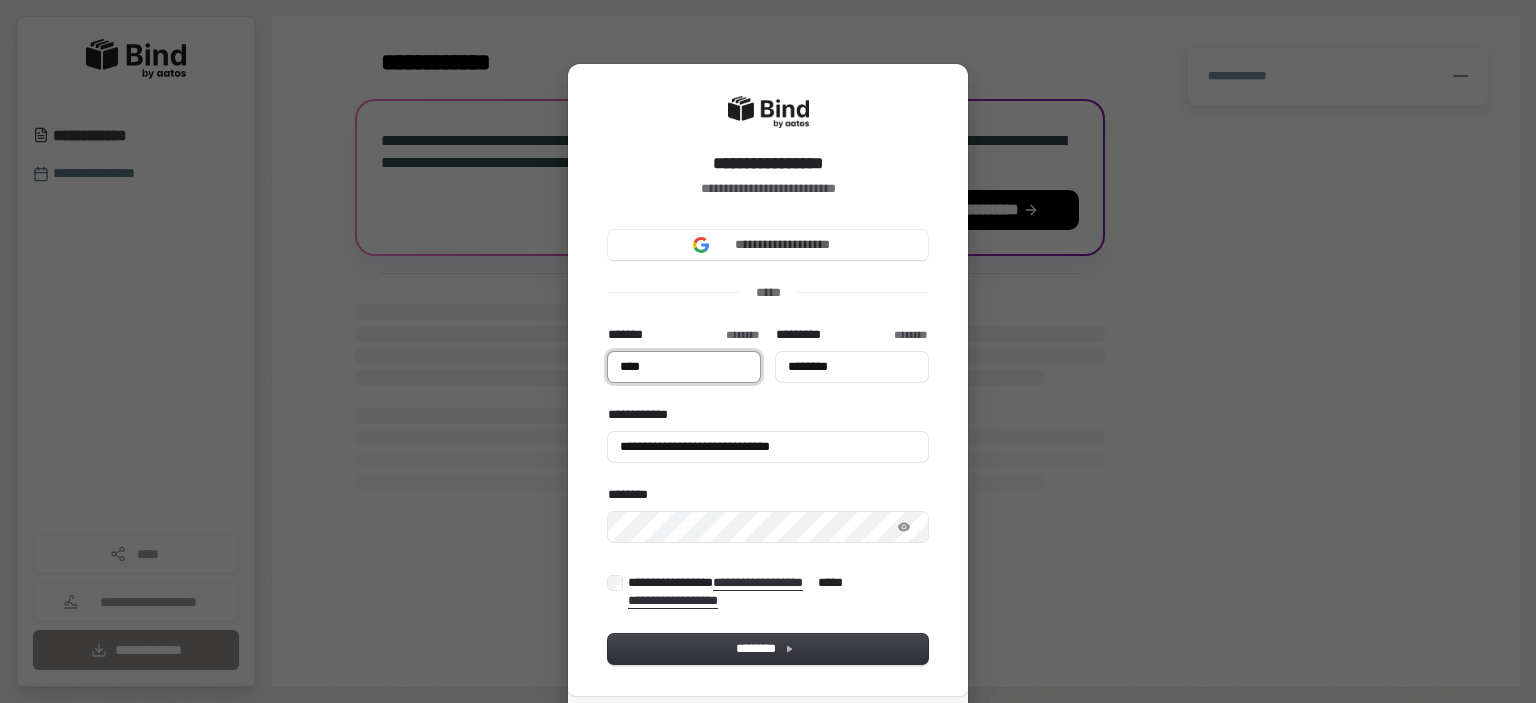 type on "****" 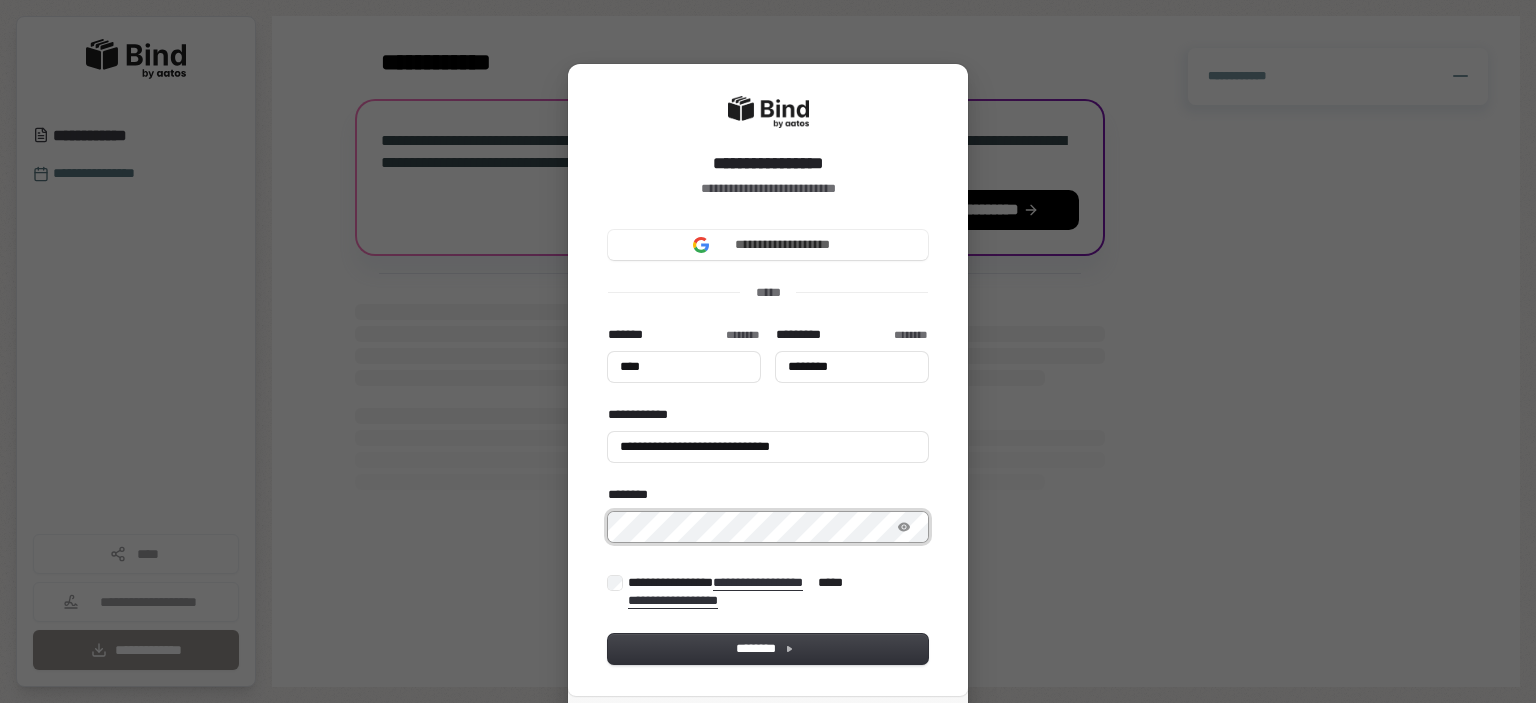type on "****" 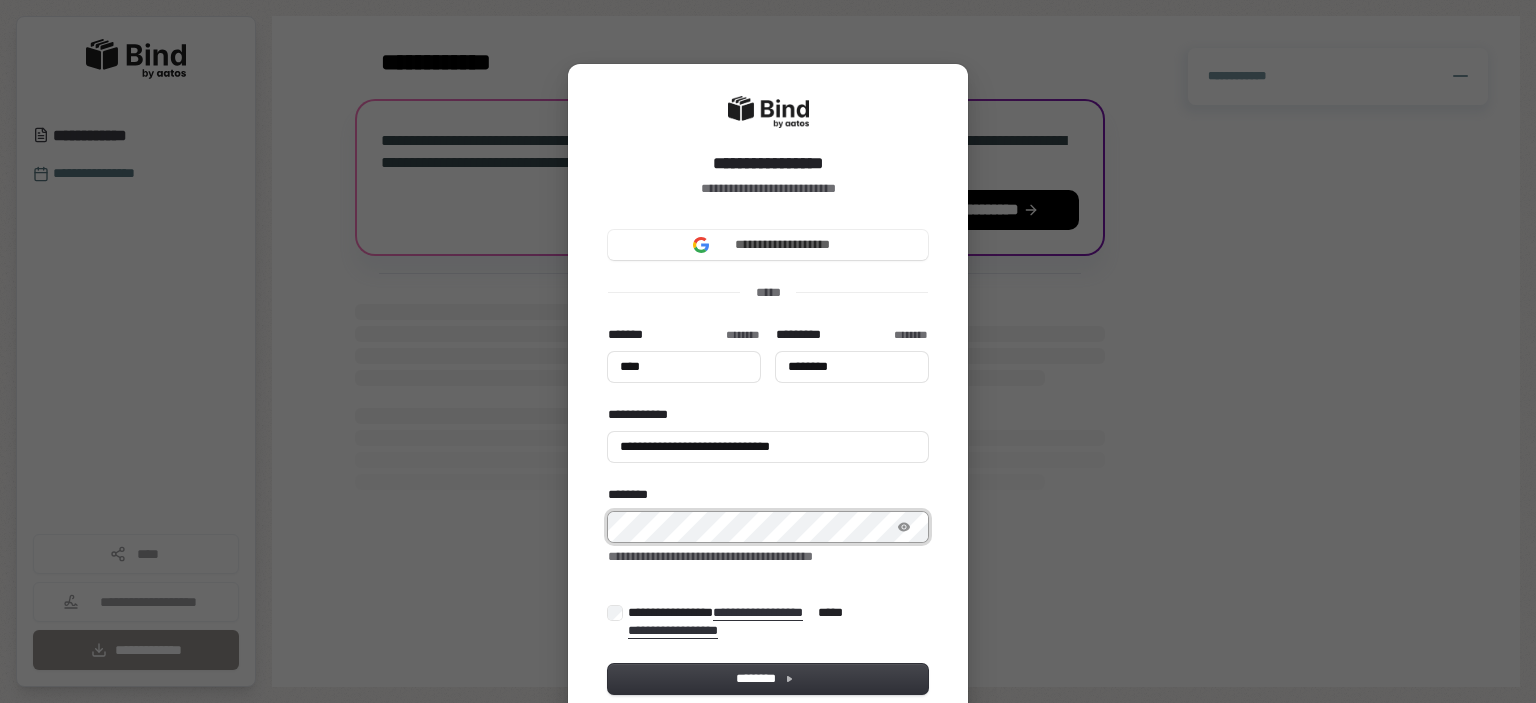 type on "****" 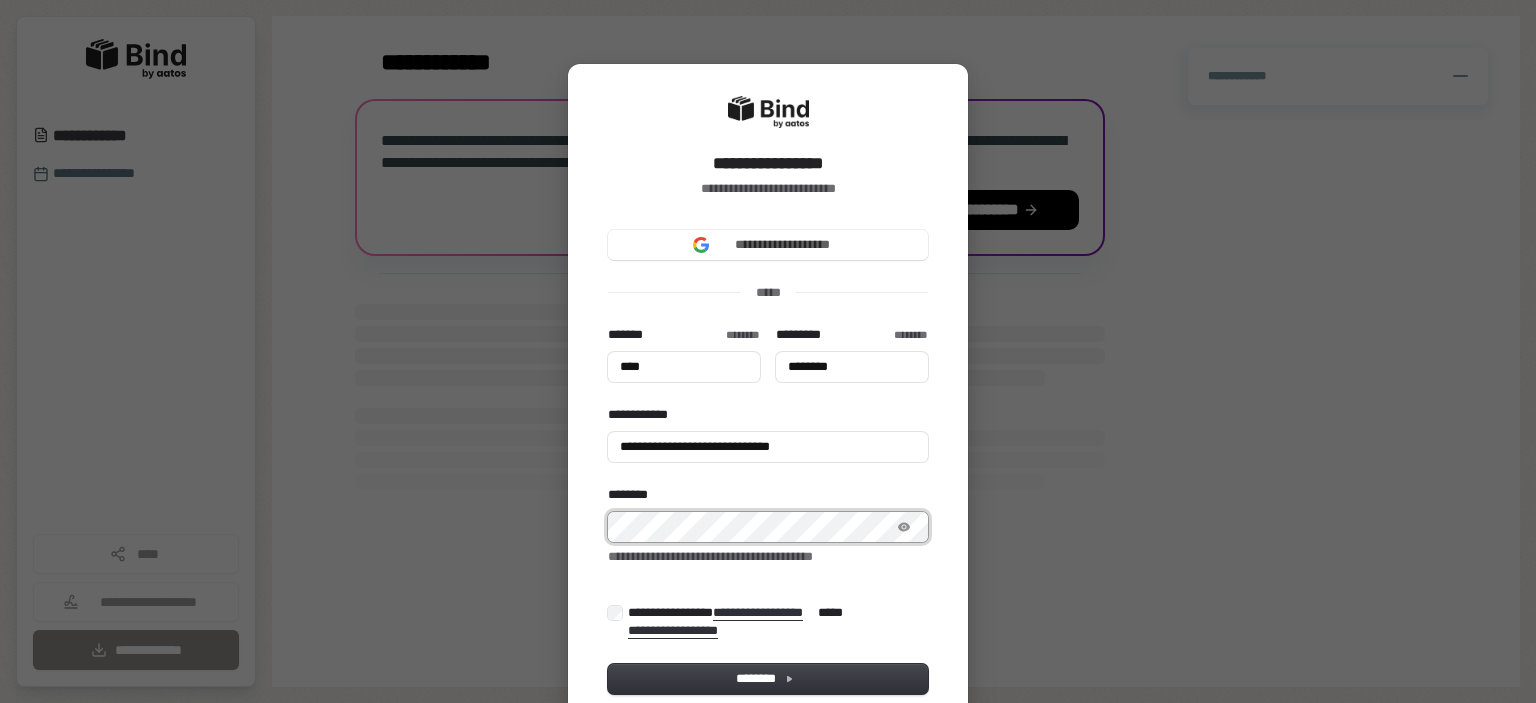 type on "********" 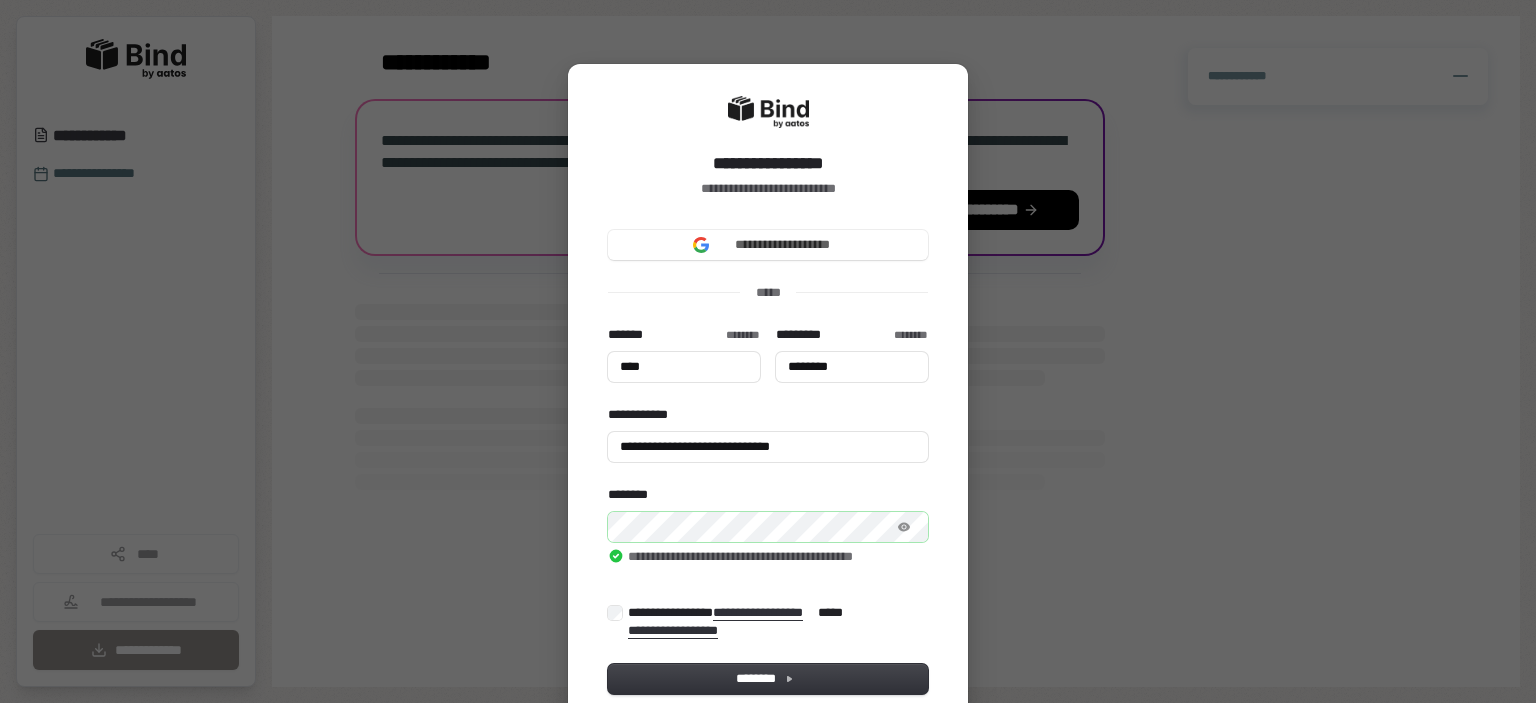 type on "****" 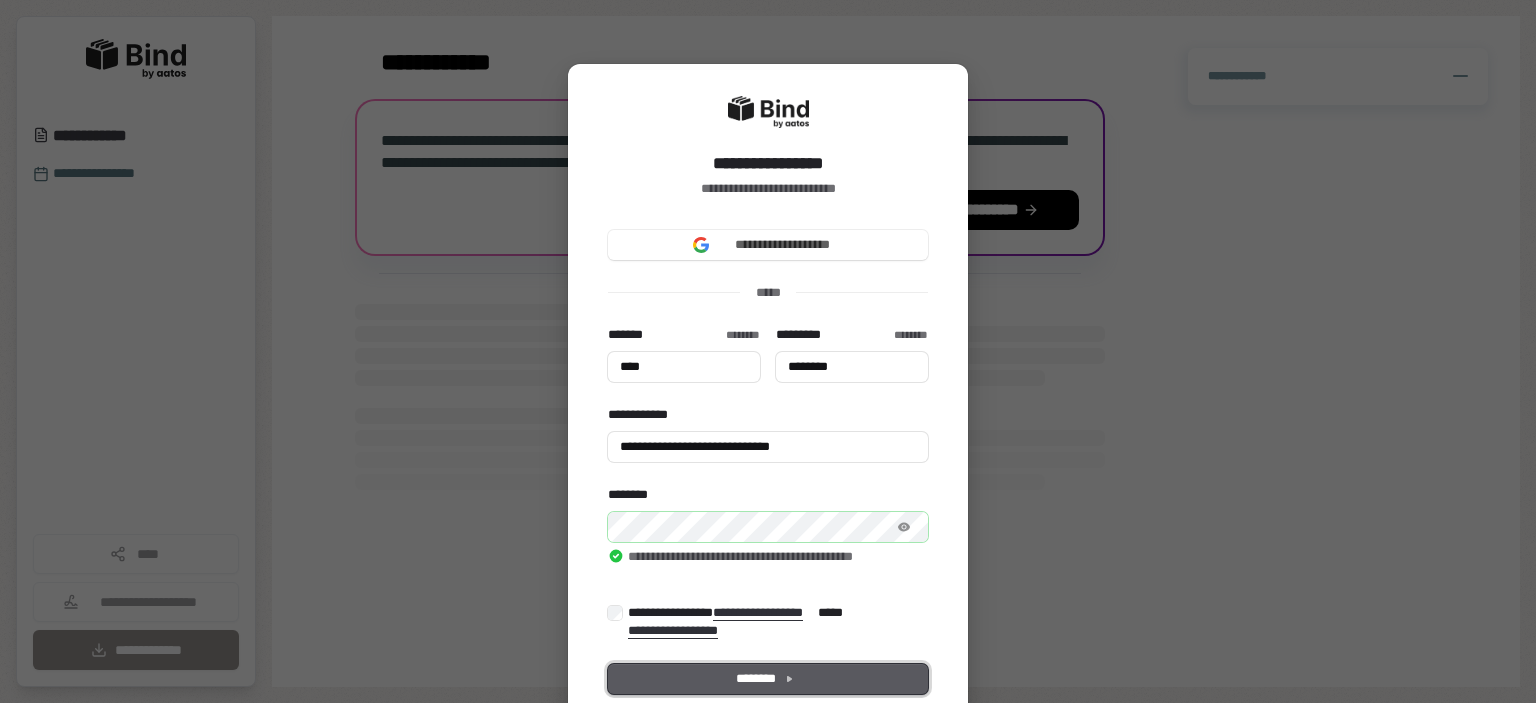 type on "****" 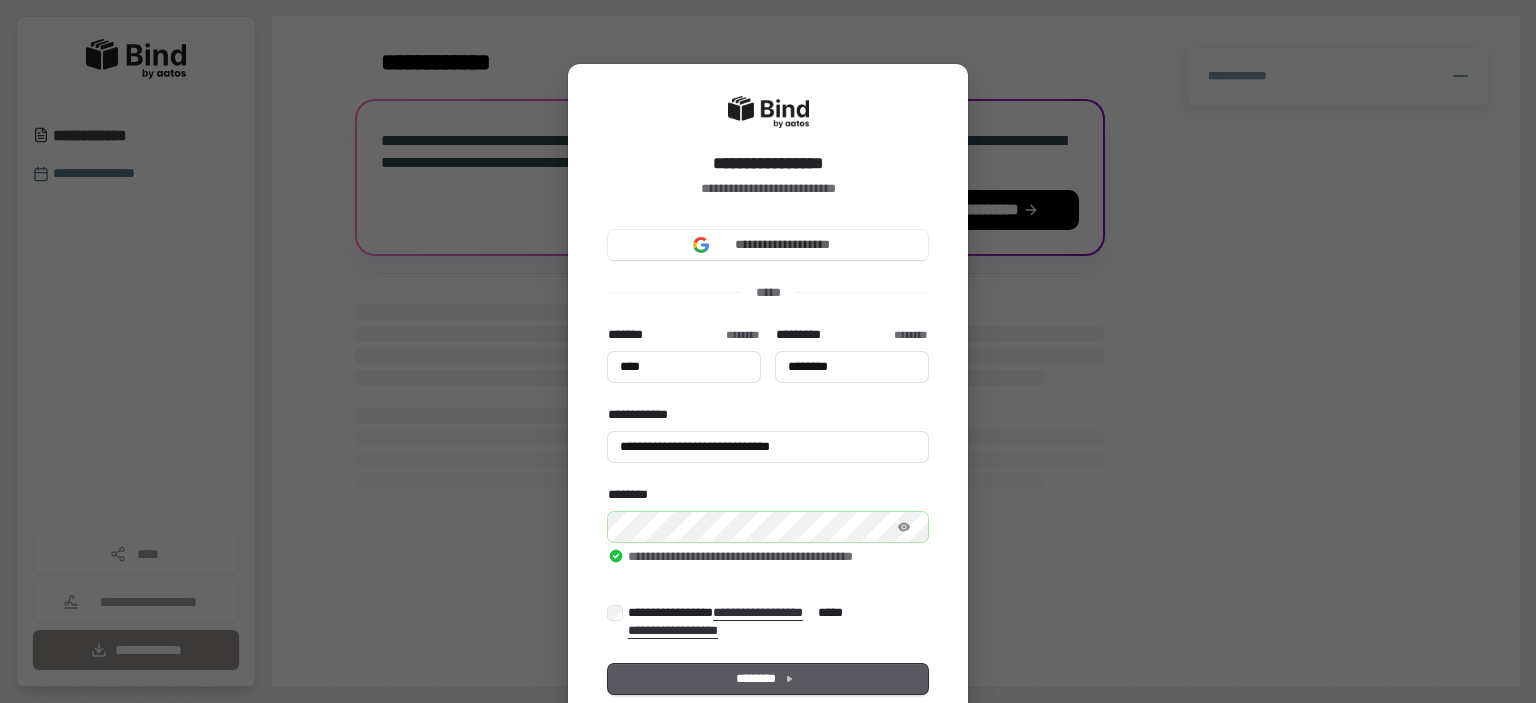 type on "****" 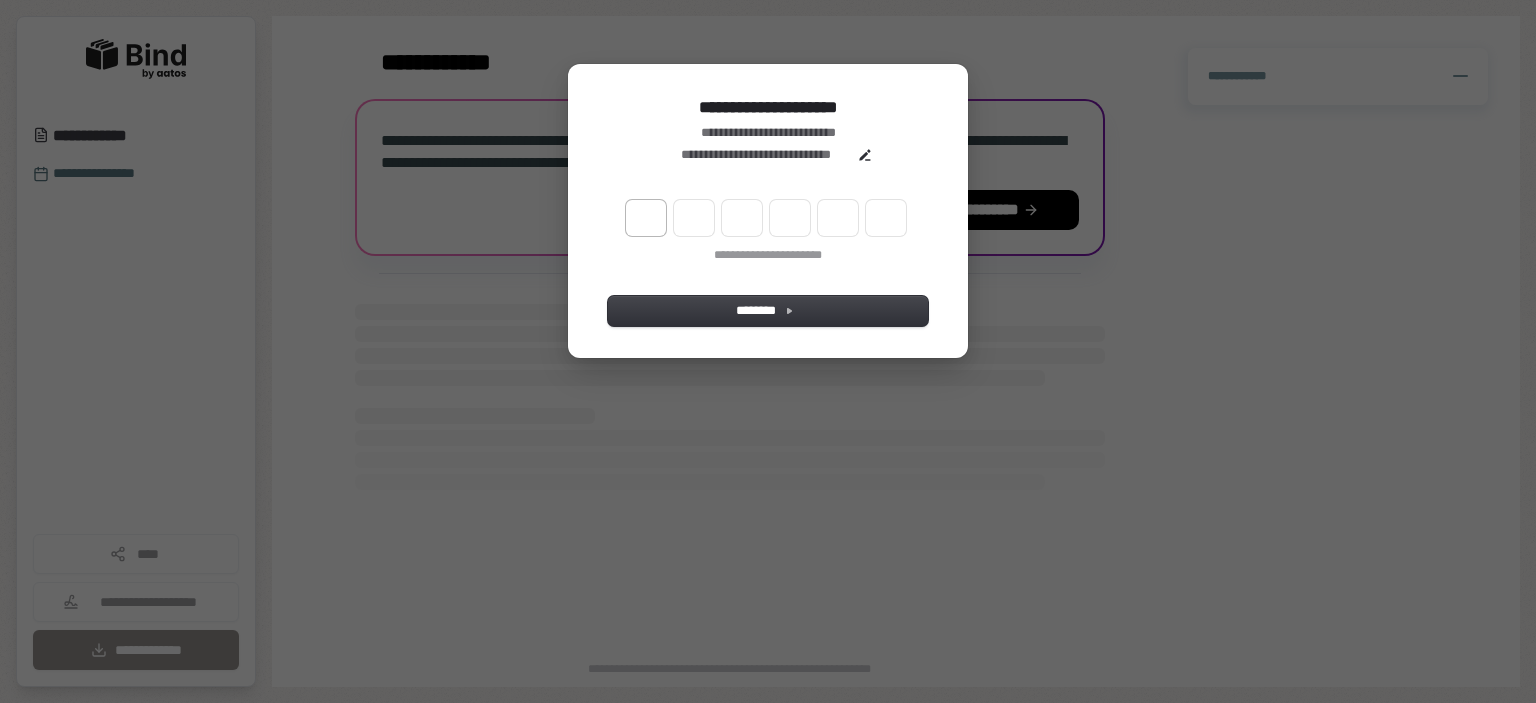 click at bounding box center [646, 218] 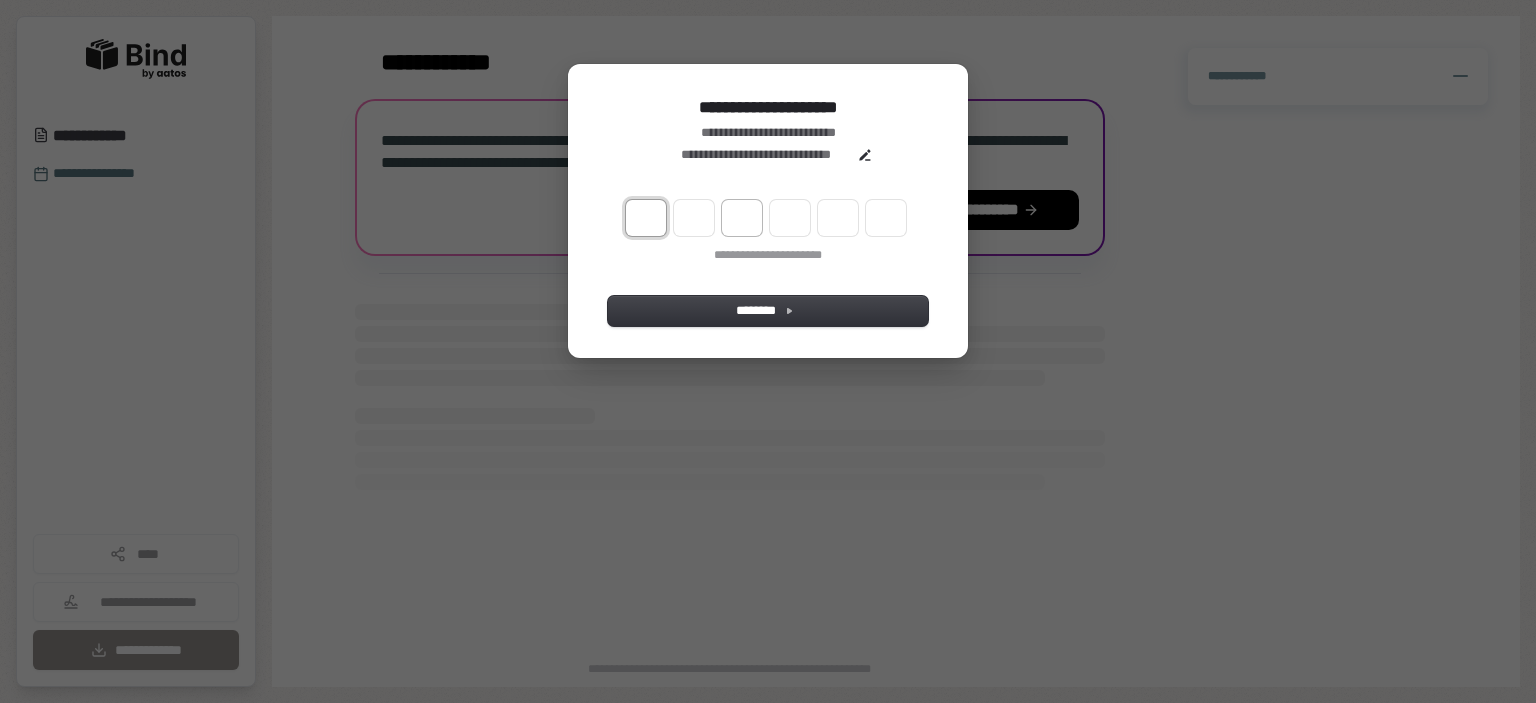 type on "*" 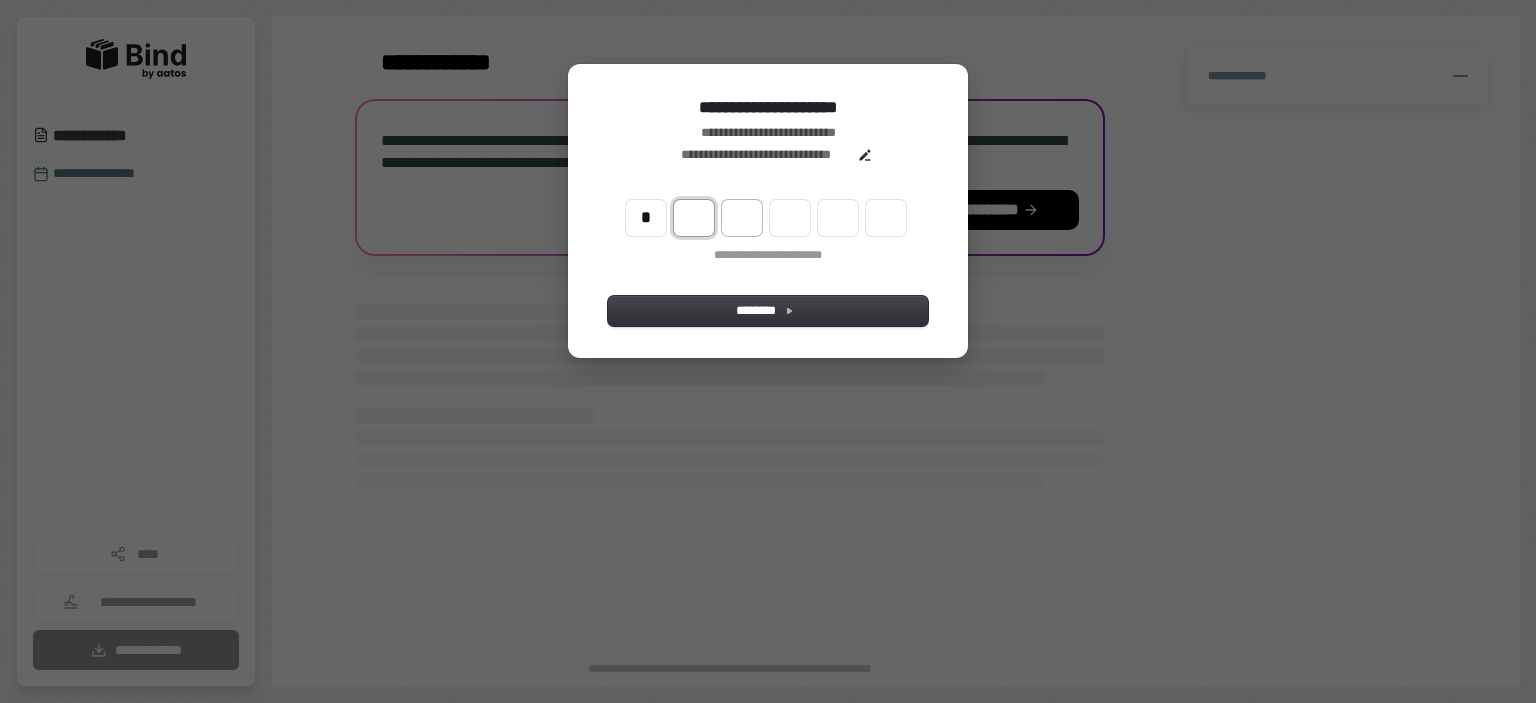 type on "*" 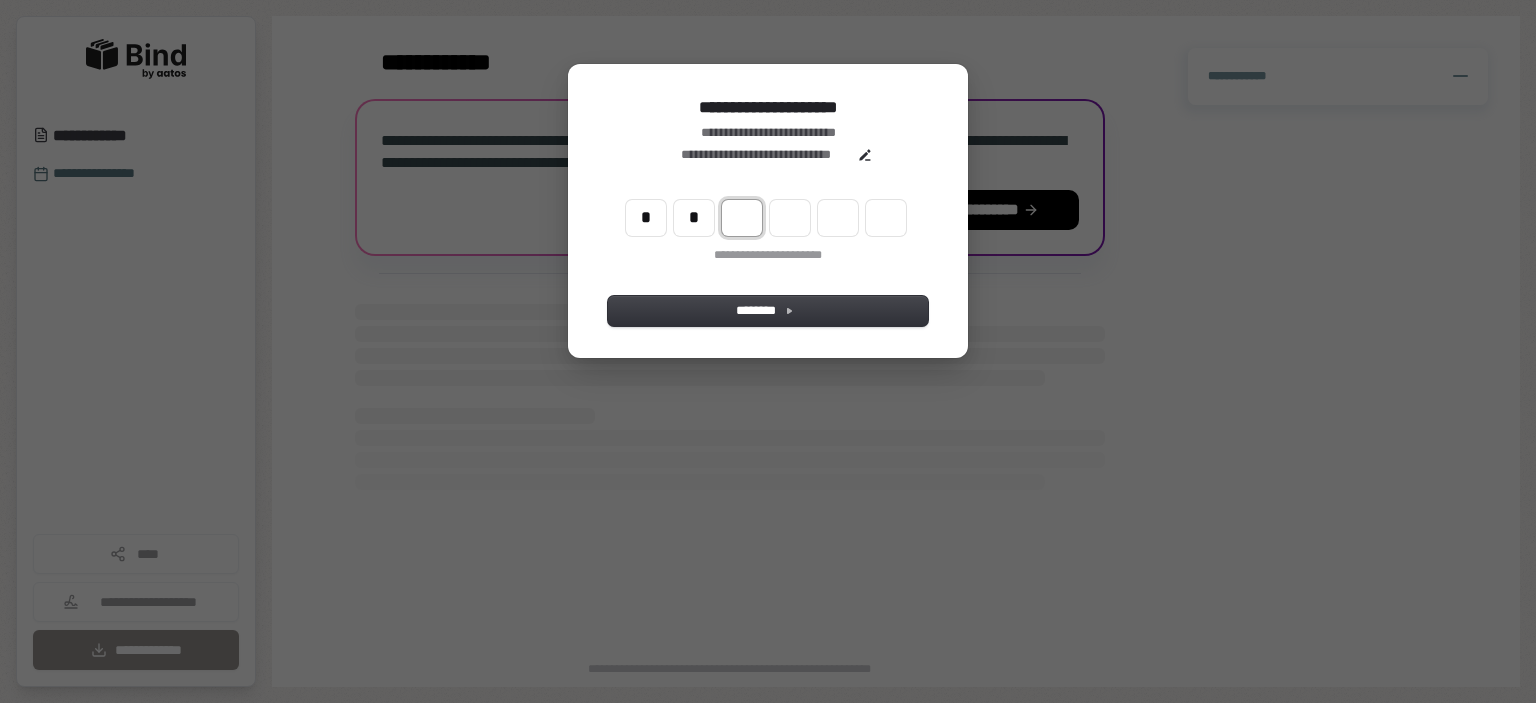type on "**" 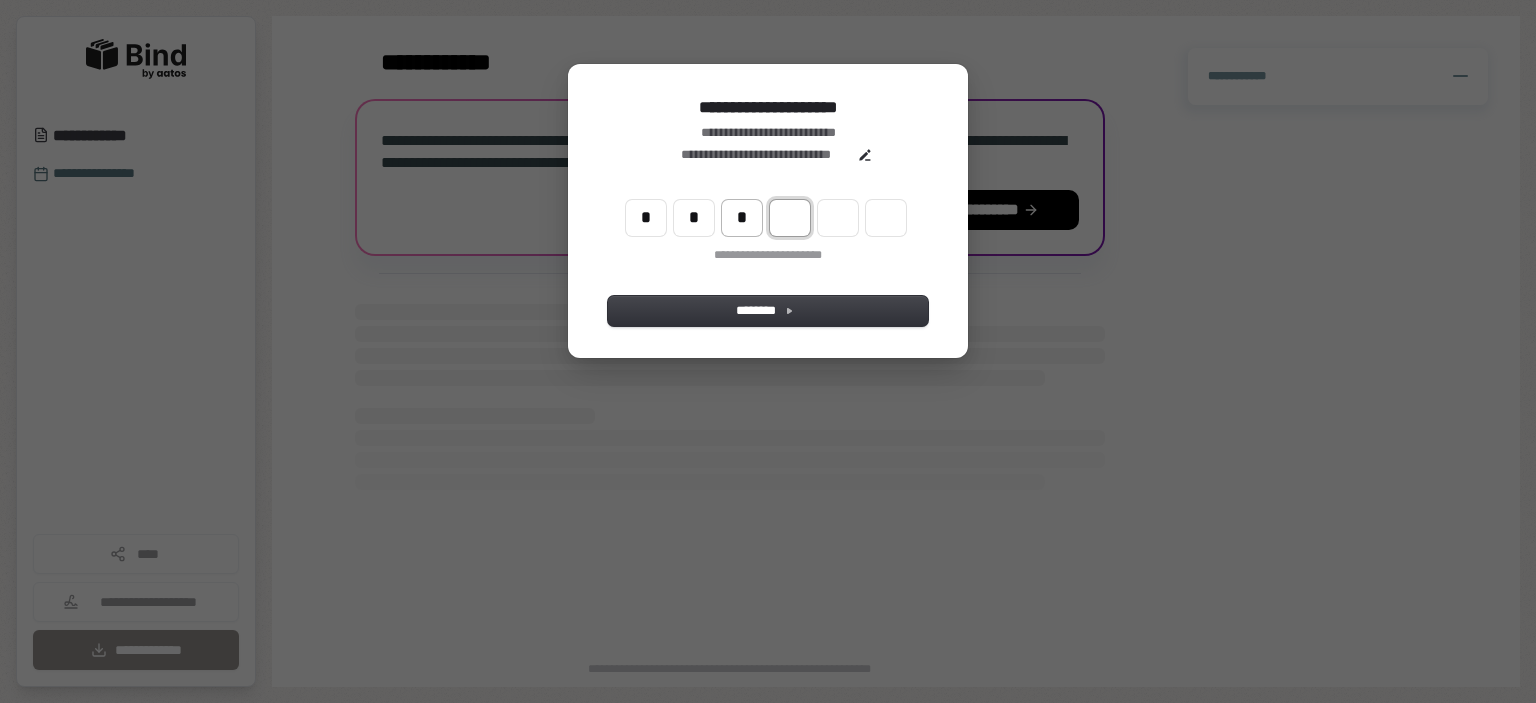 type on "***" 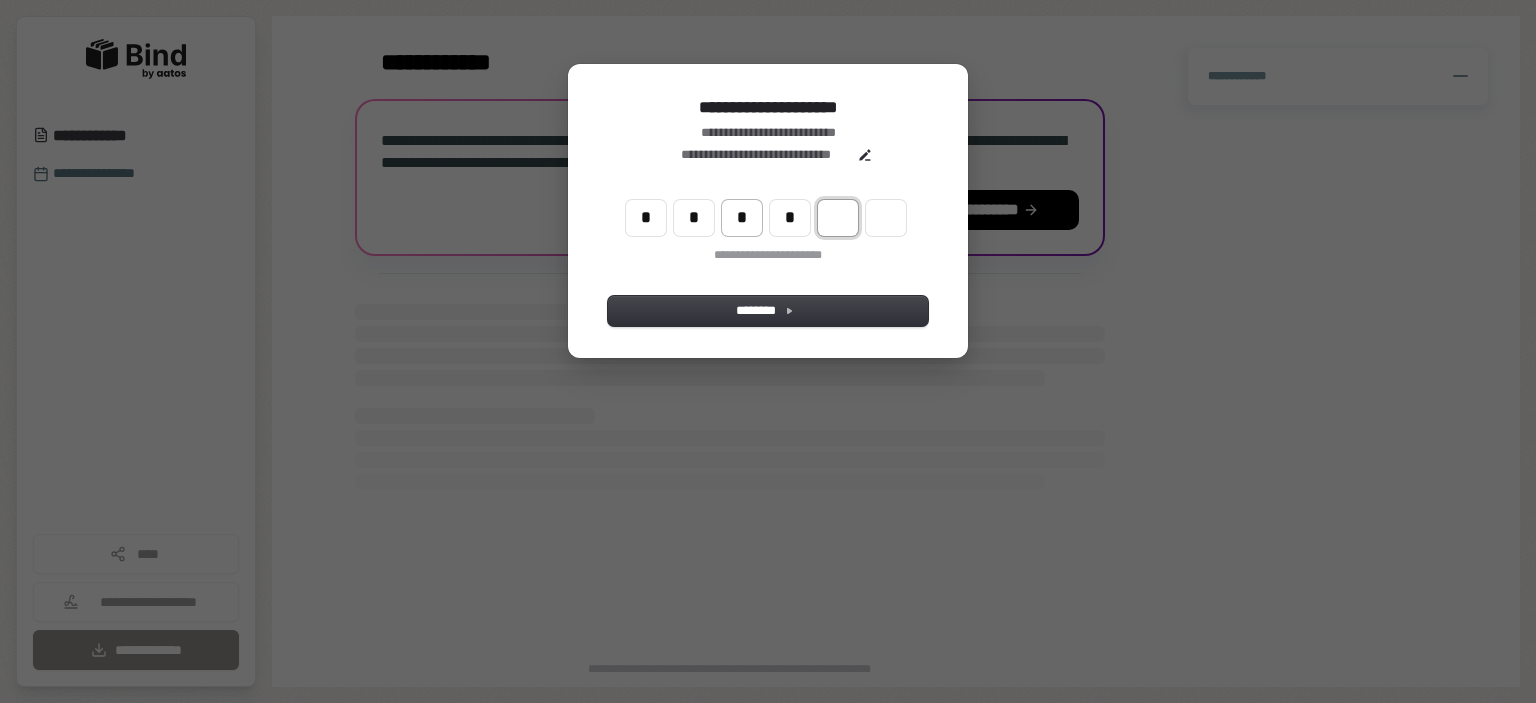 type on "****" 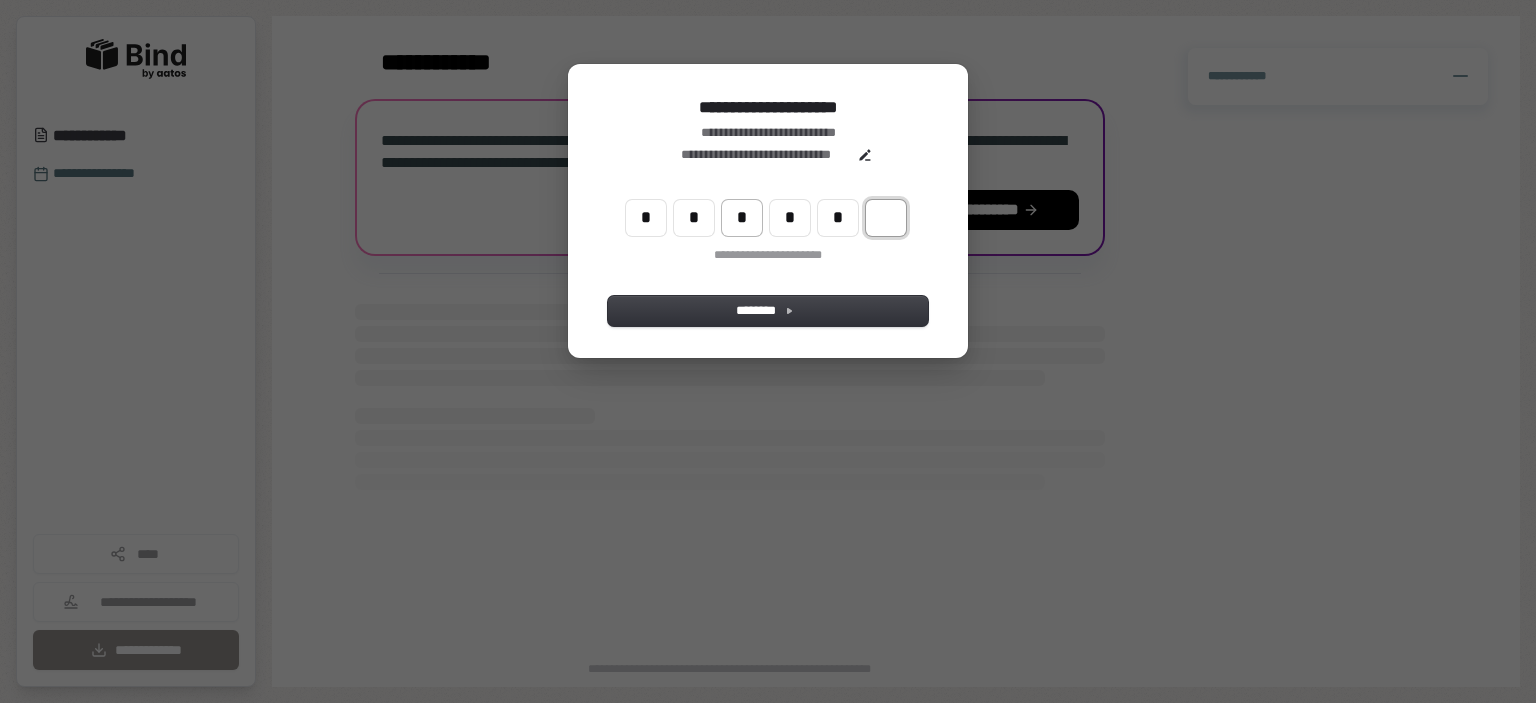 type on "******" 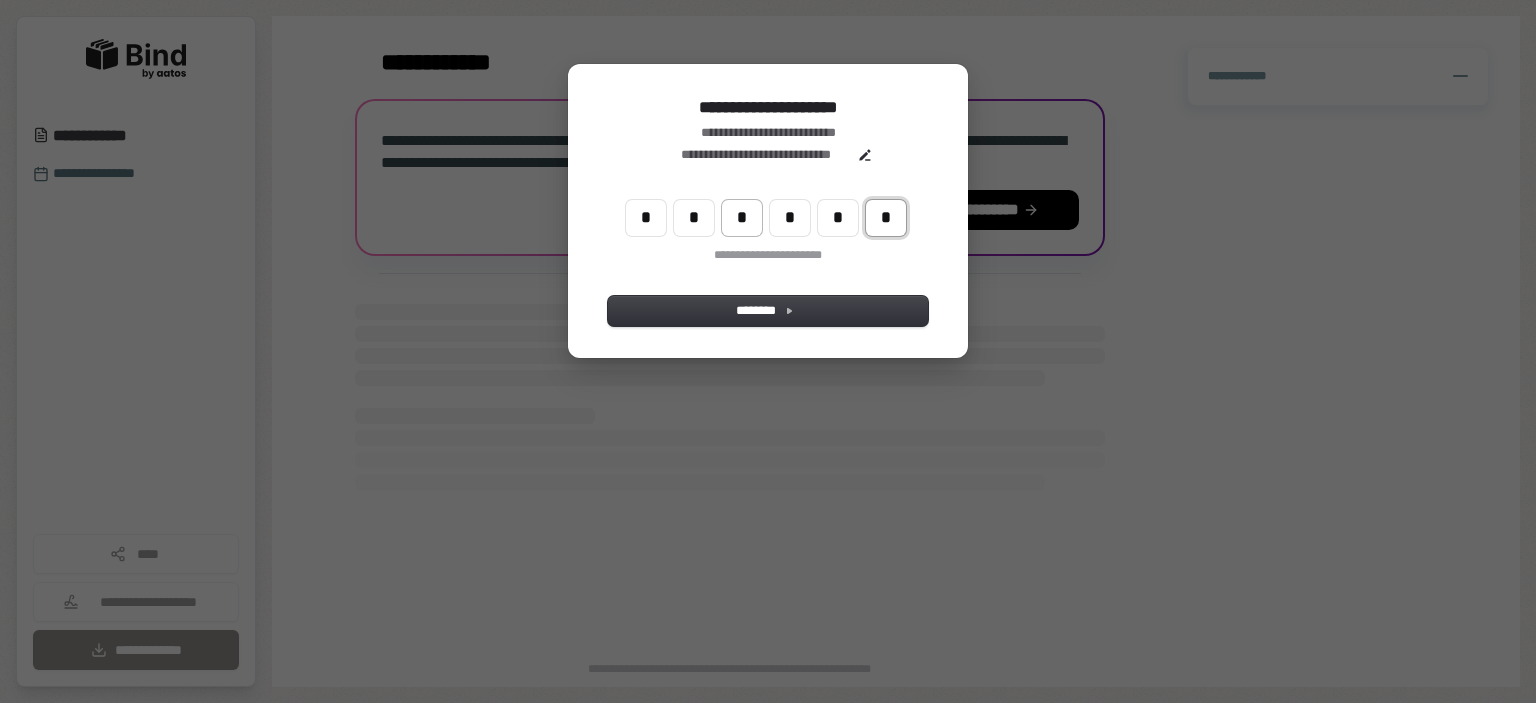 type on "*" 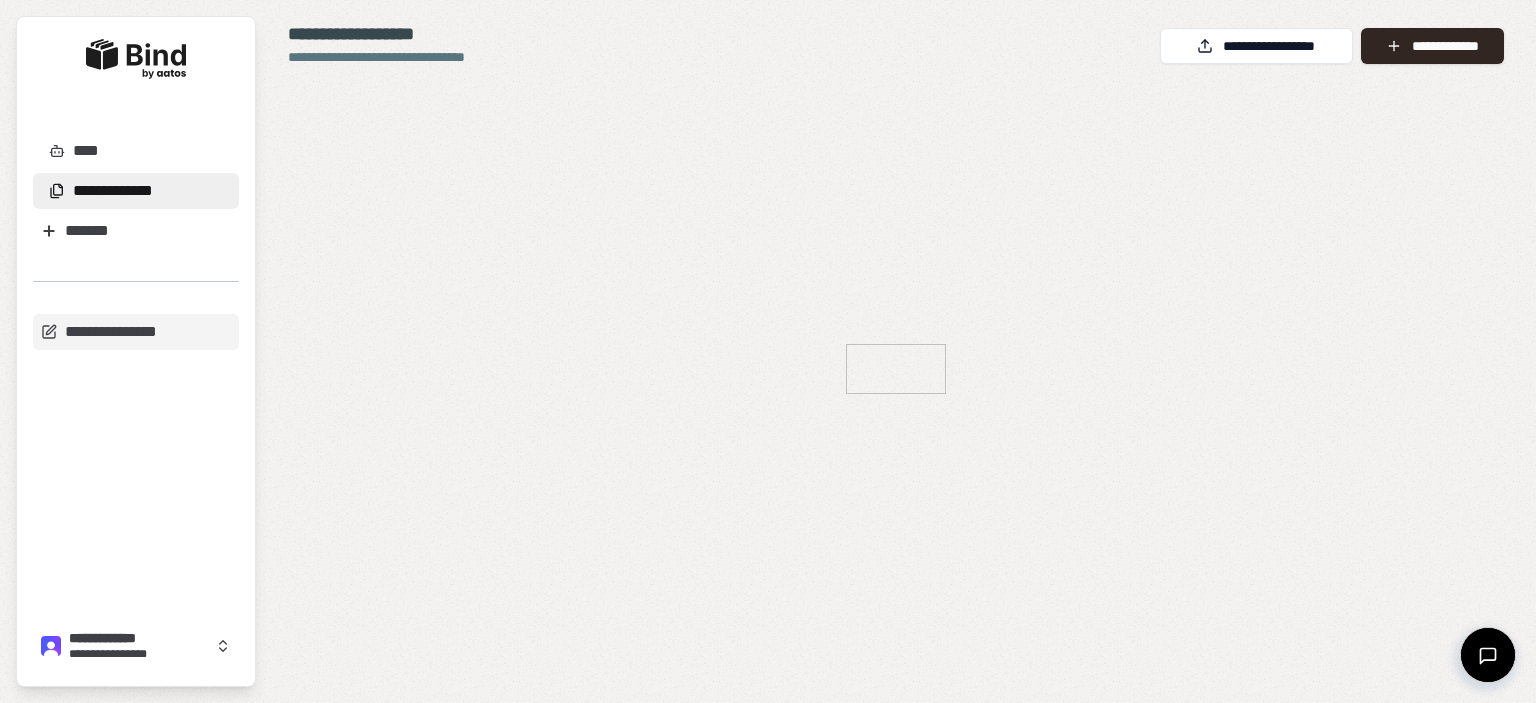 scroll, scrollTop: 0, scrollLeft: 0, axis: both 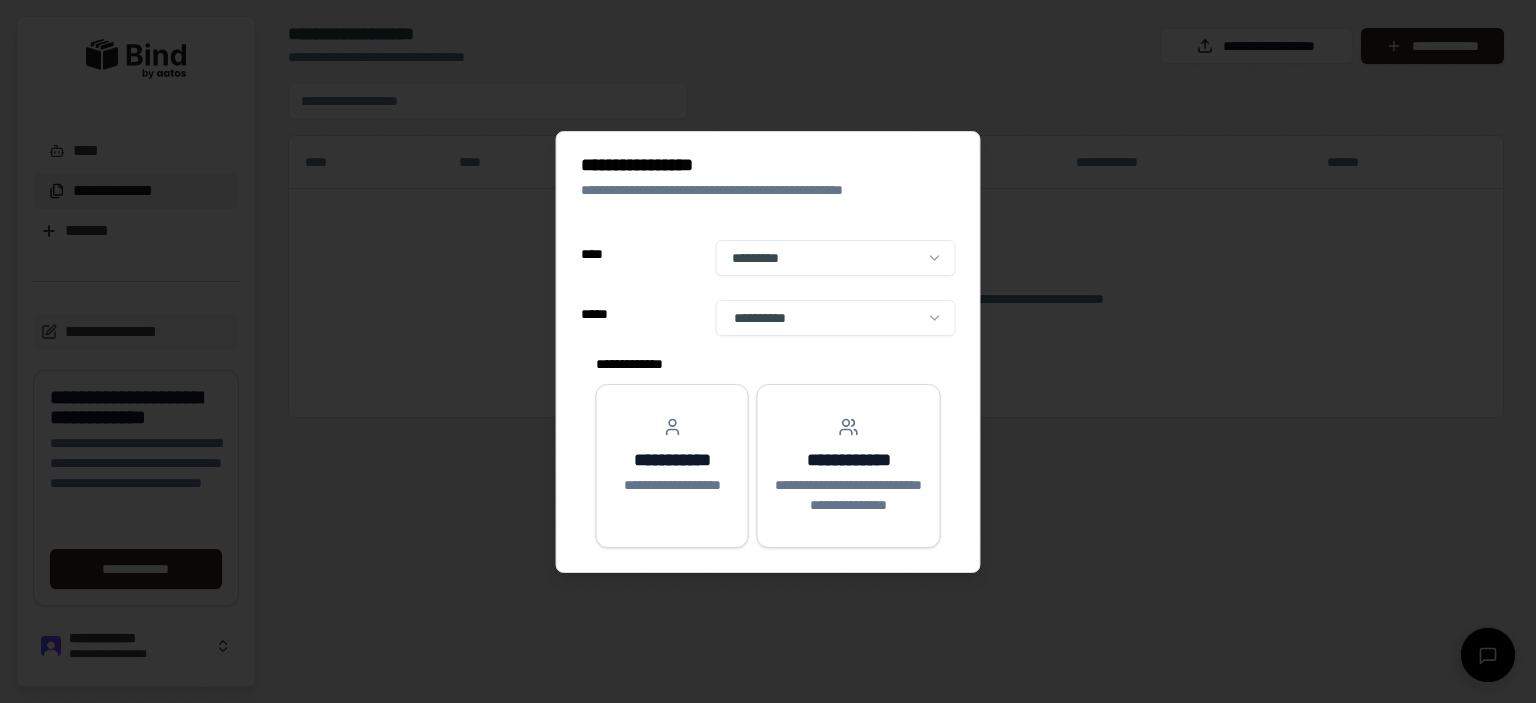 select on "**" 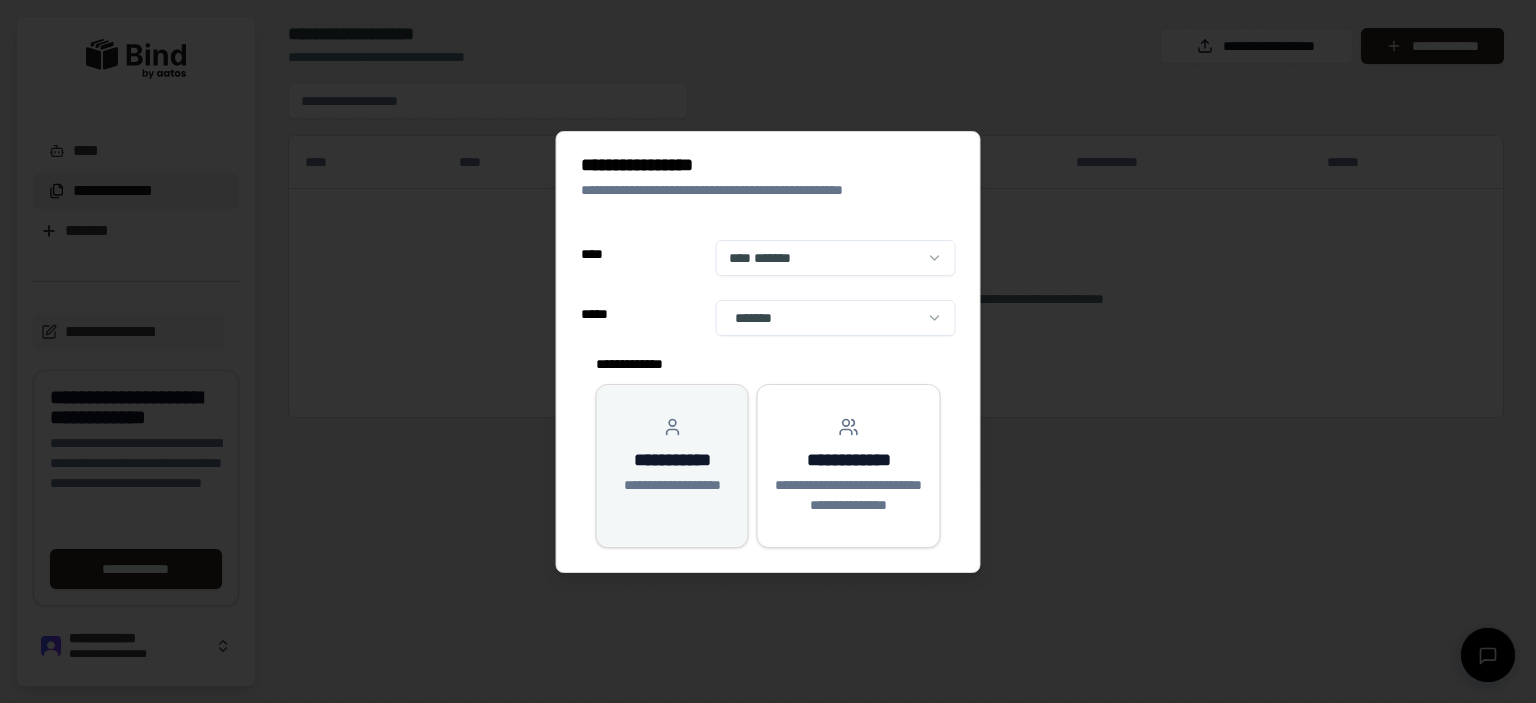 click on "**********" at bounding box center [672, 456] 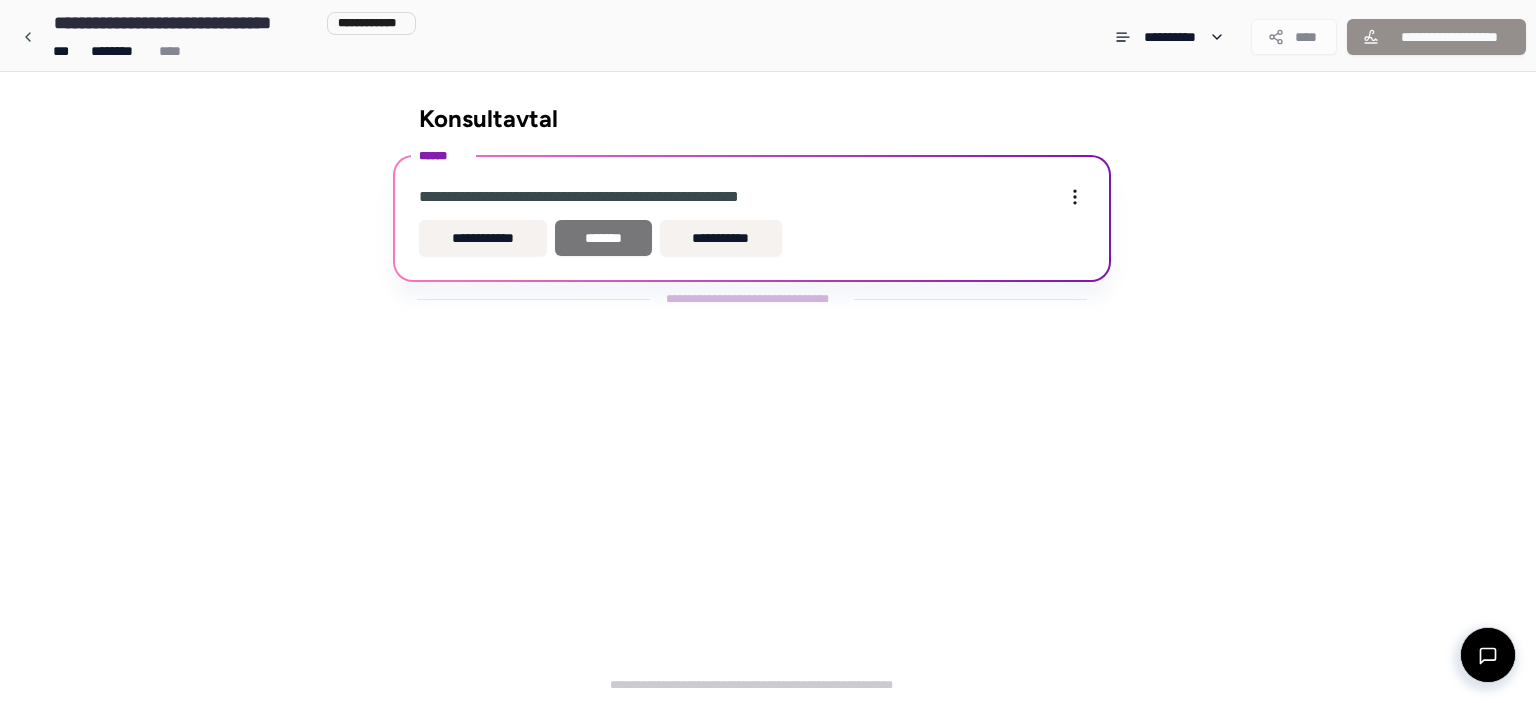 click on "*******" at bounding box center (603, 238) 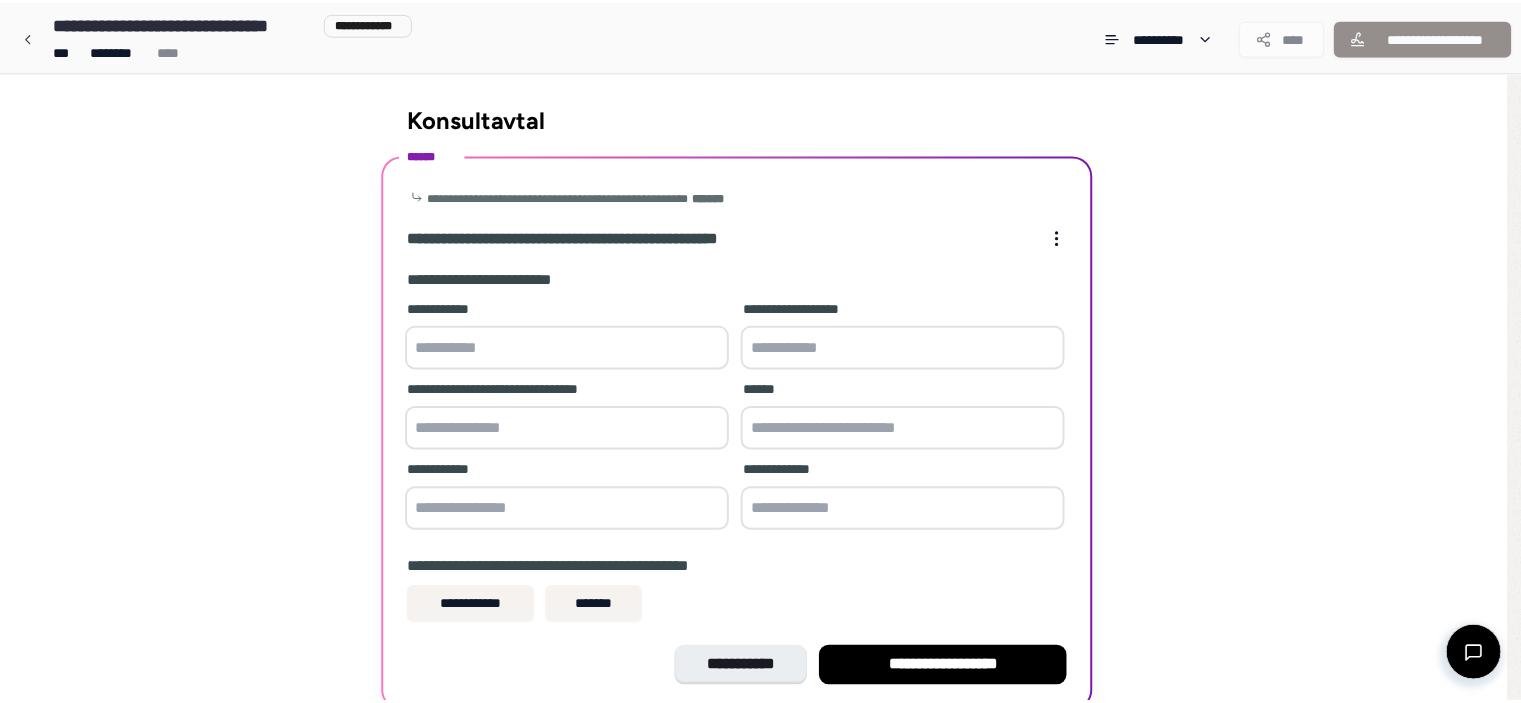 scroll, scrollTop: 88, scrollLeft: 0, axis: vertical 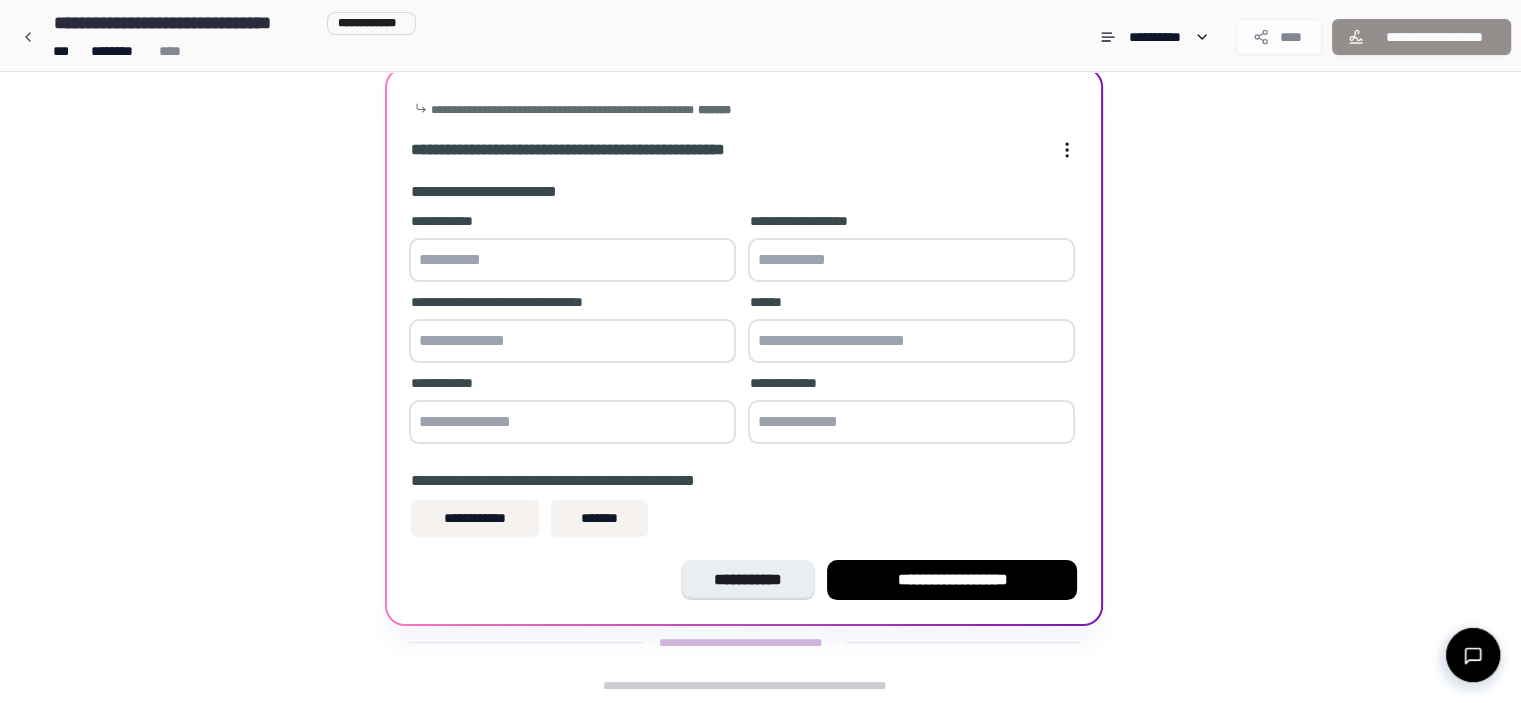 click at bounding box center [572, 260] 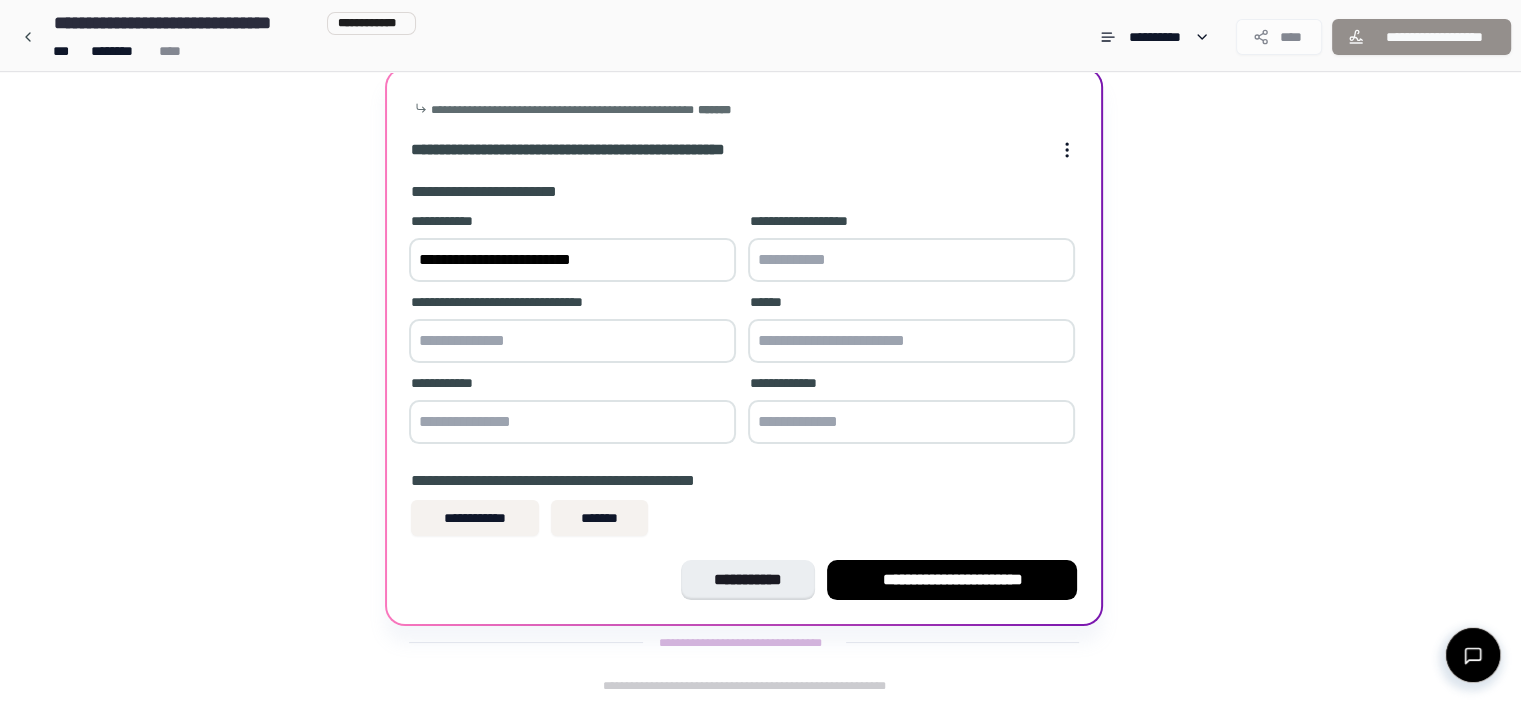 type on "**********" 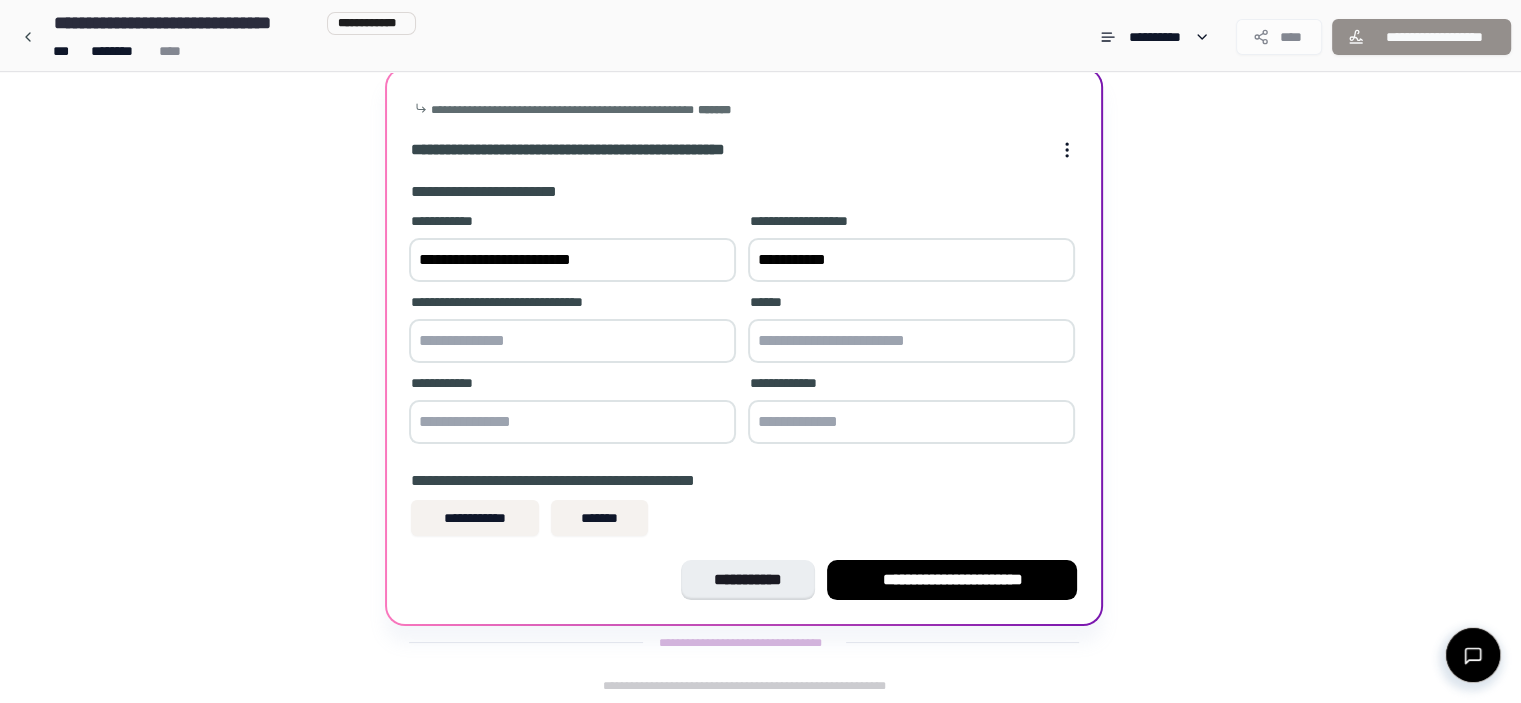 type on "**********" 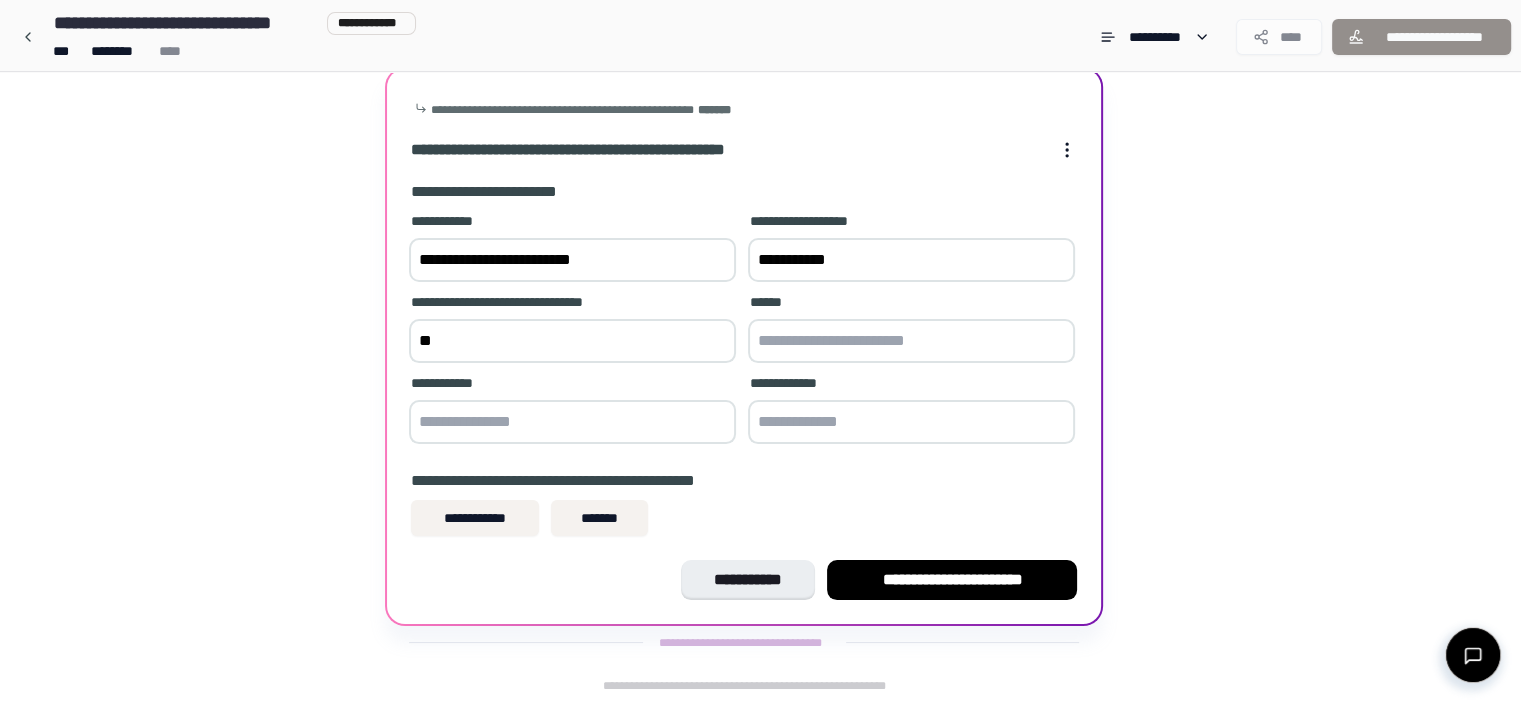 type on "*" 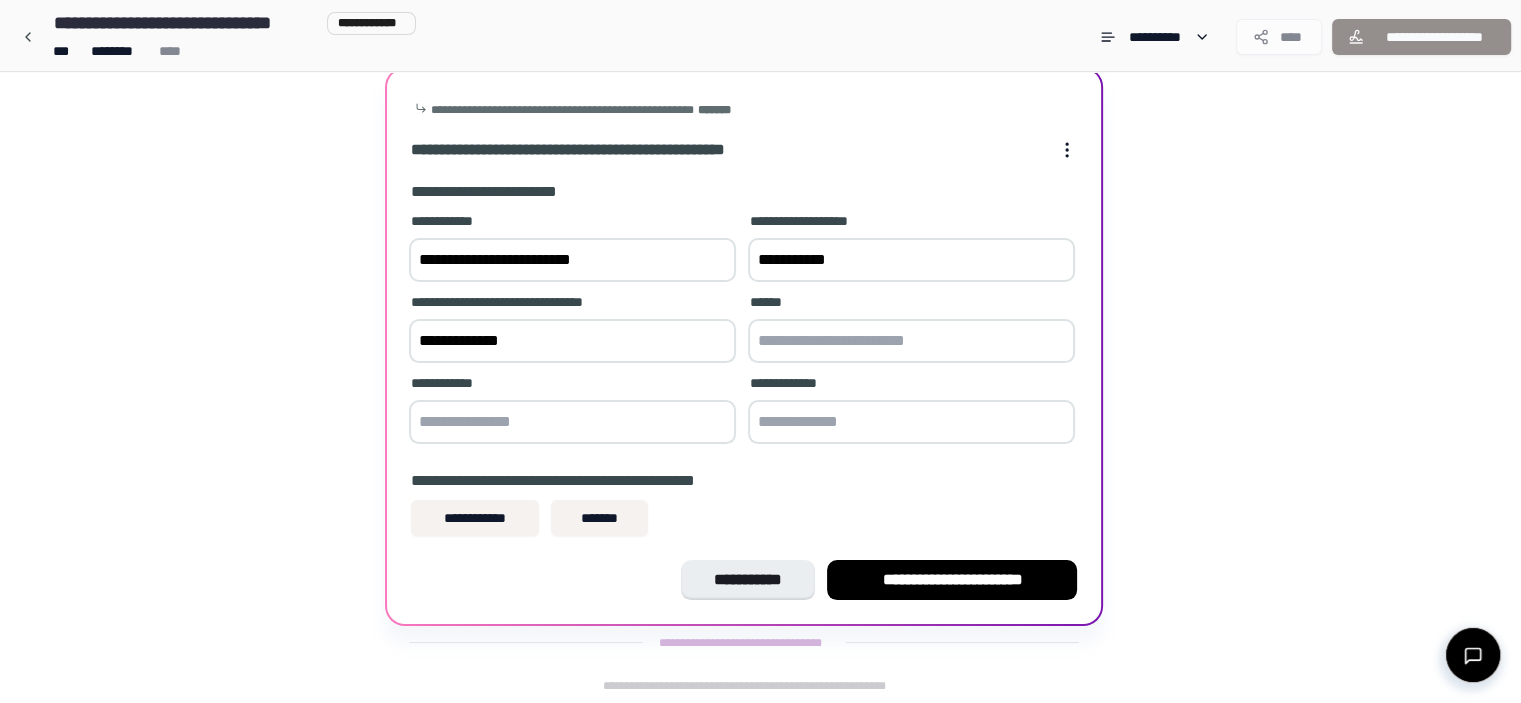 type on "**********" 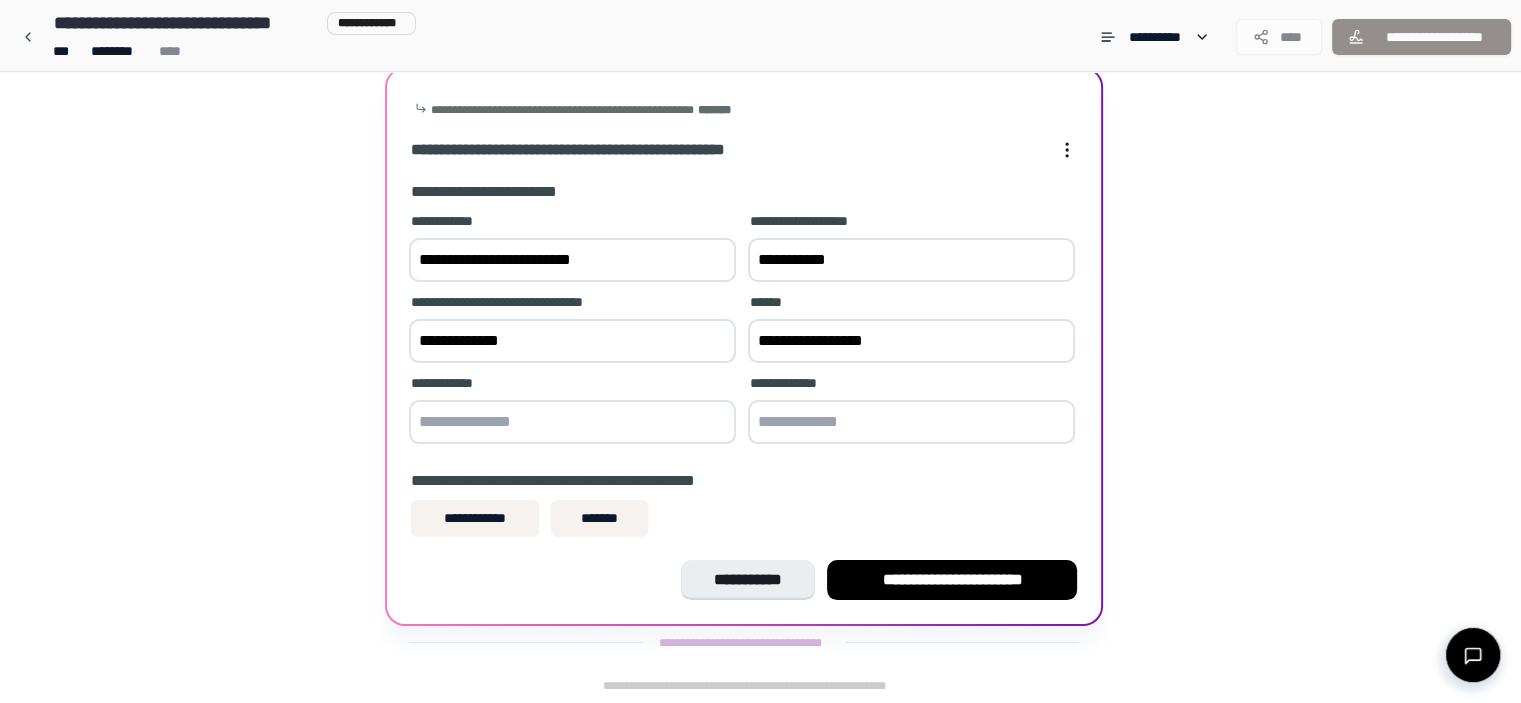 type on "**********" 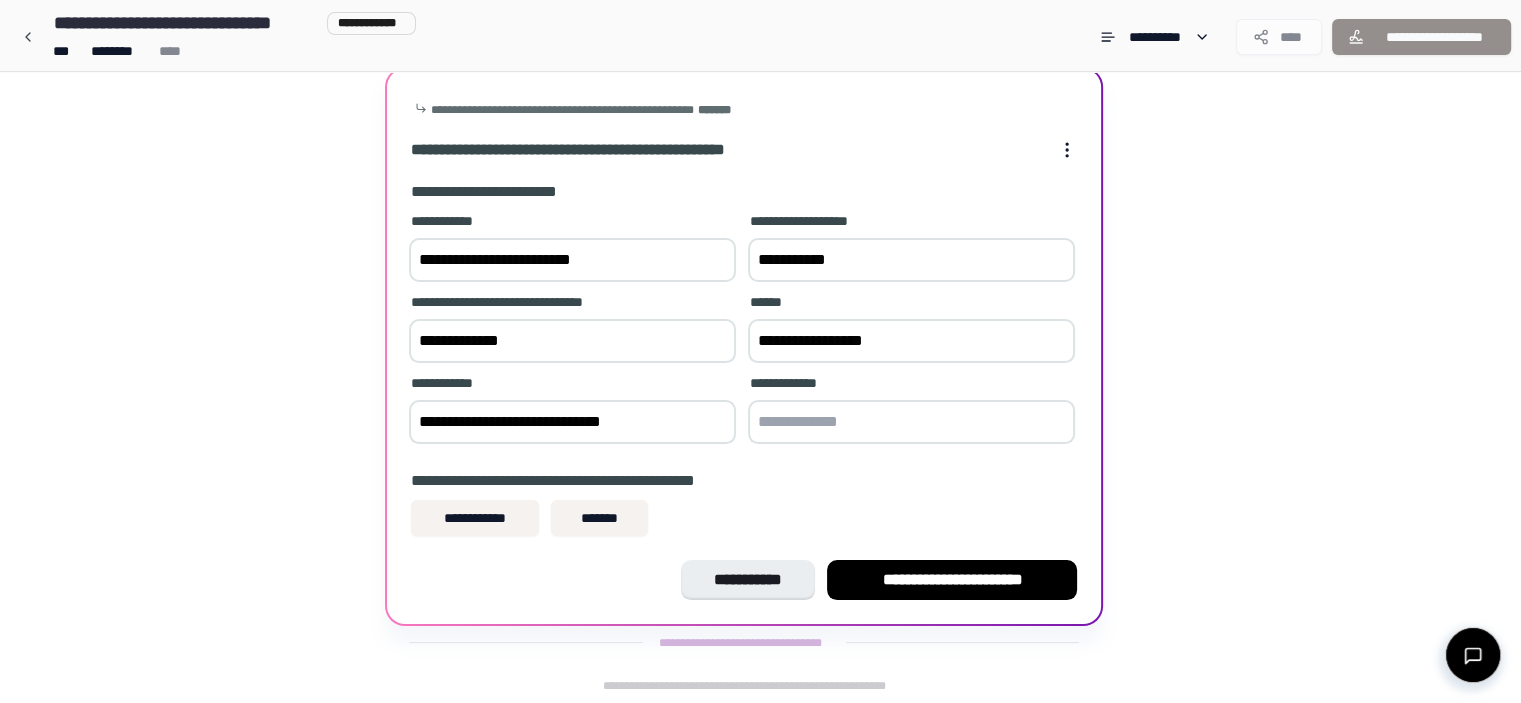 type on "**********" 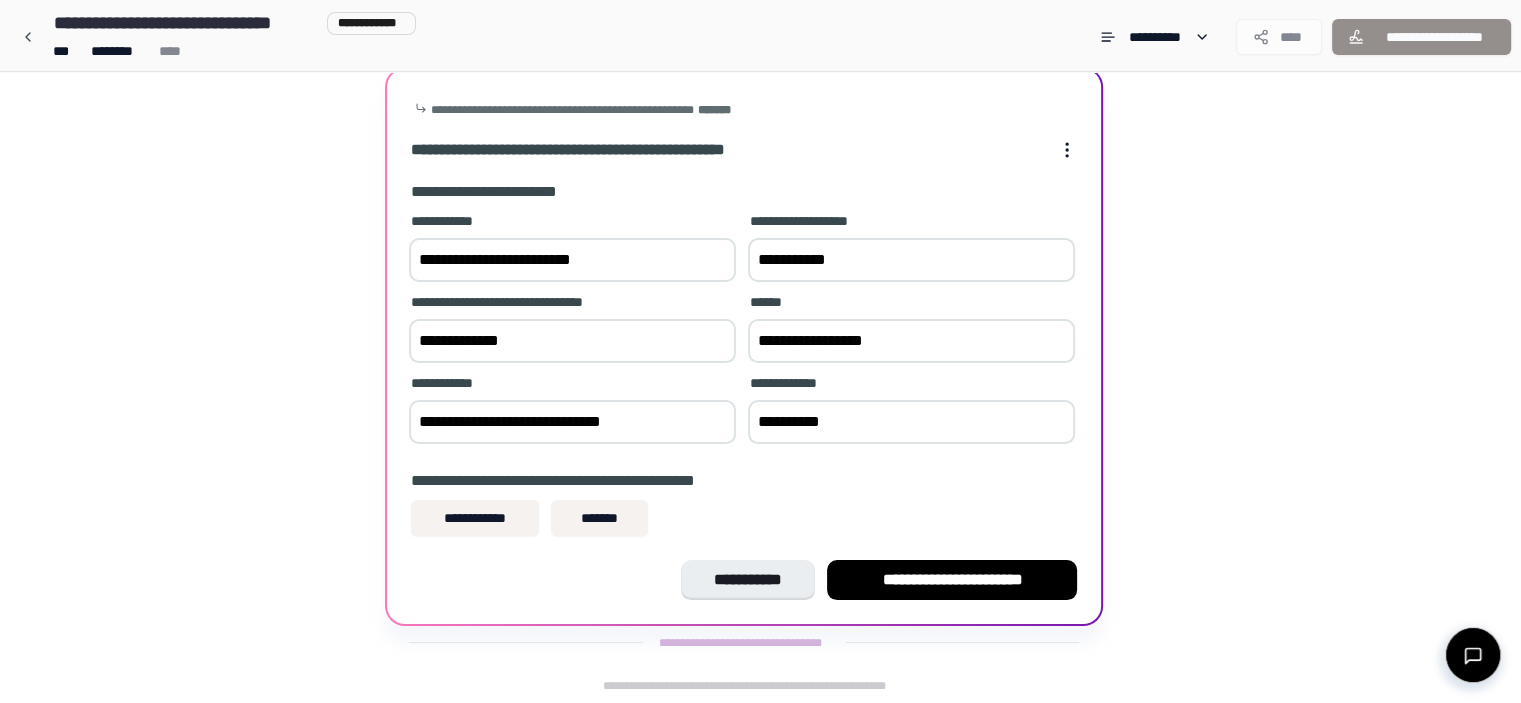 type on "**********" 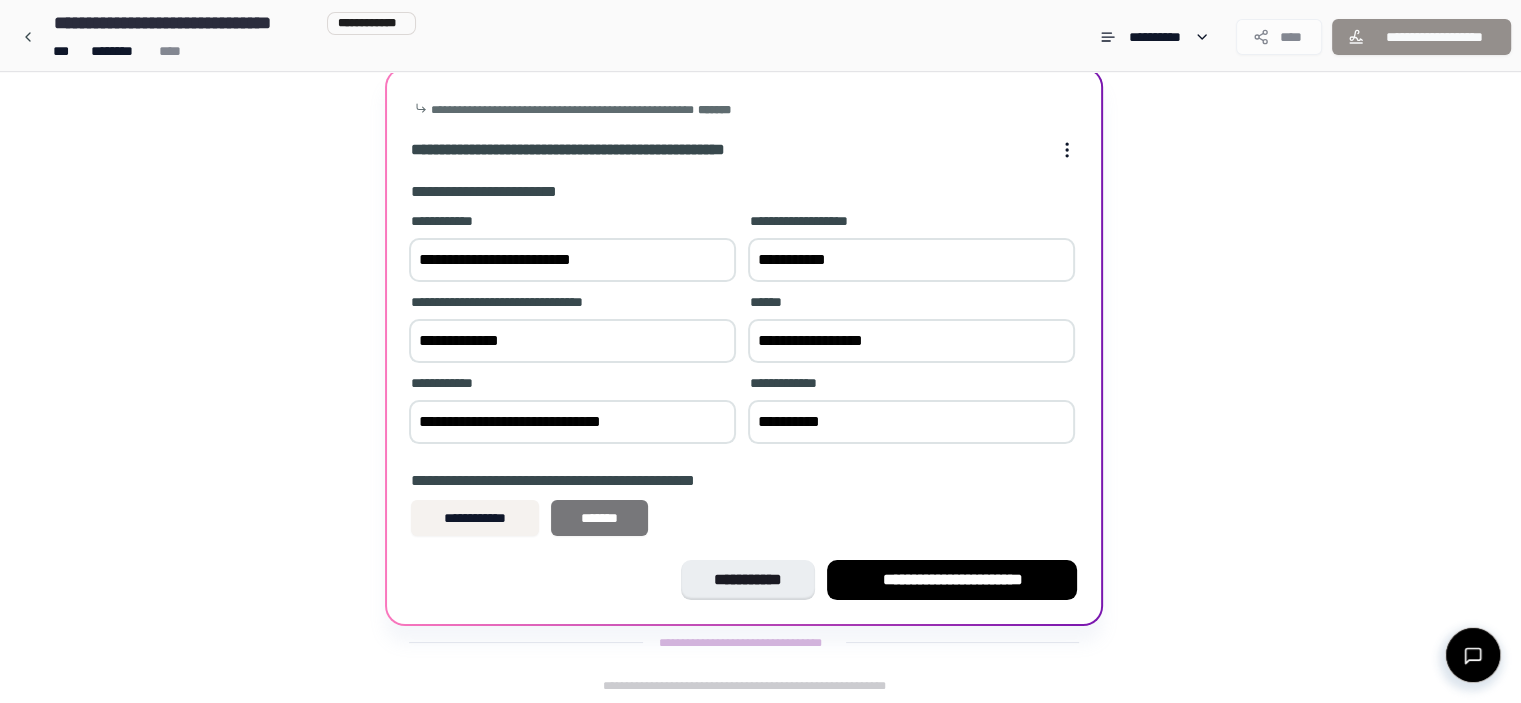 click on "*******" at bounding box center (599, 518) 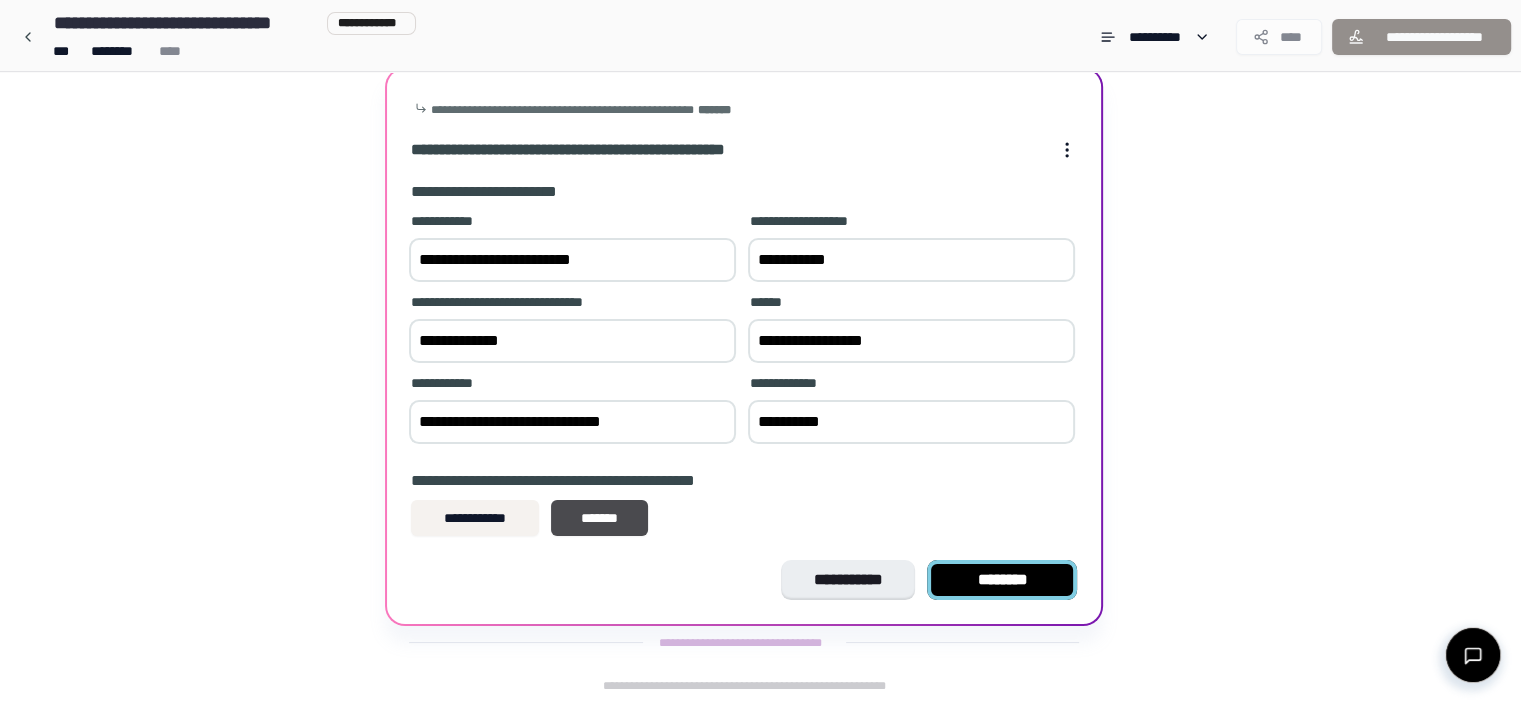 click on "********" at bounding box center [1002, 580] 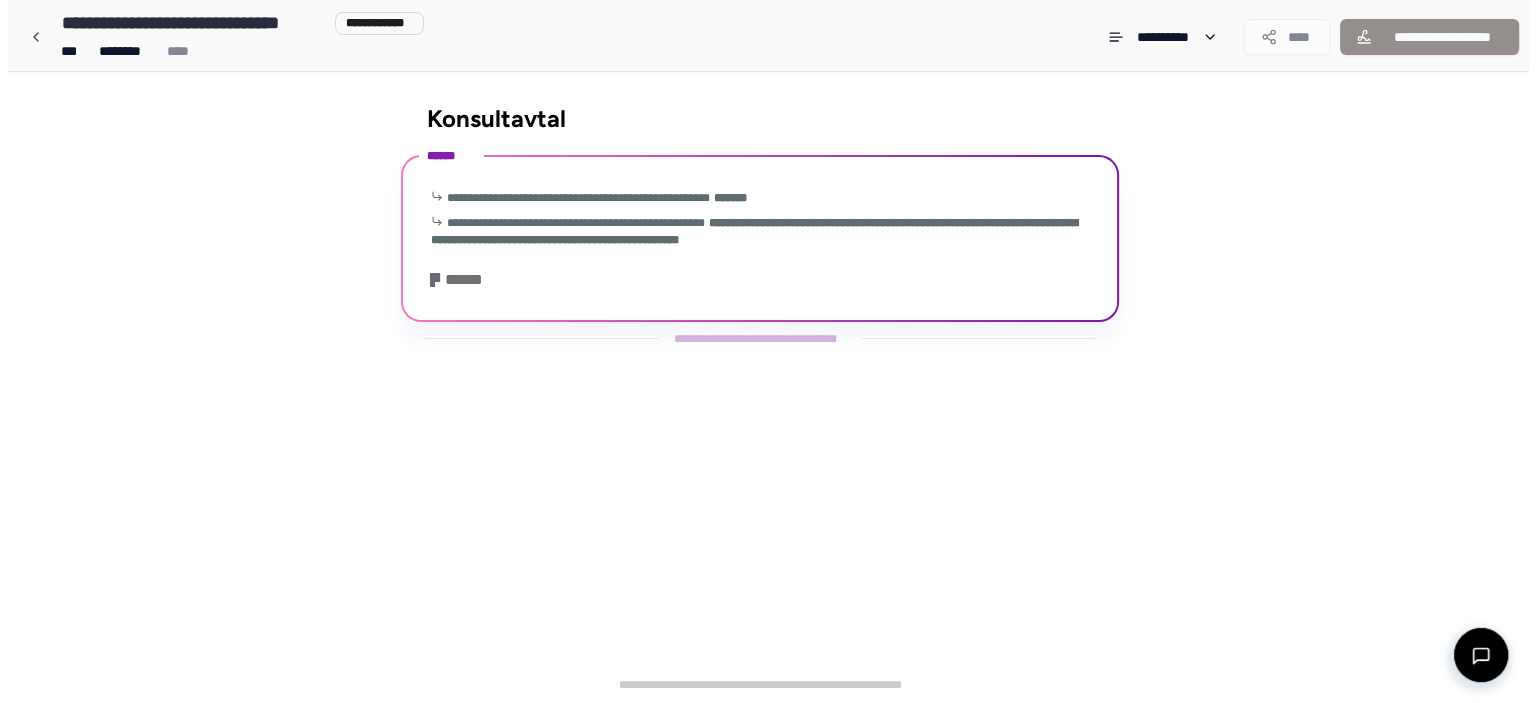 scroll, scrollTop: 0, scrollLeft: 0, axis: both 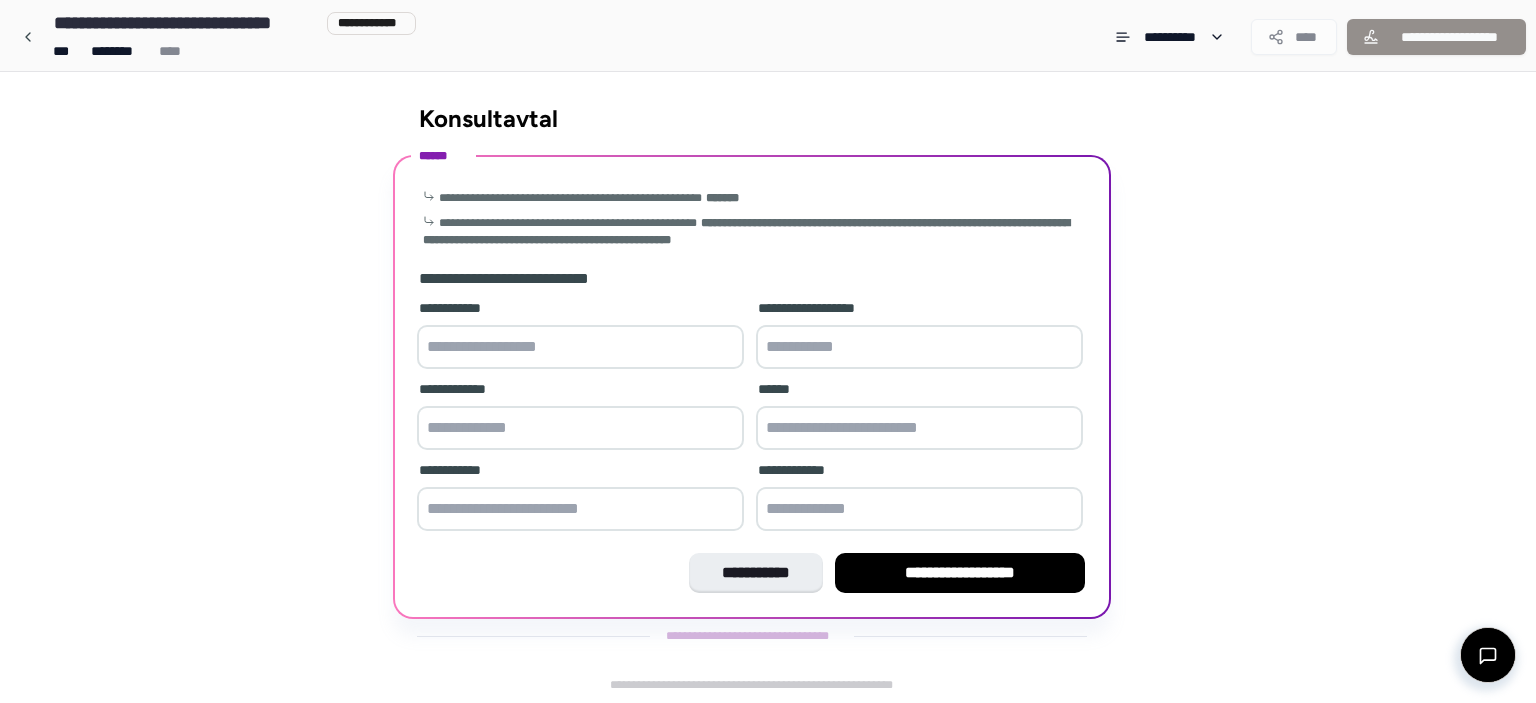 click at bounding box center [580, 347] 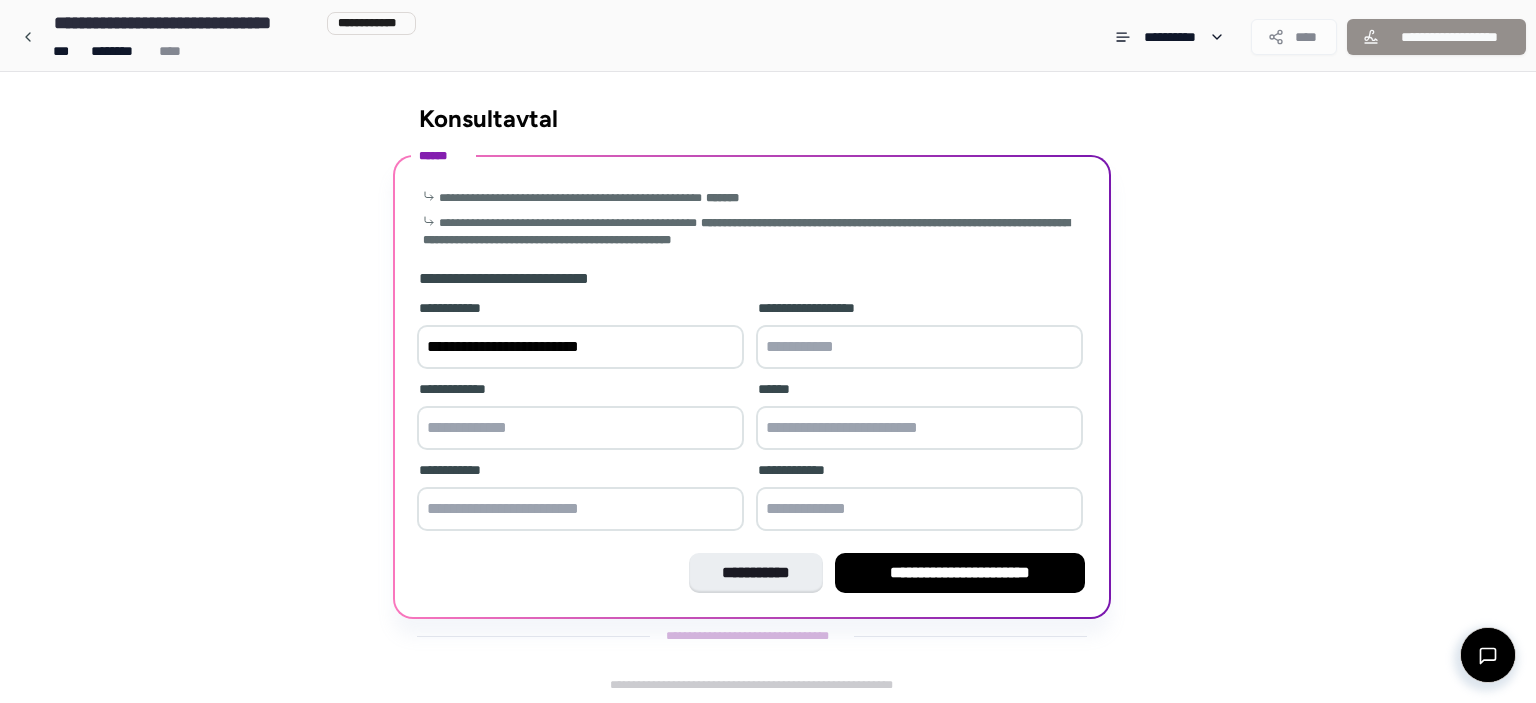 type on "**********" 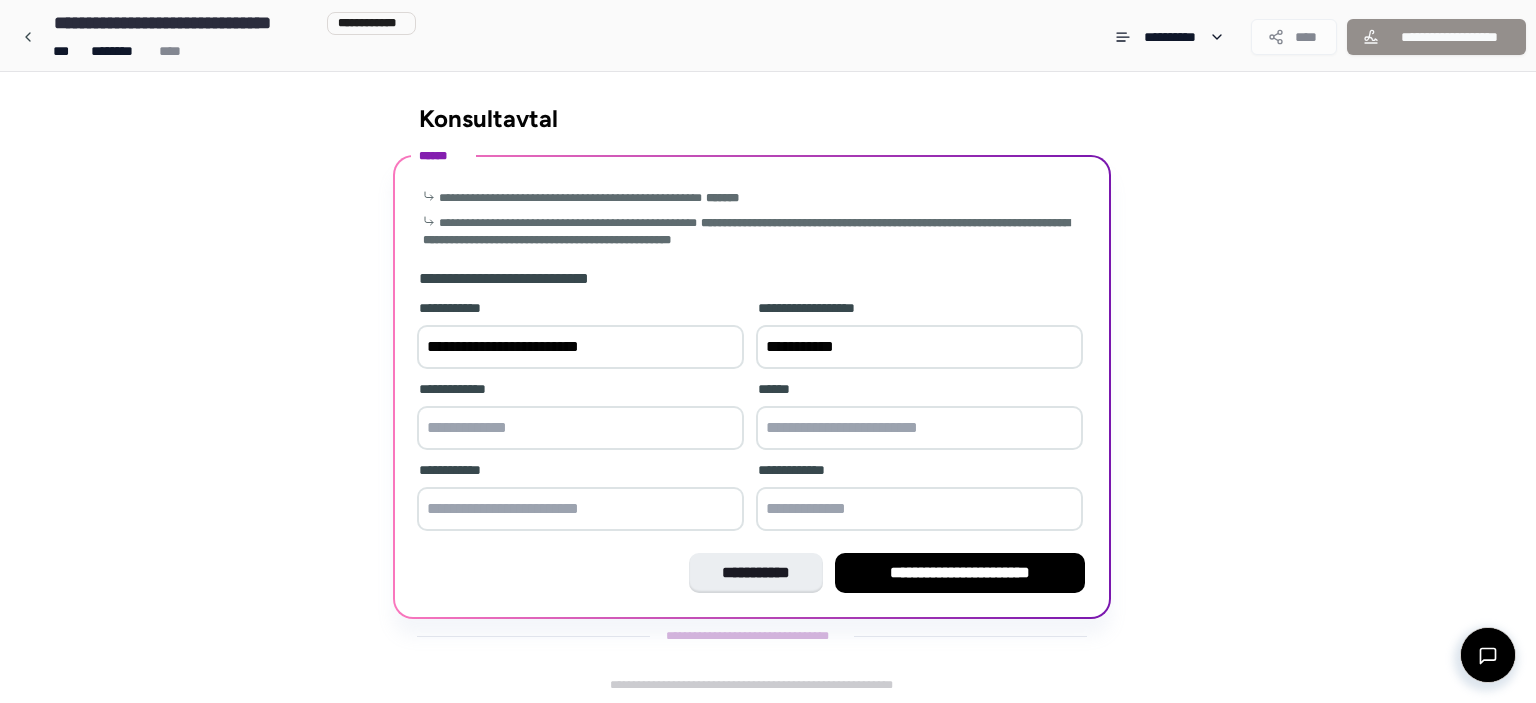 type on "**********" 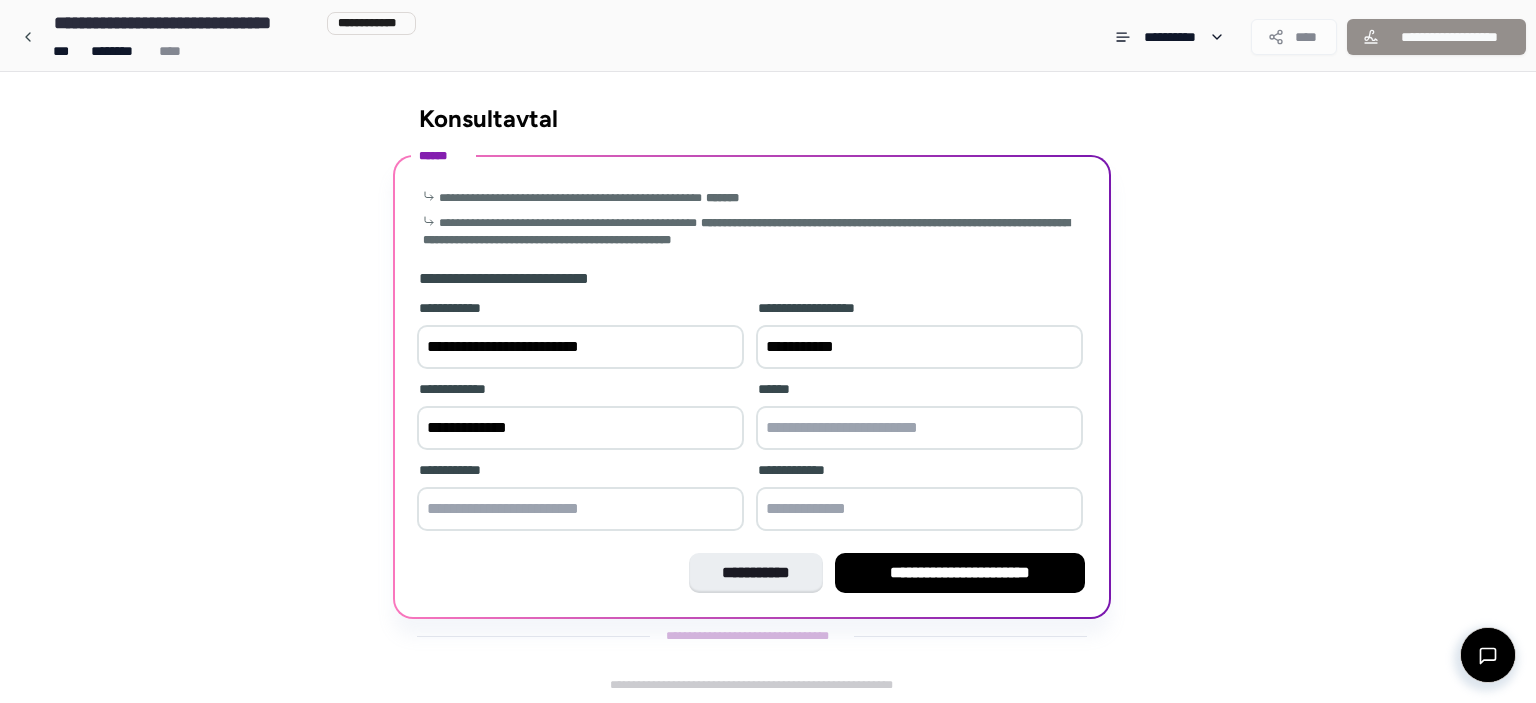 type on "**********" 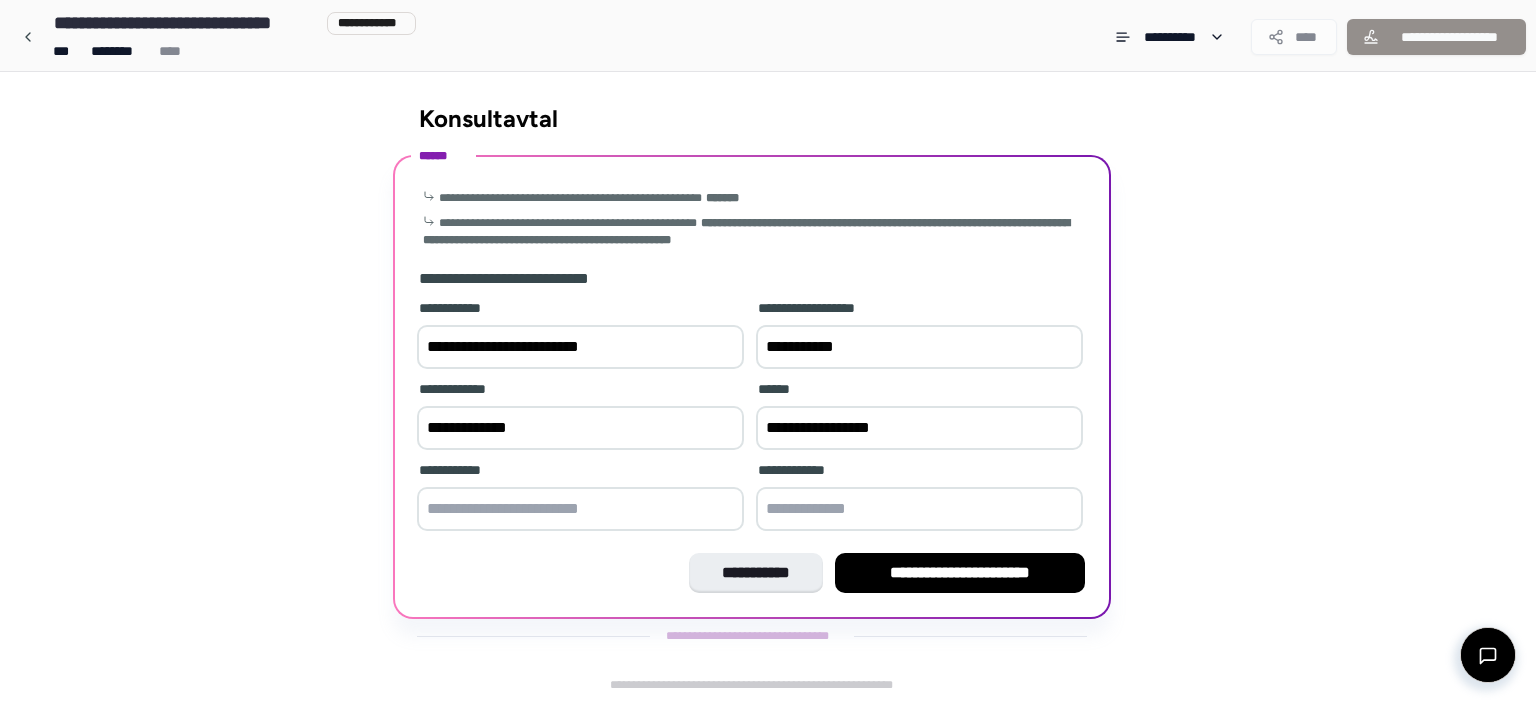 type on "**********" 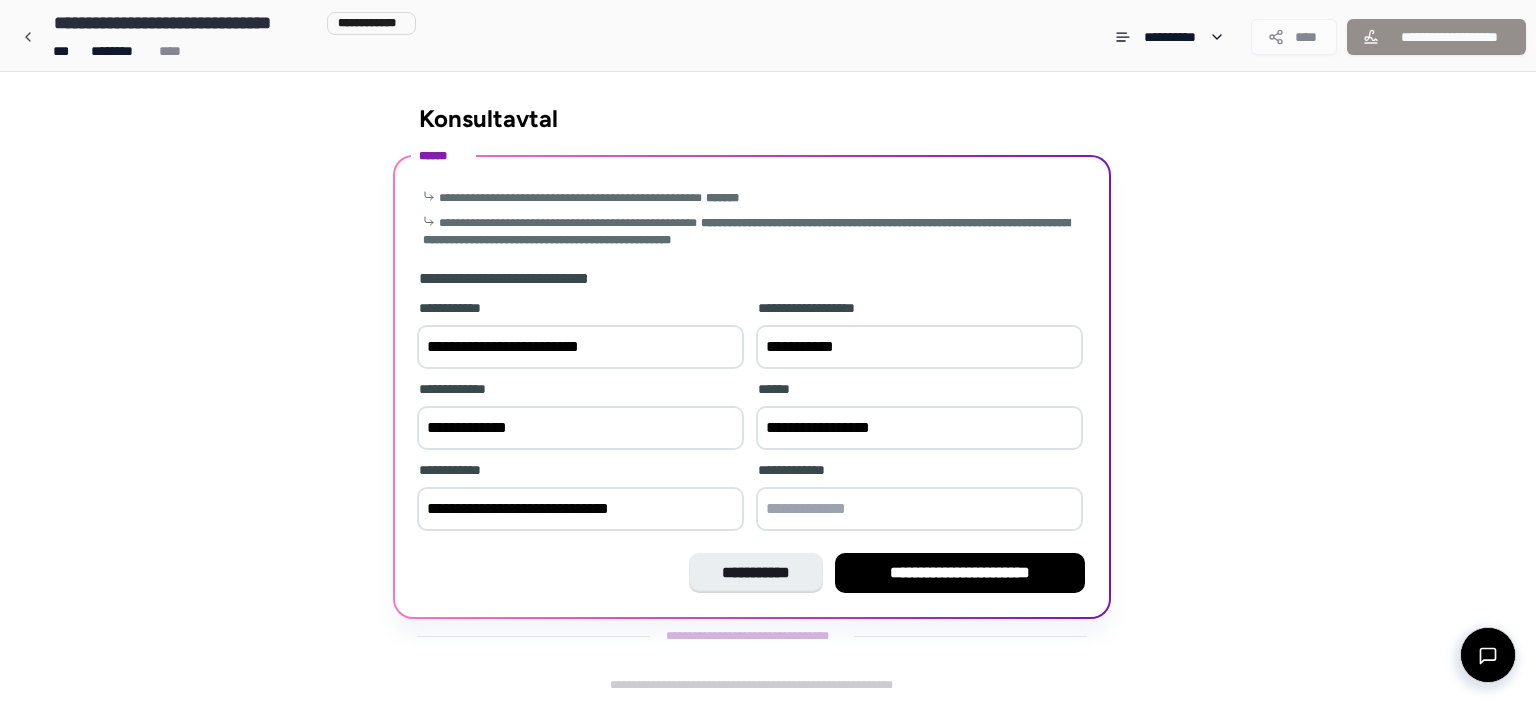 type on "**********" 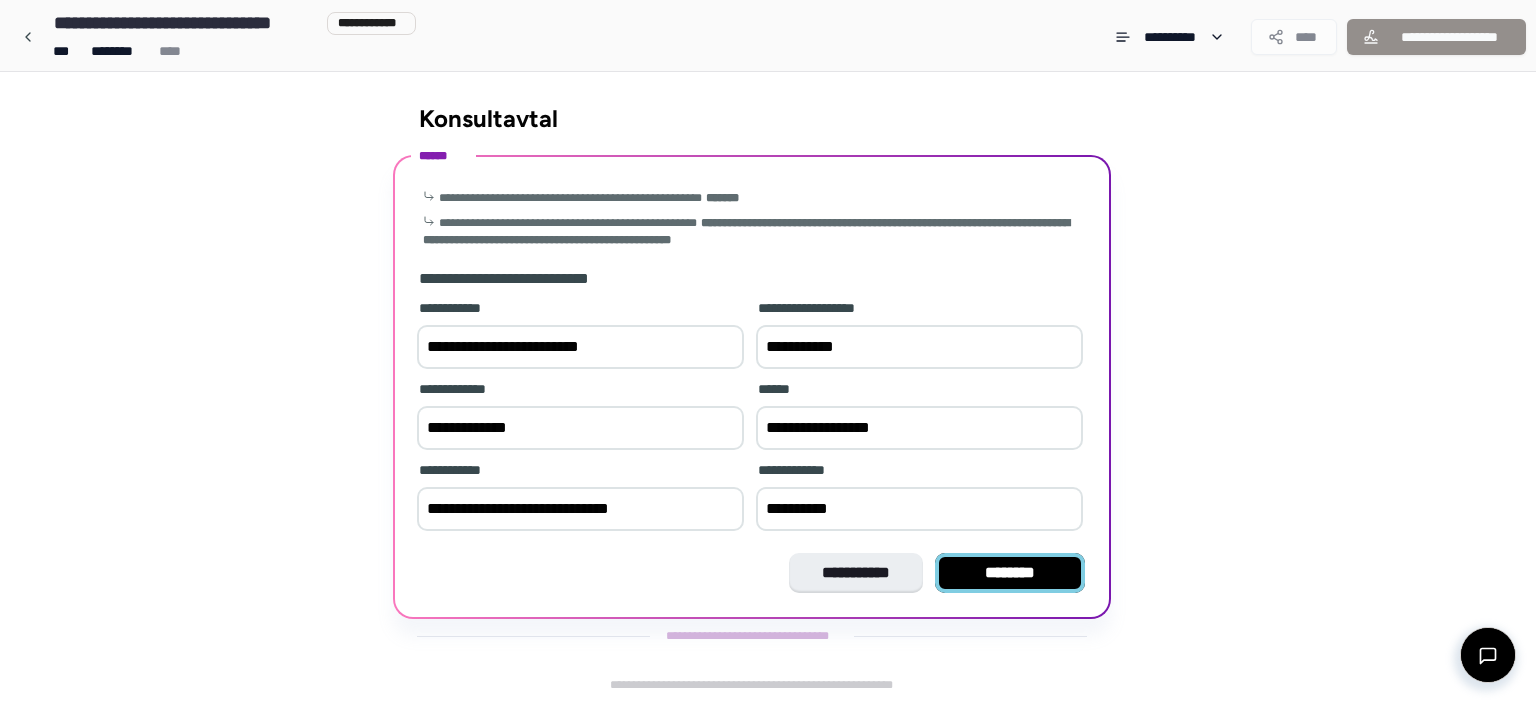 type on "**********" 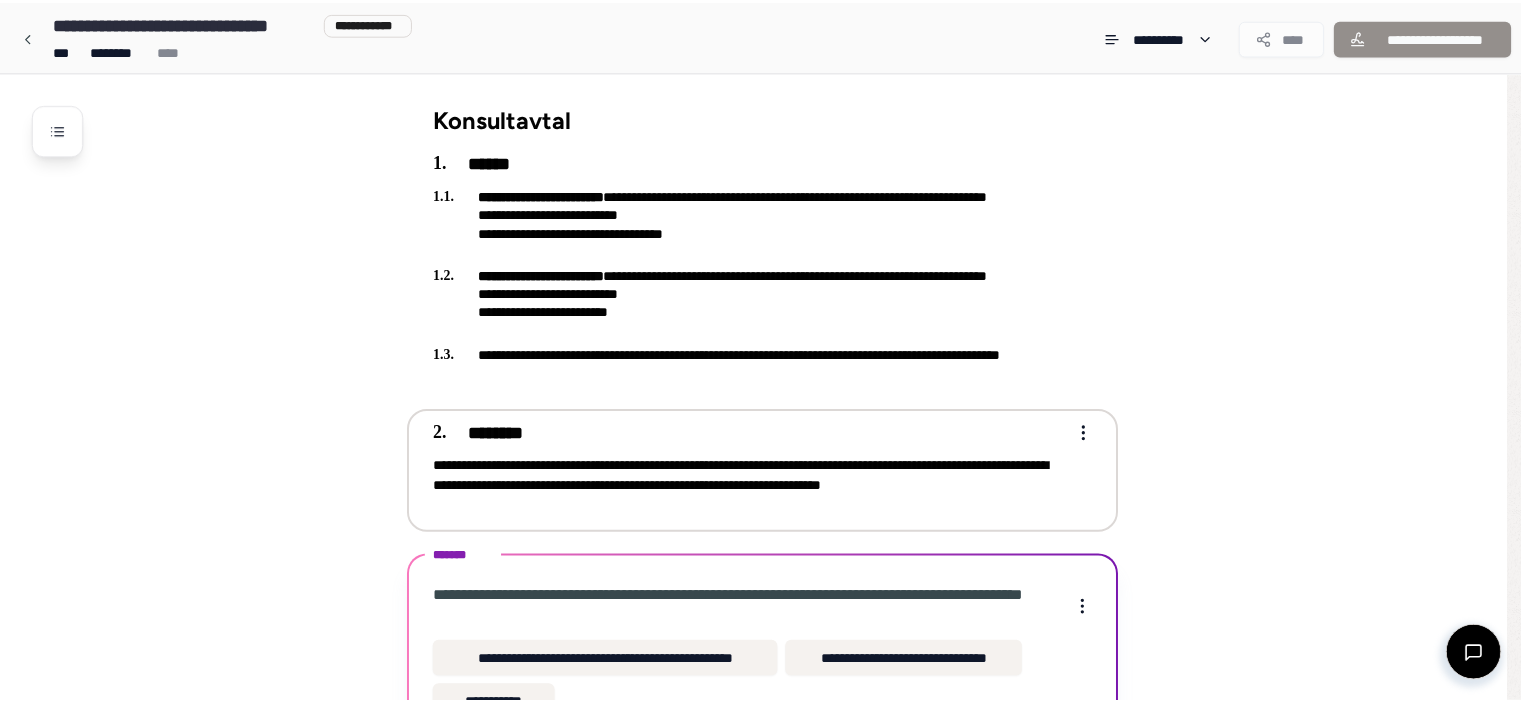 scroll, scrollTop: 121, scrollLeft: 0, axis: vertical 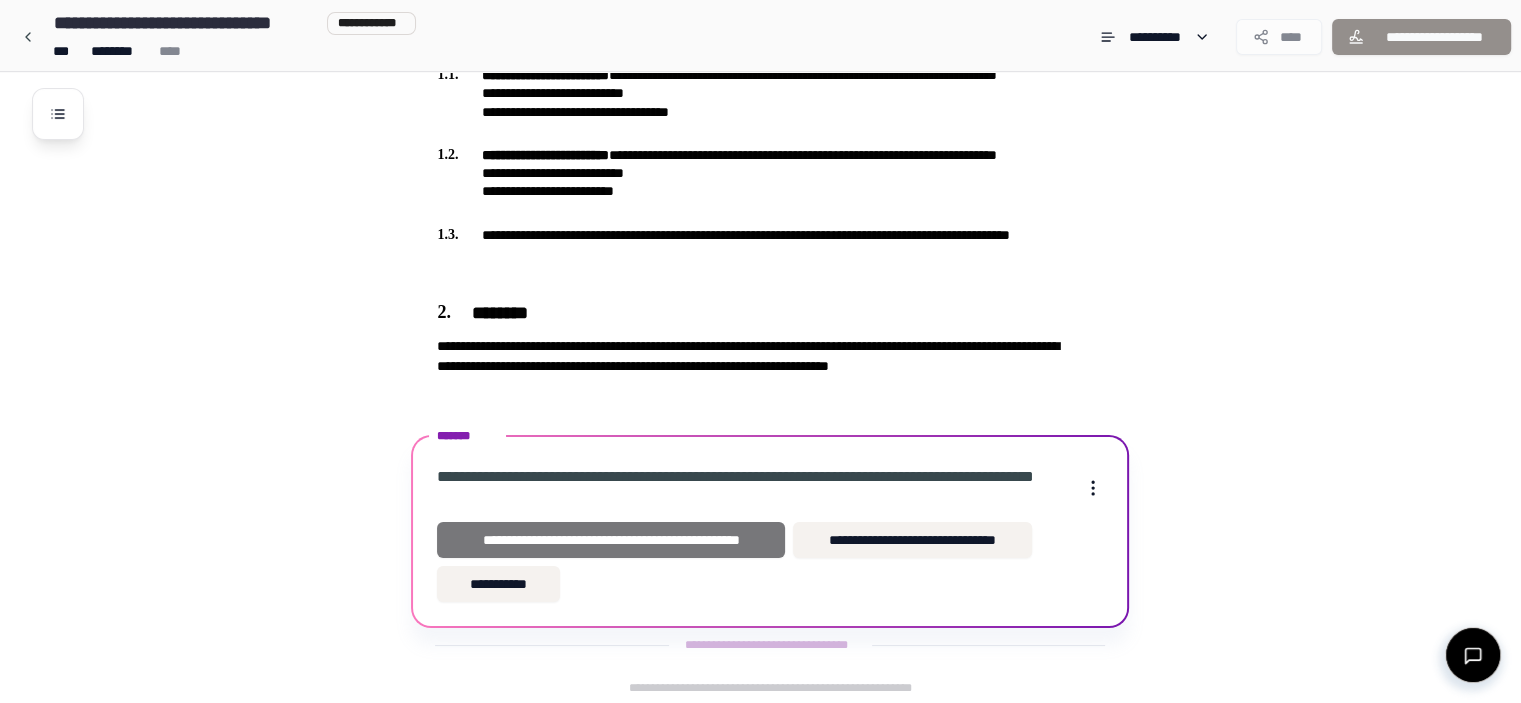 click on "**********" at bounding box center [611, 540] 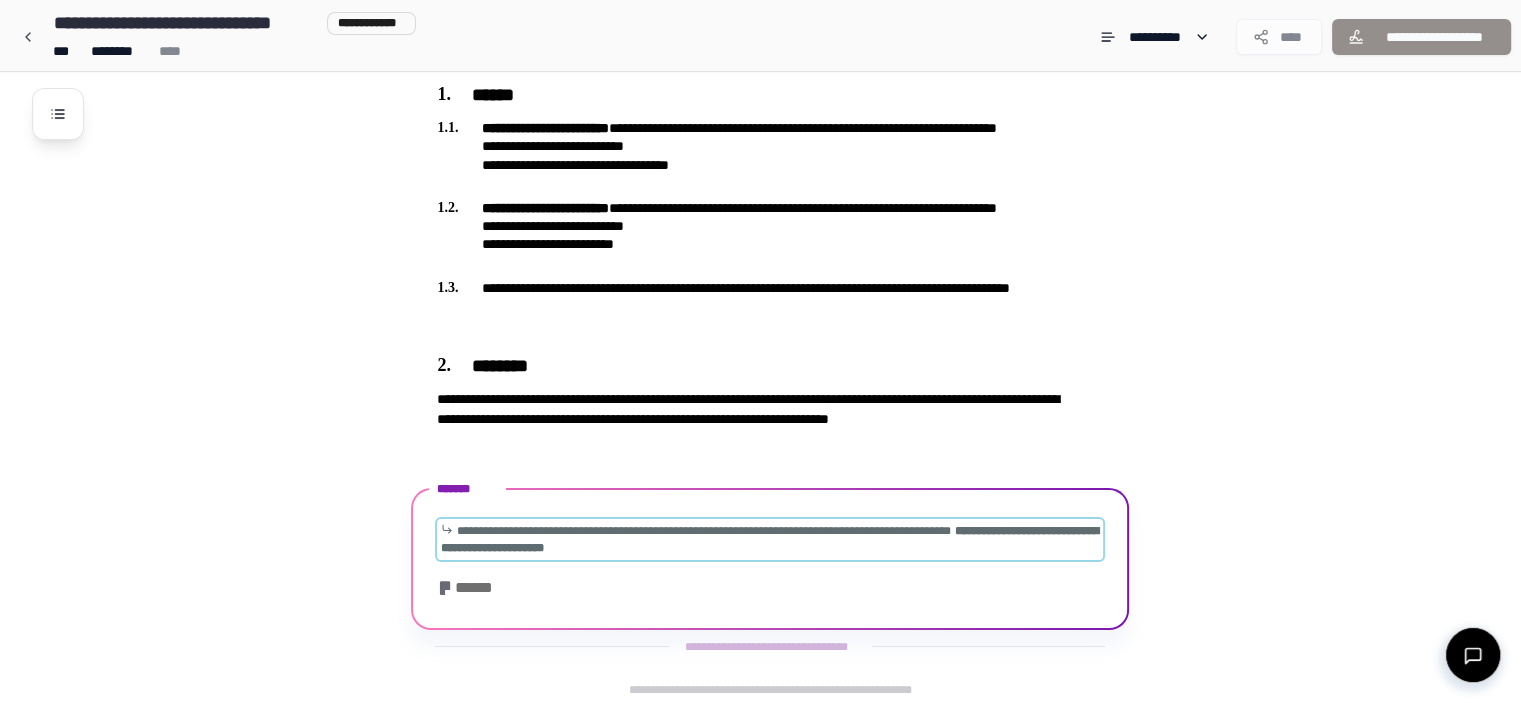 click on "**********" at bounding box center (770, 539) 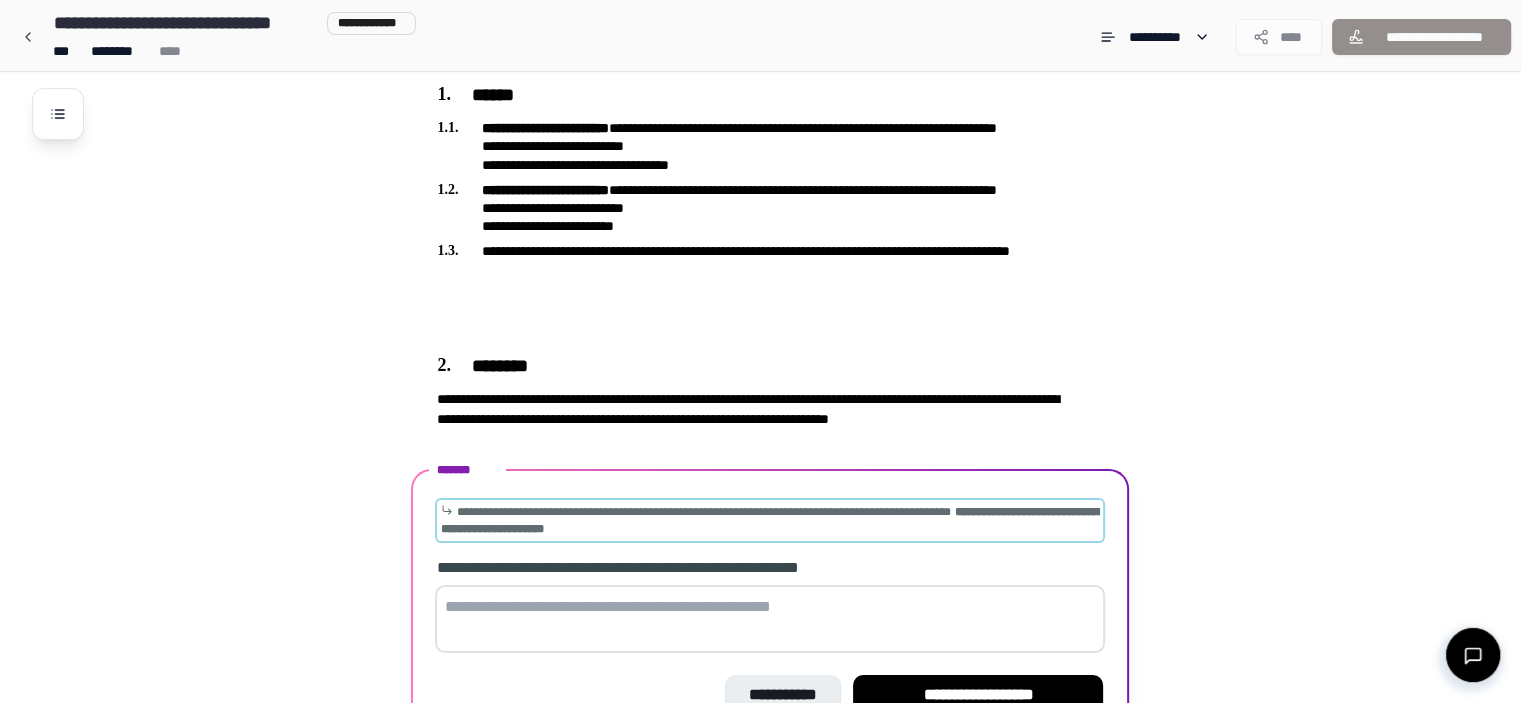 scroll, scrollTop: 200, scrollLeft: 0, axis: vertical 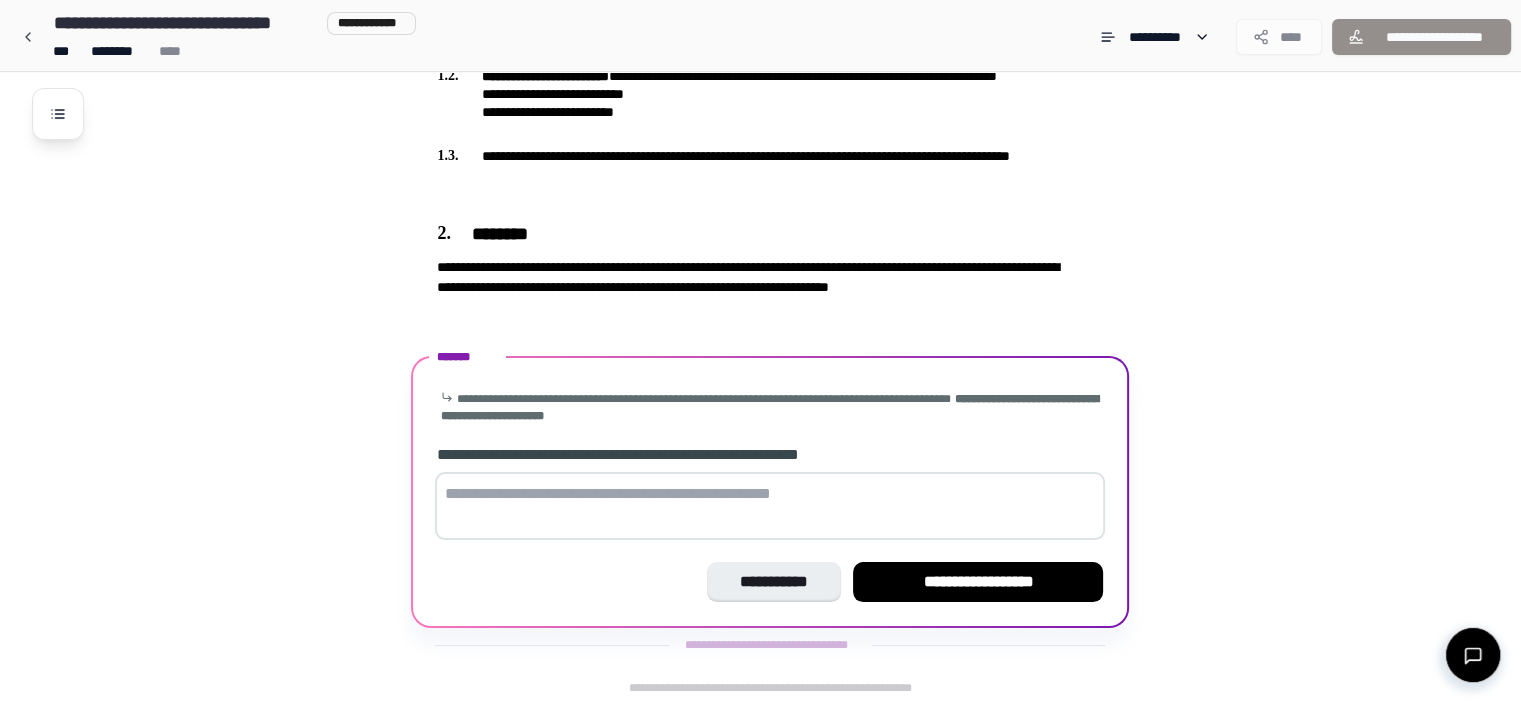 click at bounding box center (770, 506) 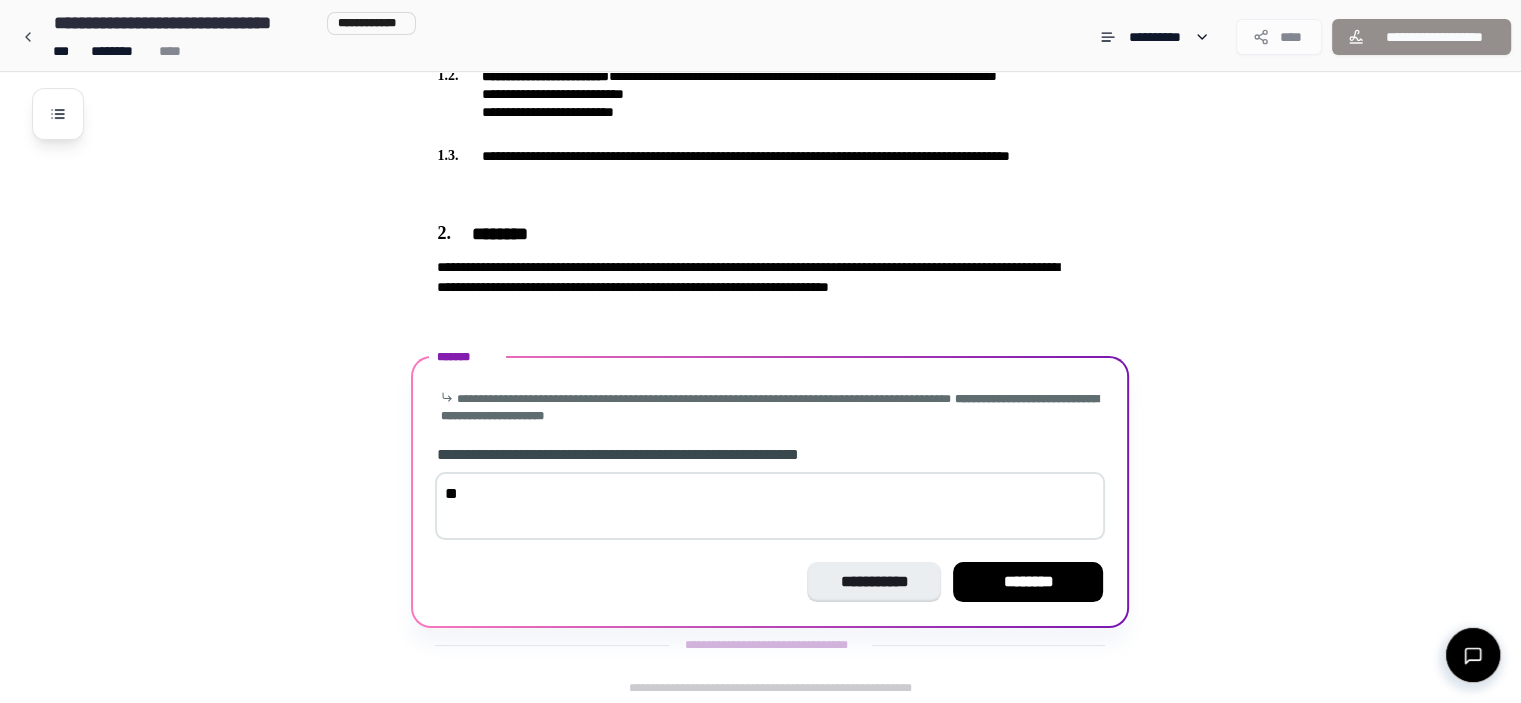 type on "*" 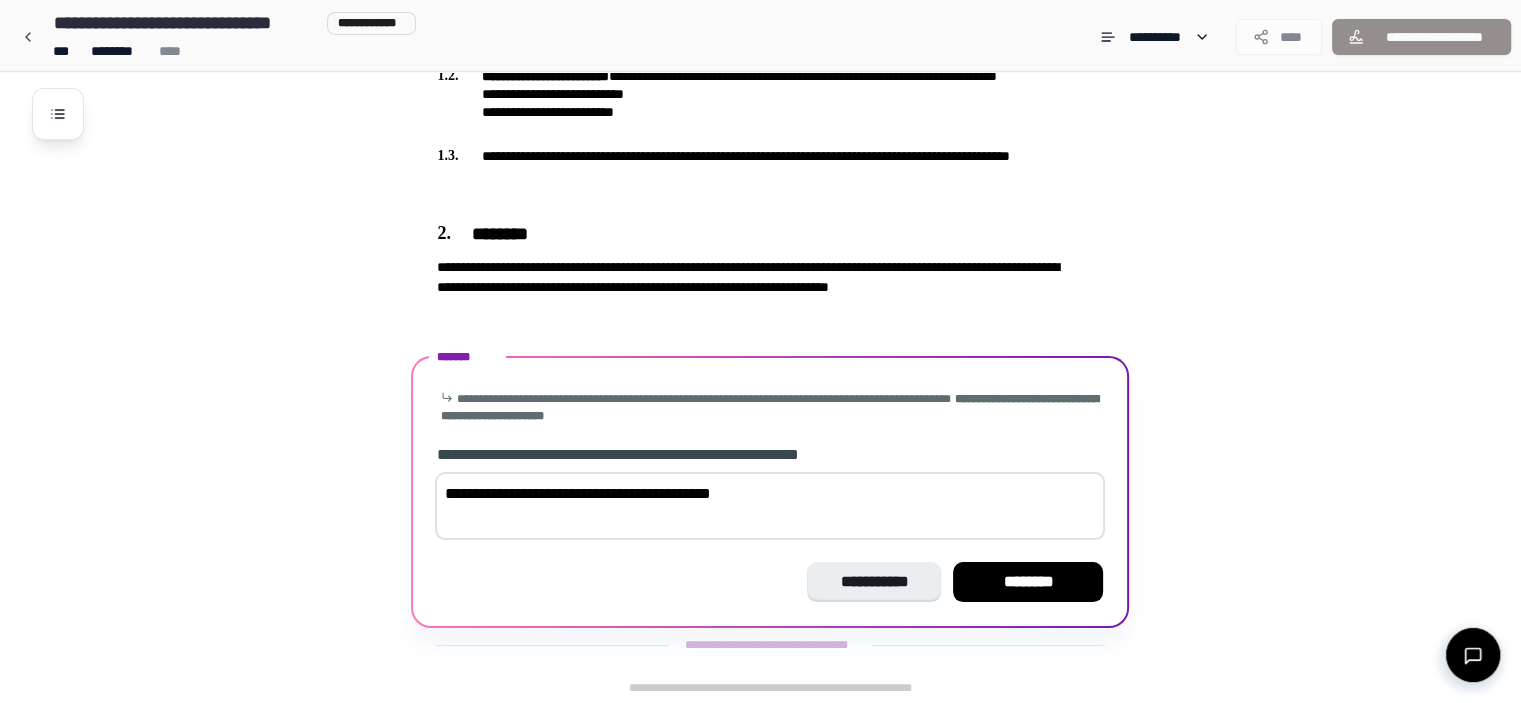 click on "**********" at bounding box center (770, 506) 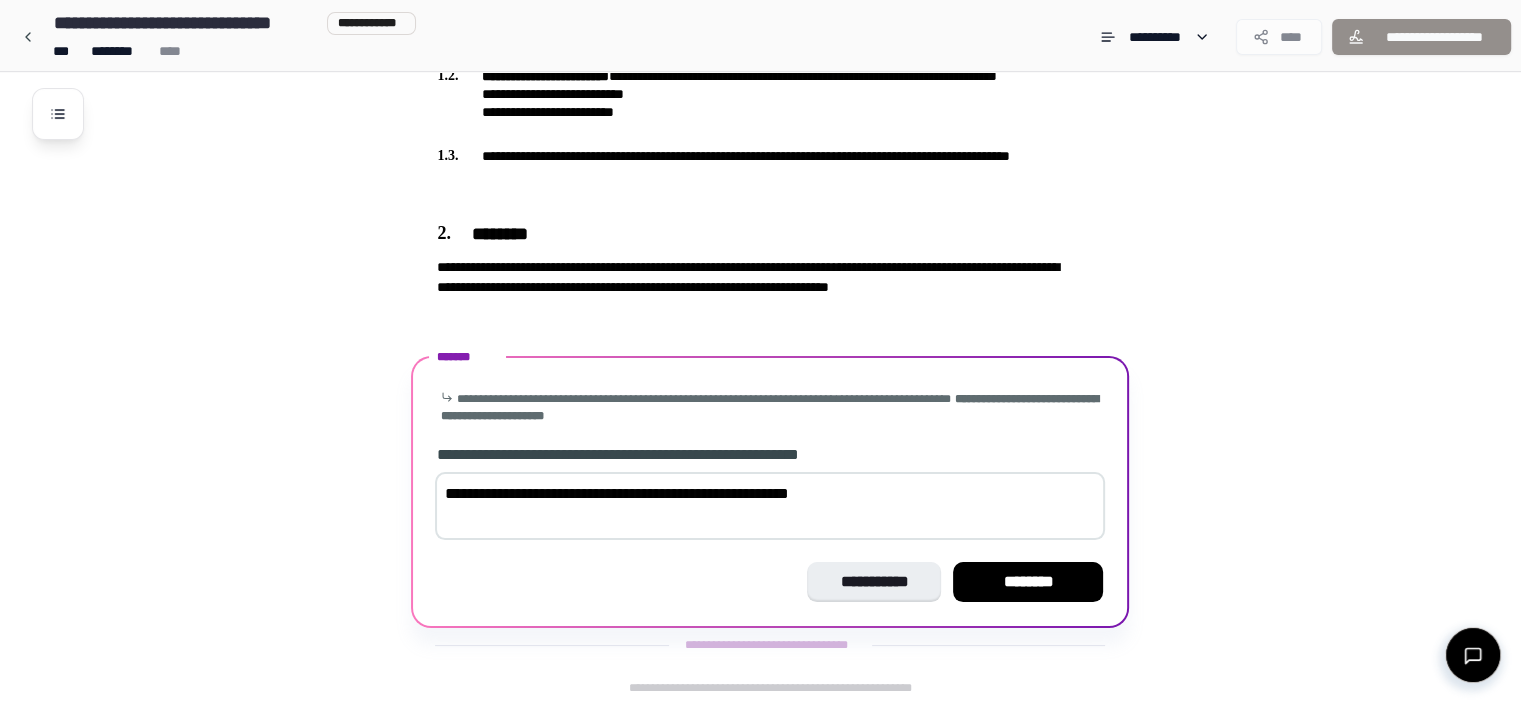 click on "**********" at bounding box center (770, 506) 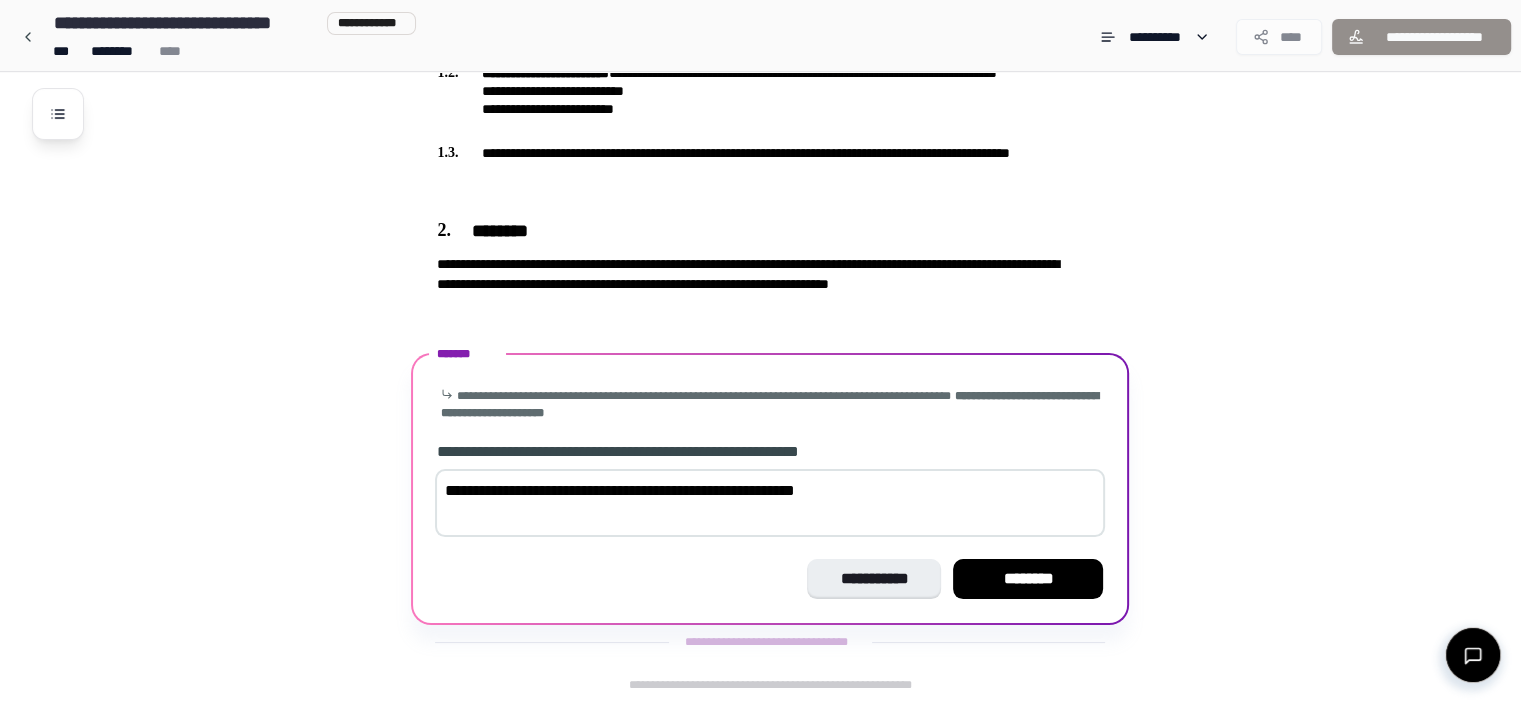 scroll, scrollTop: 200, scrollLeft: 0, axis: vertical 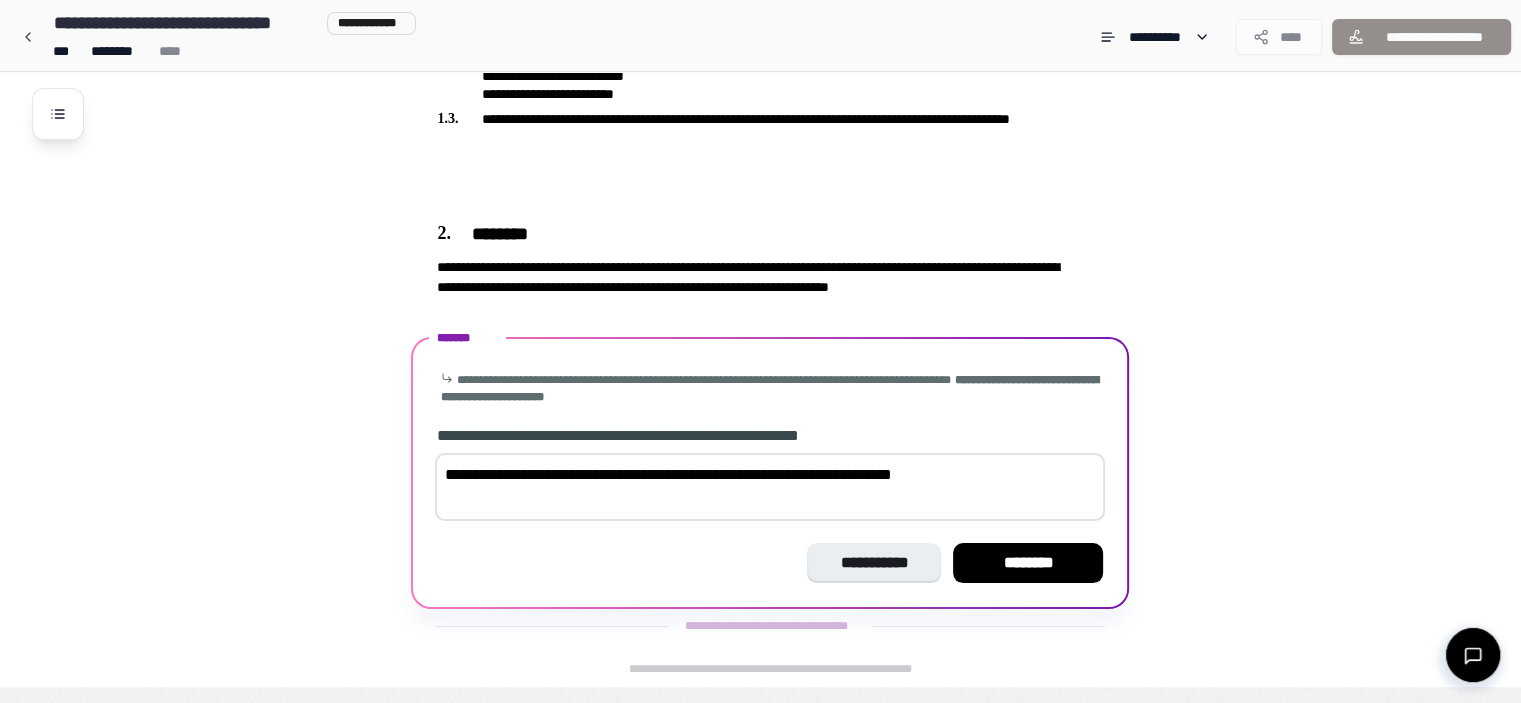 drag, startPoint x: 542, startPoint y: 490, endPoint x: 369, endPoint y: 496, distance: 173.10402 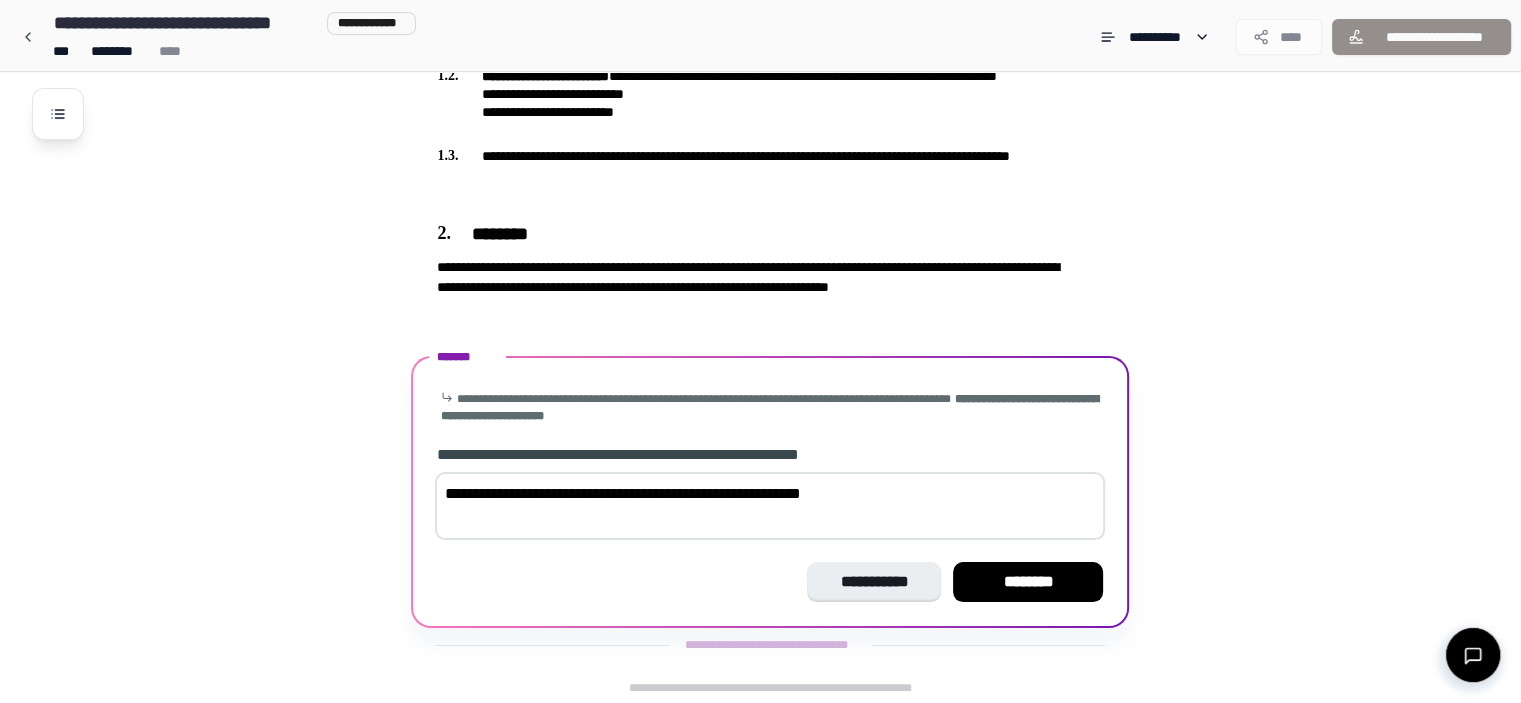 click on "**********" at bounding box center (770, 506) 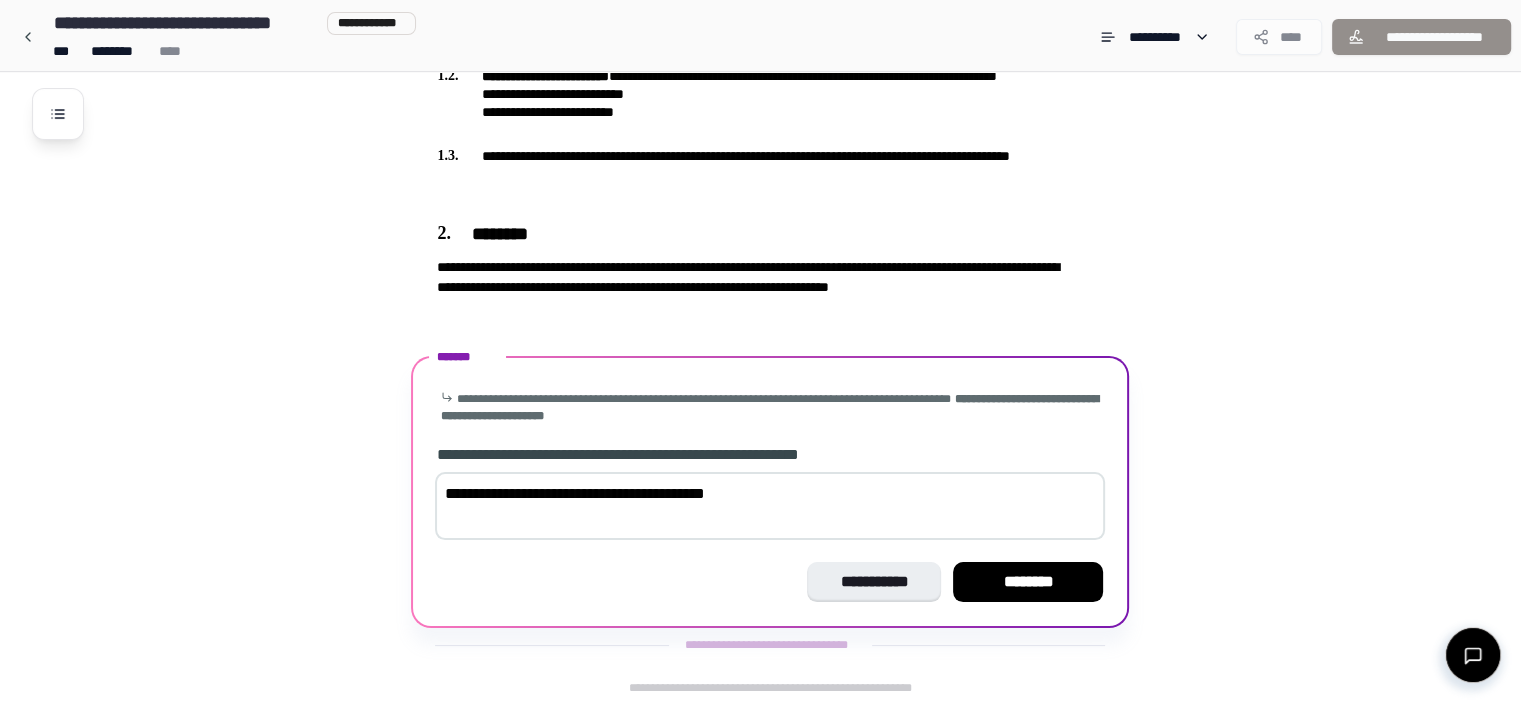click on "**********" at bounding box center [770, 506] 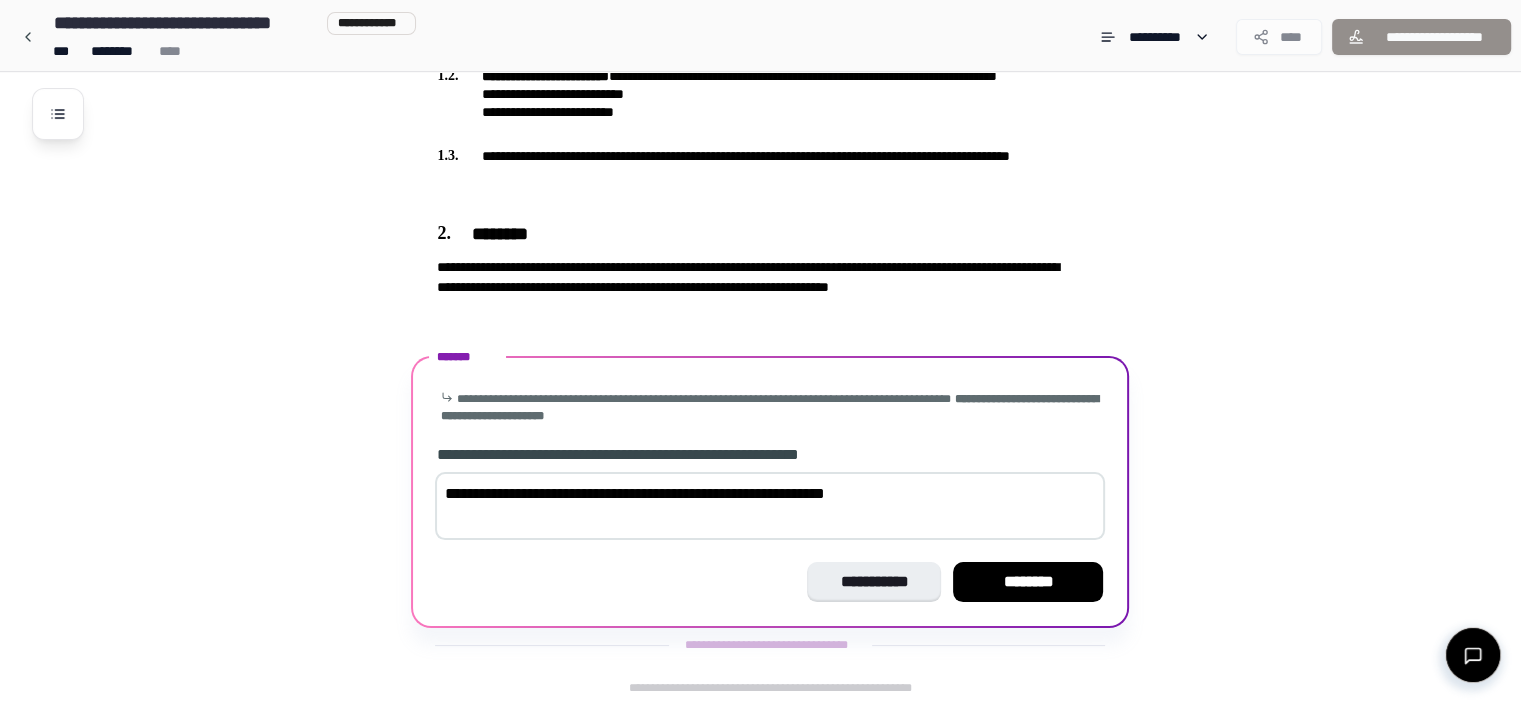 drag, startPoint x: 904, startPoint y: 487, endPoint x: 767, endPoint y: 498, distance: 137.4409 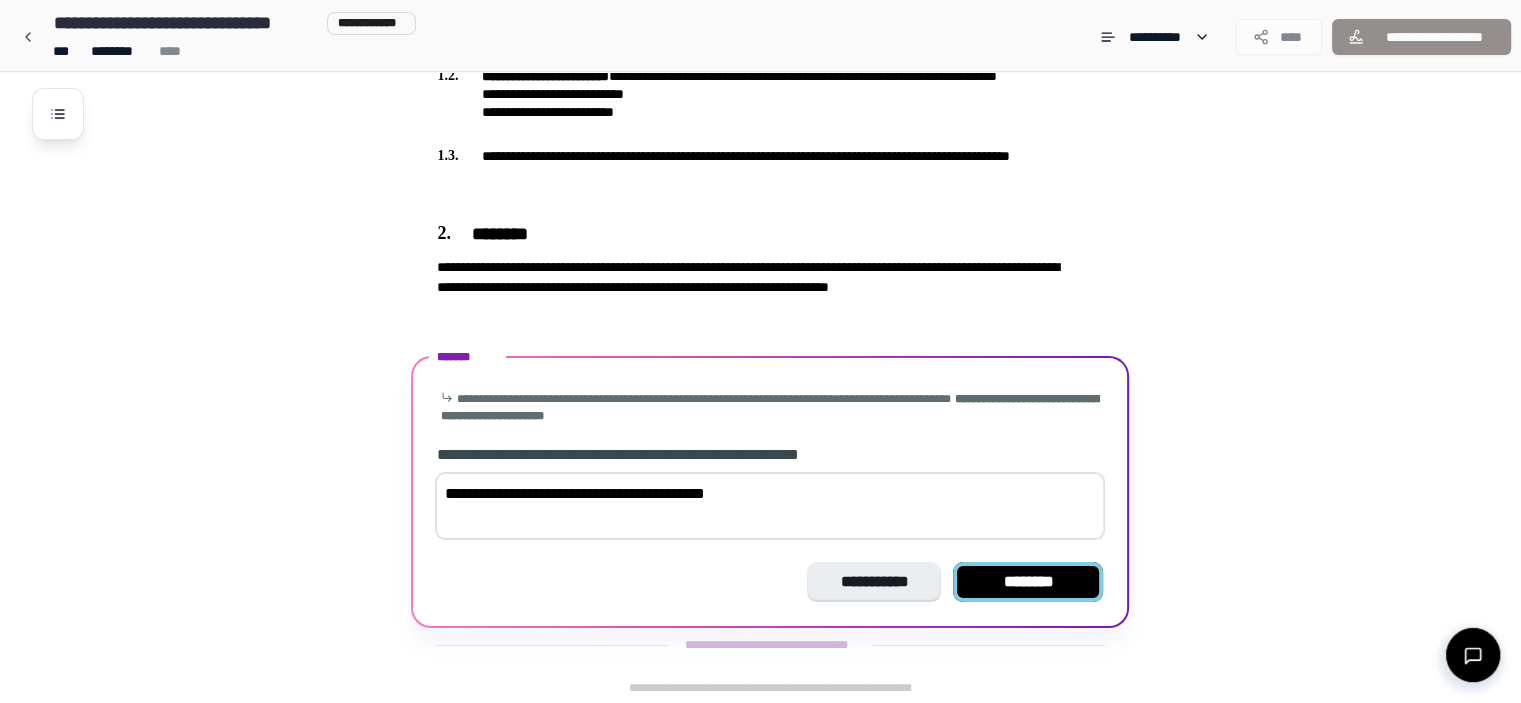 type on "**********" 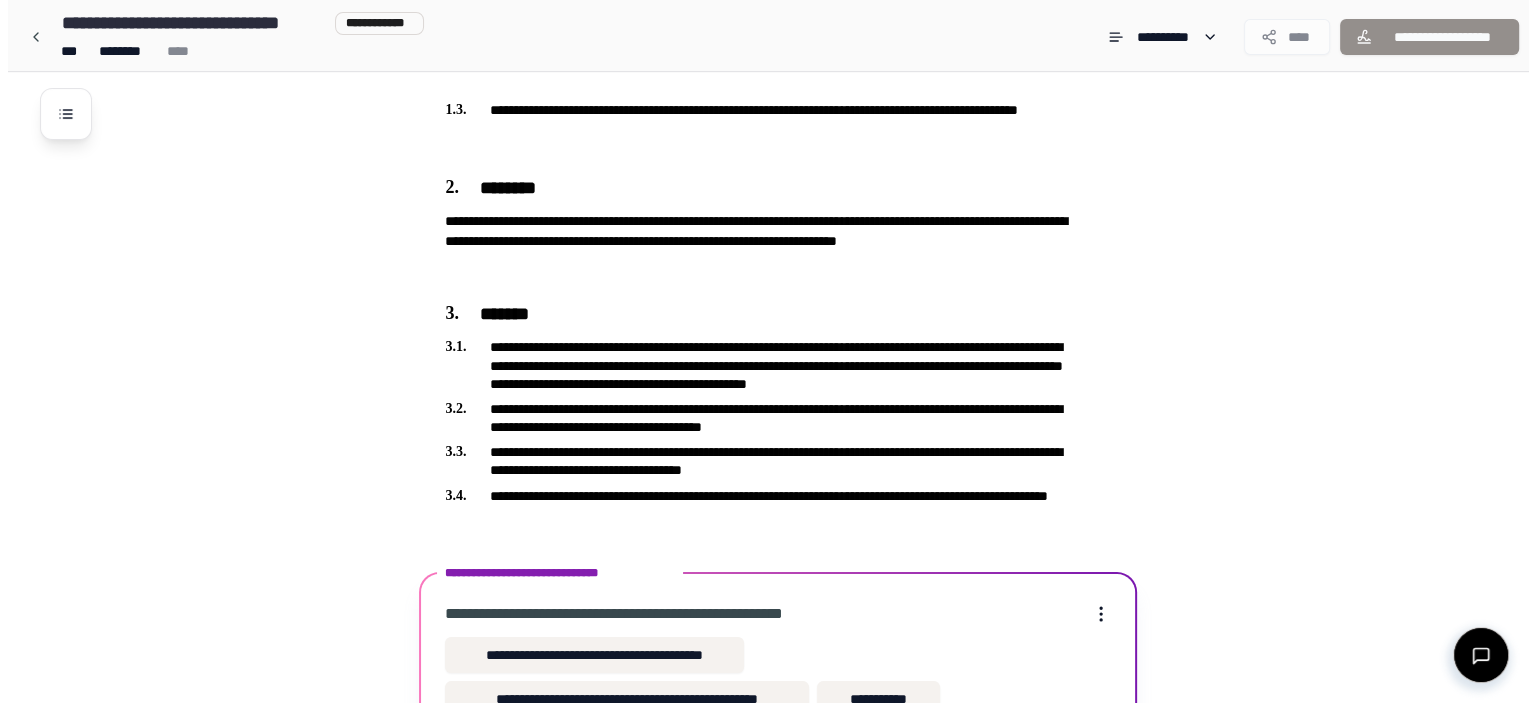 scroll, scrollTop: 360, scrollLeft: 0, axis: vertical 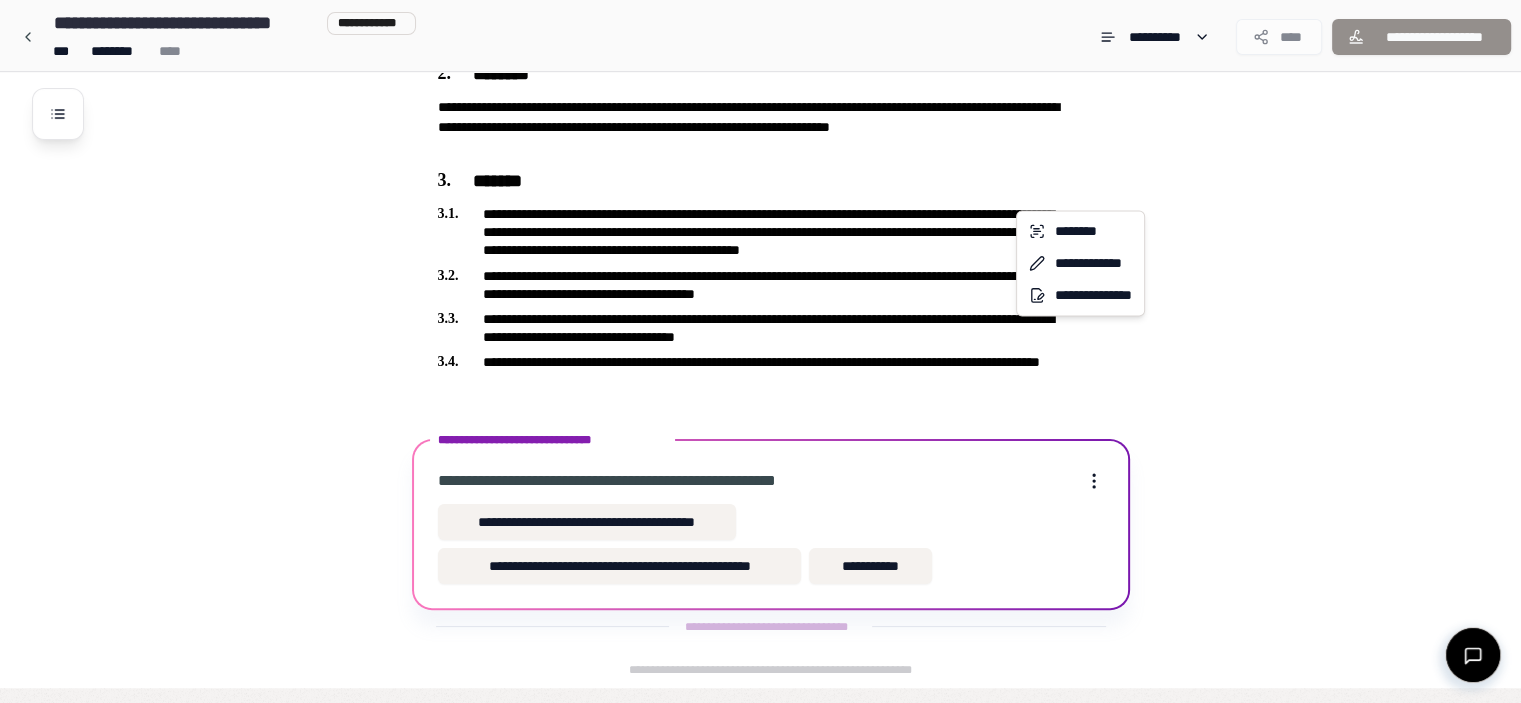 click on "**********" at bounding box center [768, 172] 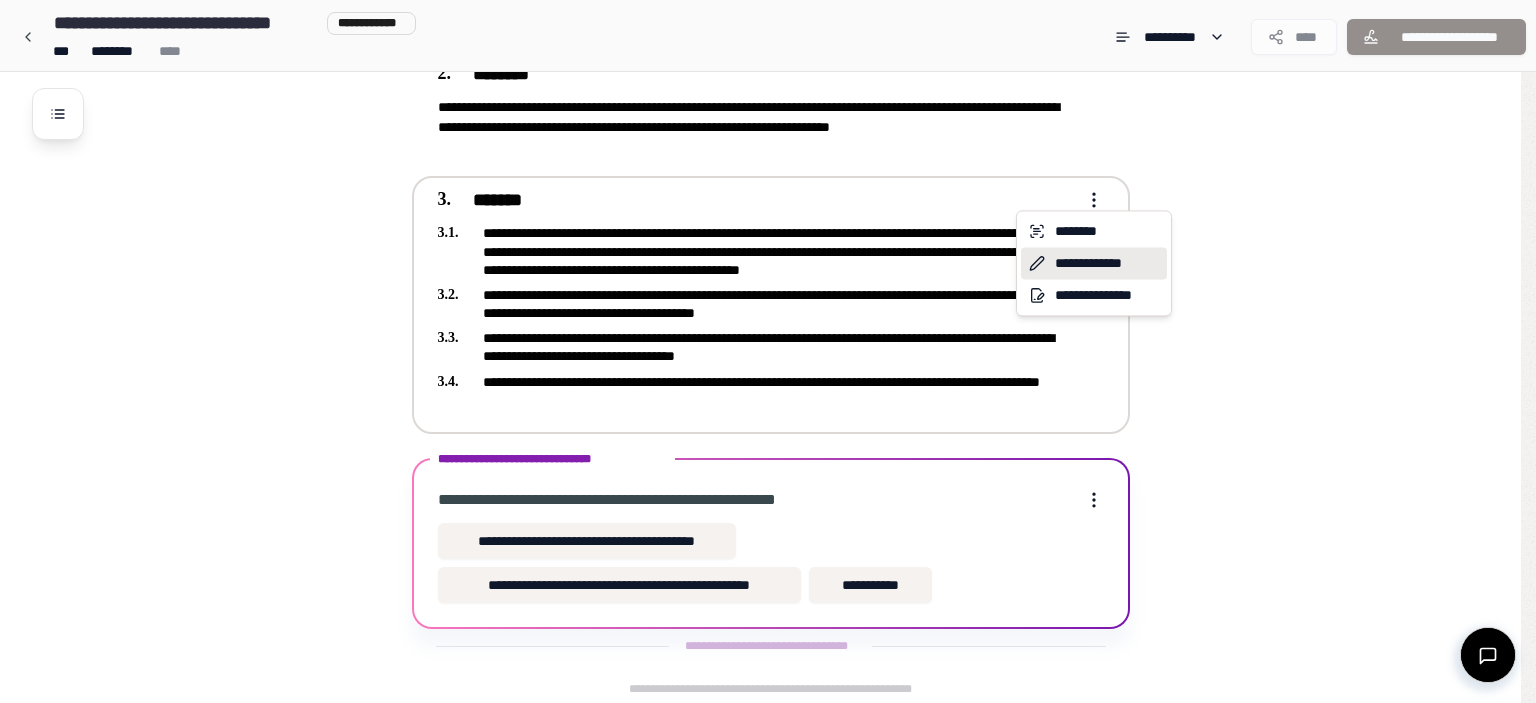click on "**********" at bounding box center [1094, 263] 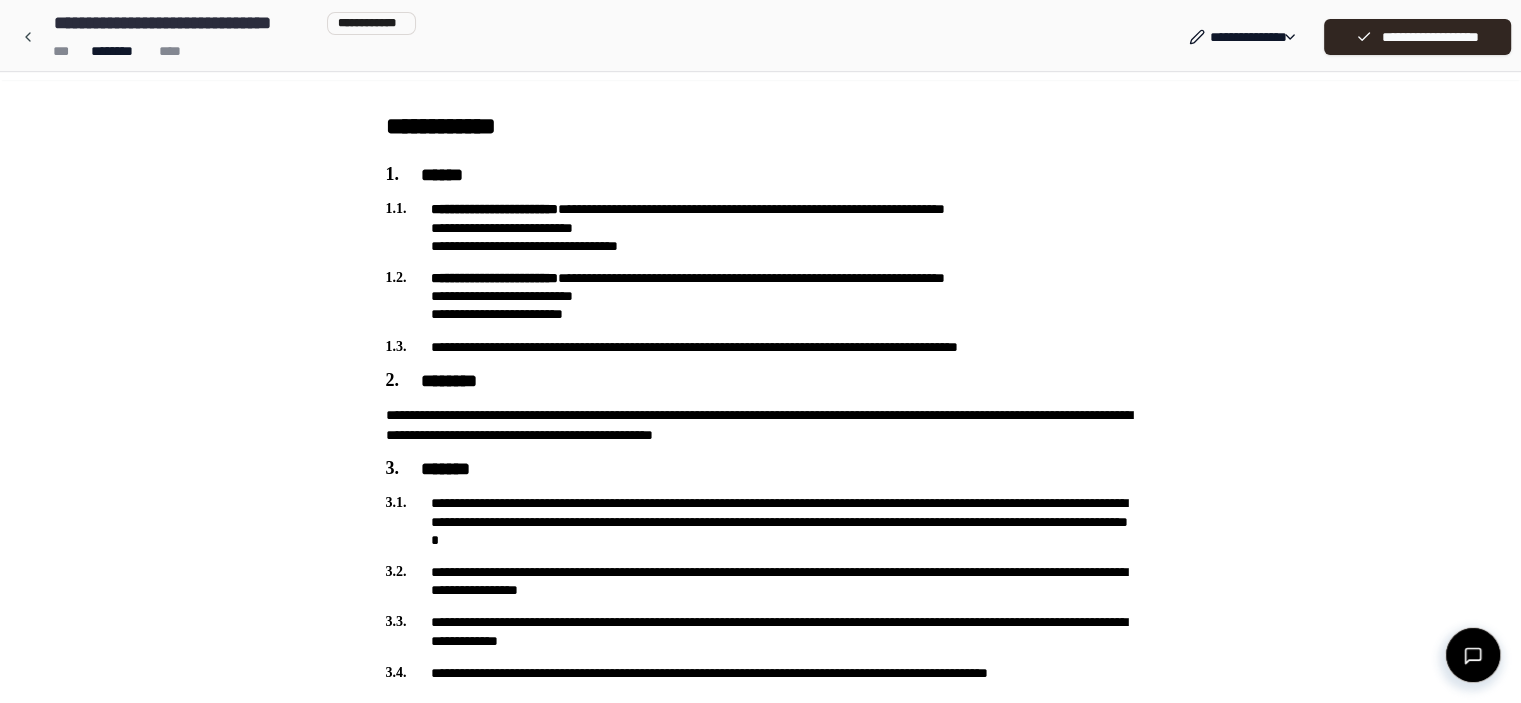 scroll, scrollTop: 0, scrollLeft: 0, axis: both 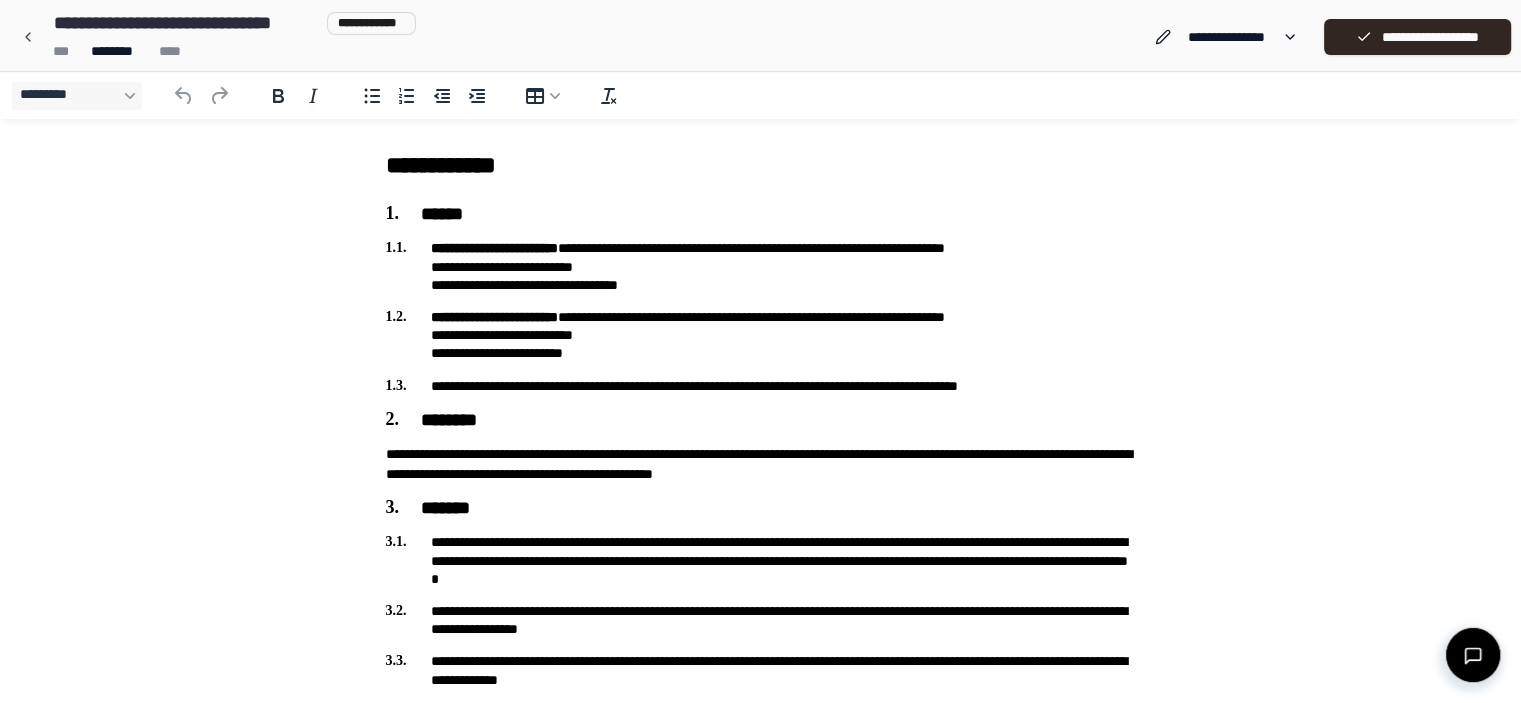 click on "**********" at bounding box center (761, 335) 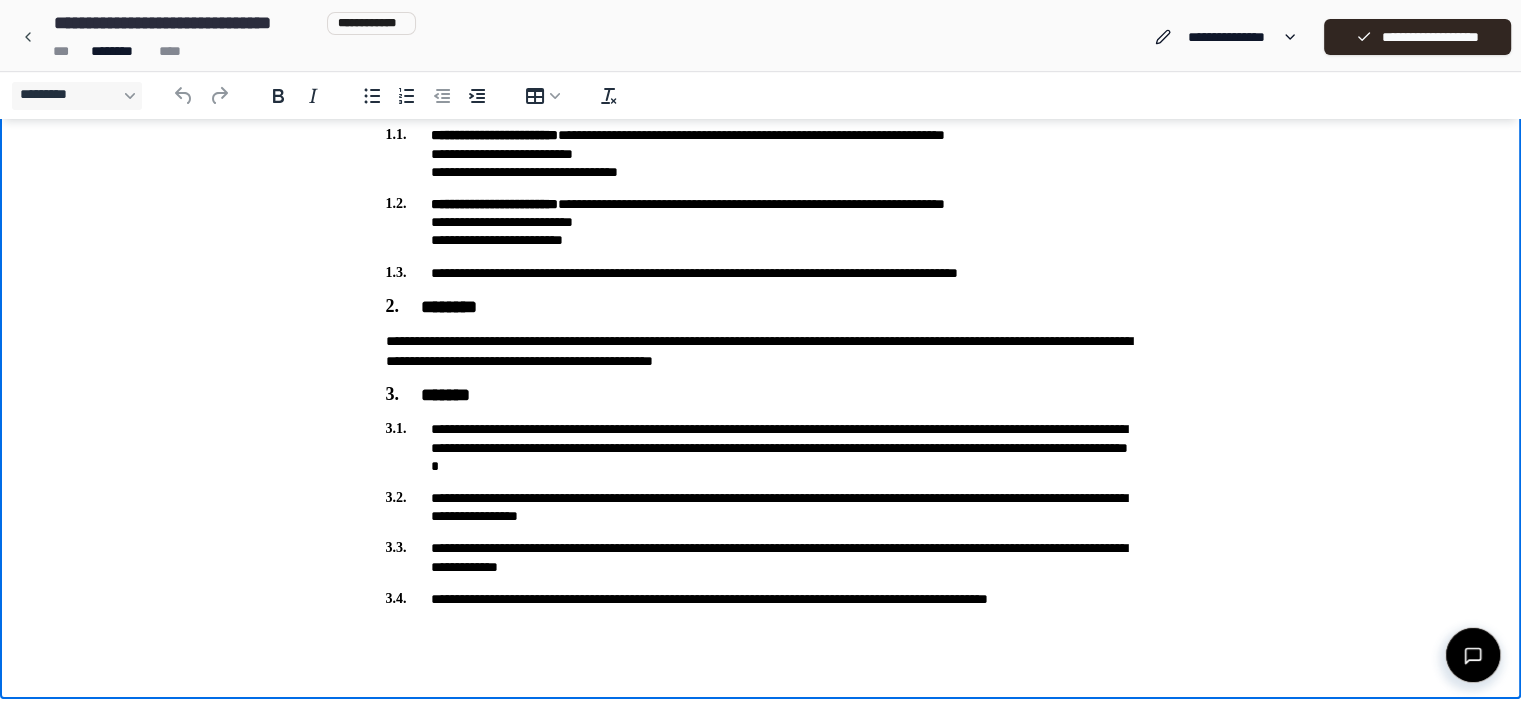 scroll, scrollTop: 116, scrollLeft: 0, axis: vertical 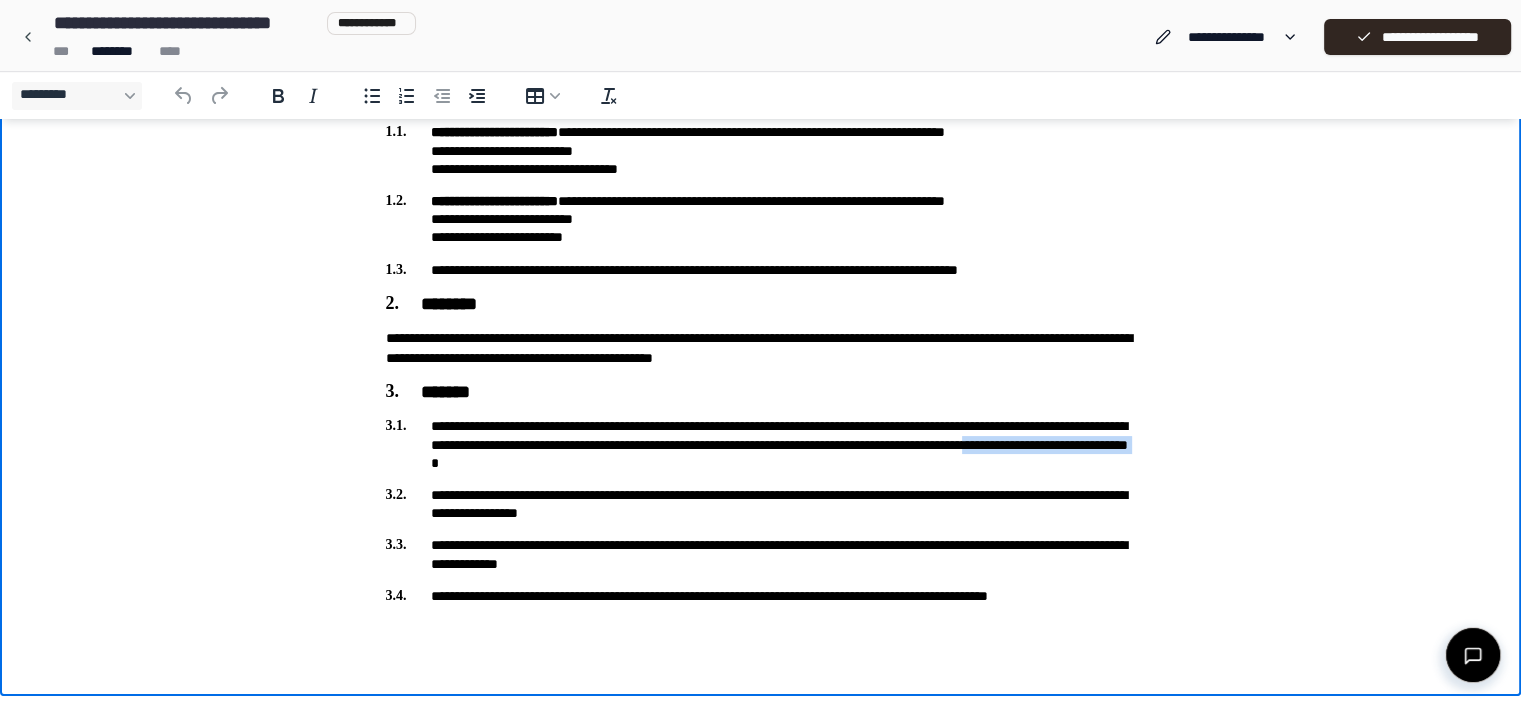 drag, startPoint x: 868, startPoint y: 459, endPoint x: 664, endPoint y: 459, distance: 204 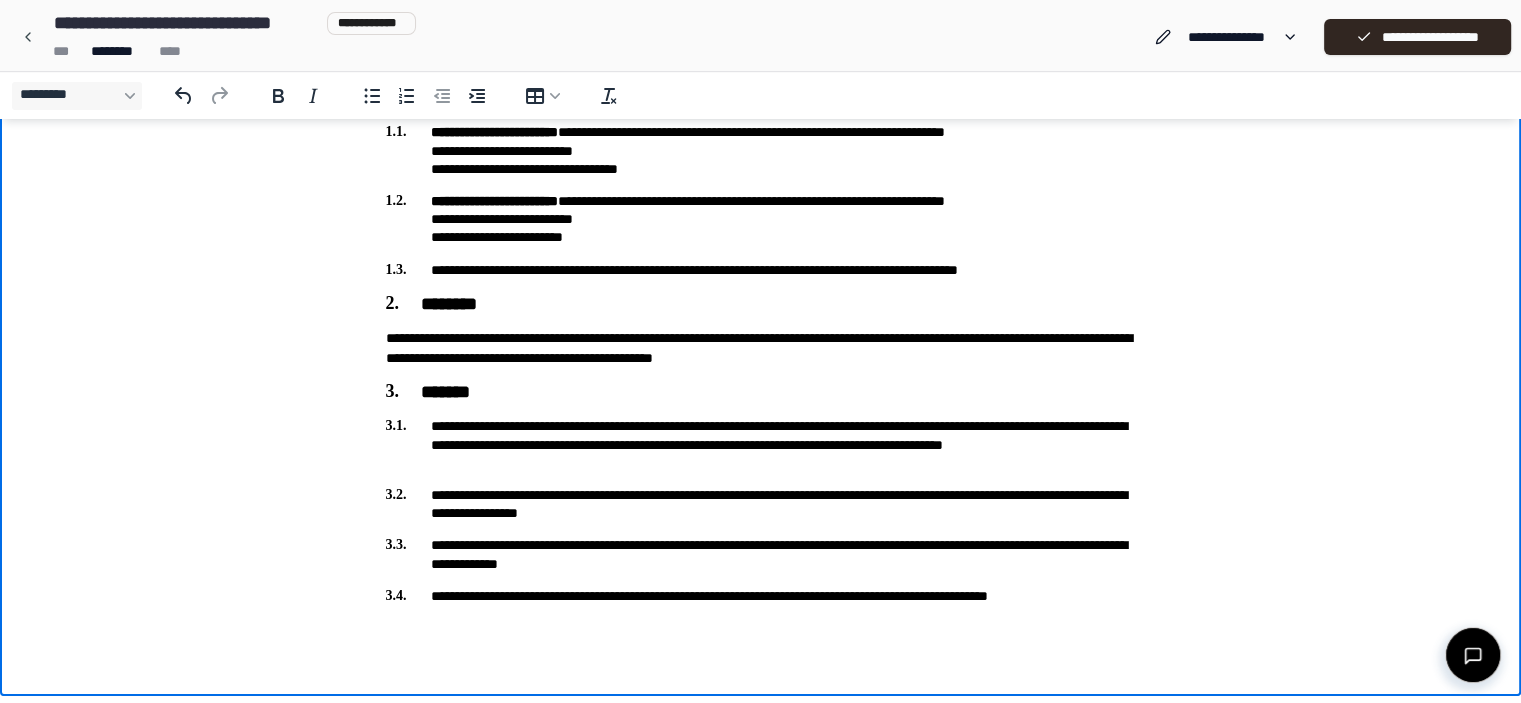 click on "**********" at bounding box center (761, 504) 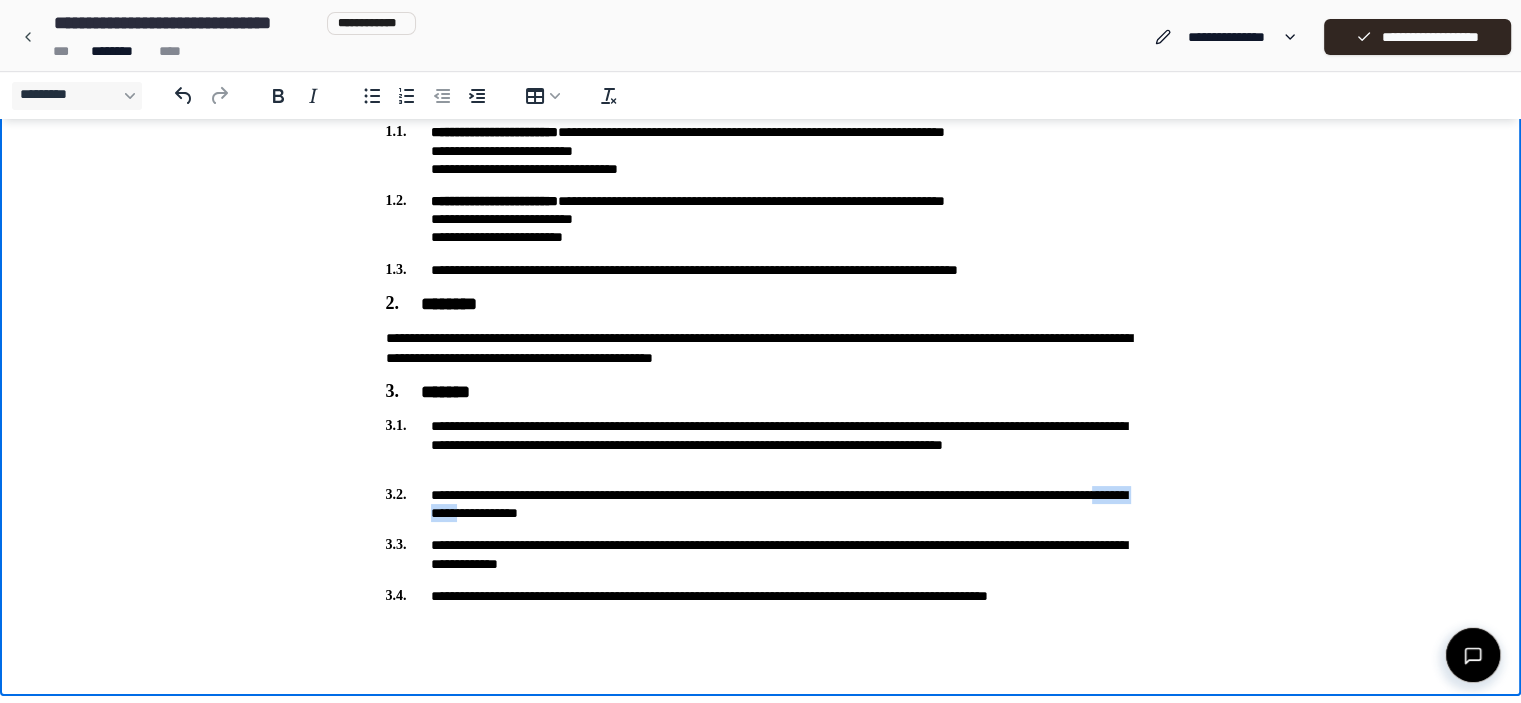 click on "**********" at bounding box center [761, 504] 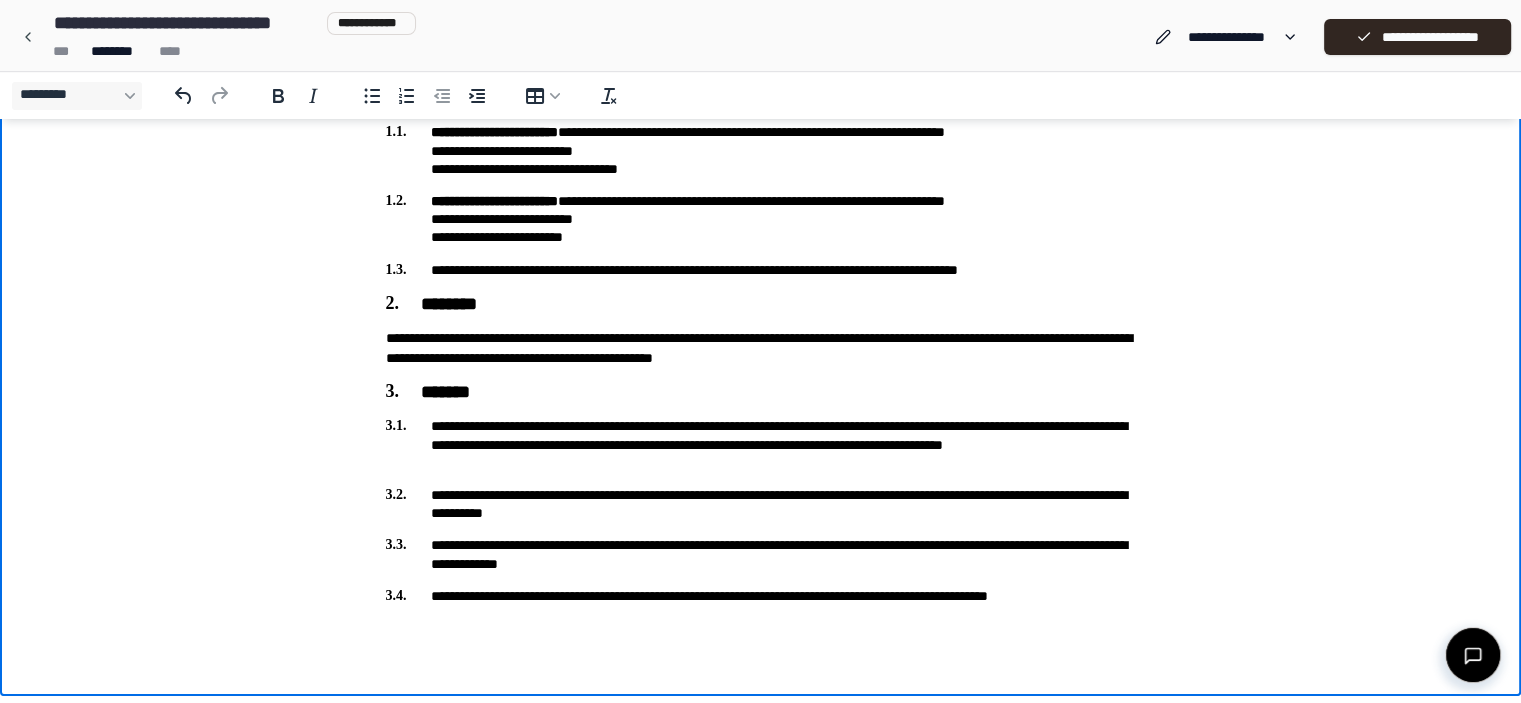 click on "**********" at bounding box center (761, 554) 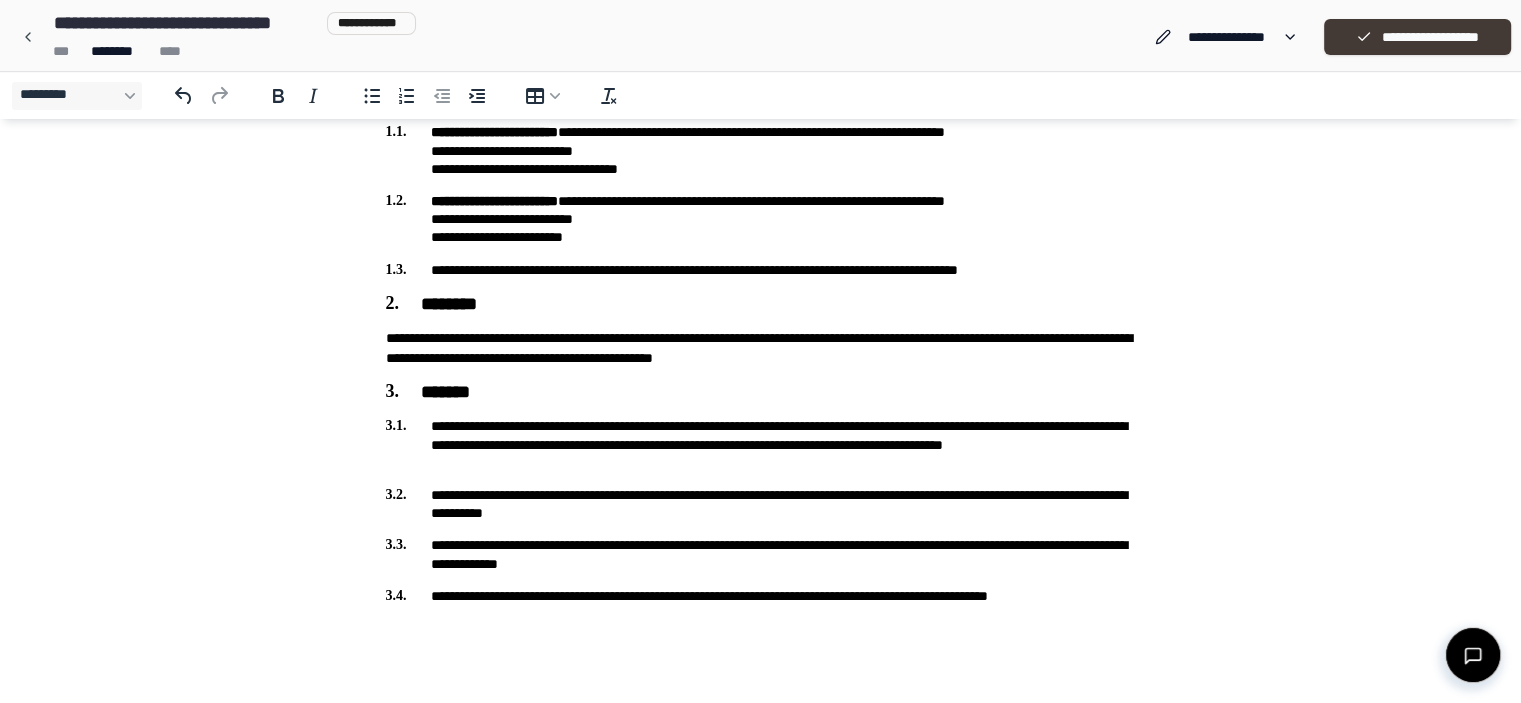 click on "**********" at bounding box center (1417, 37) 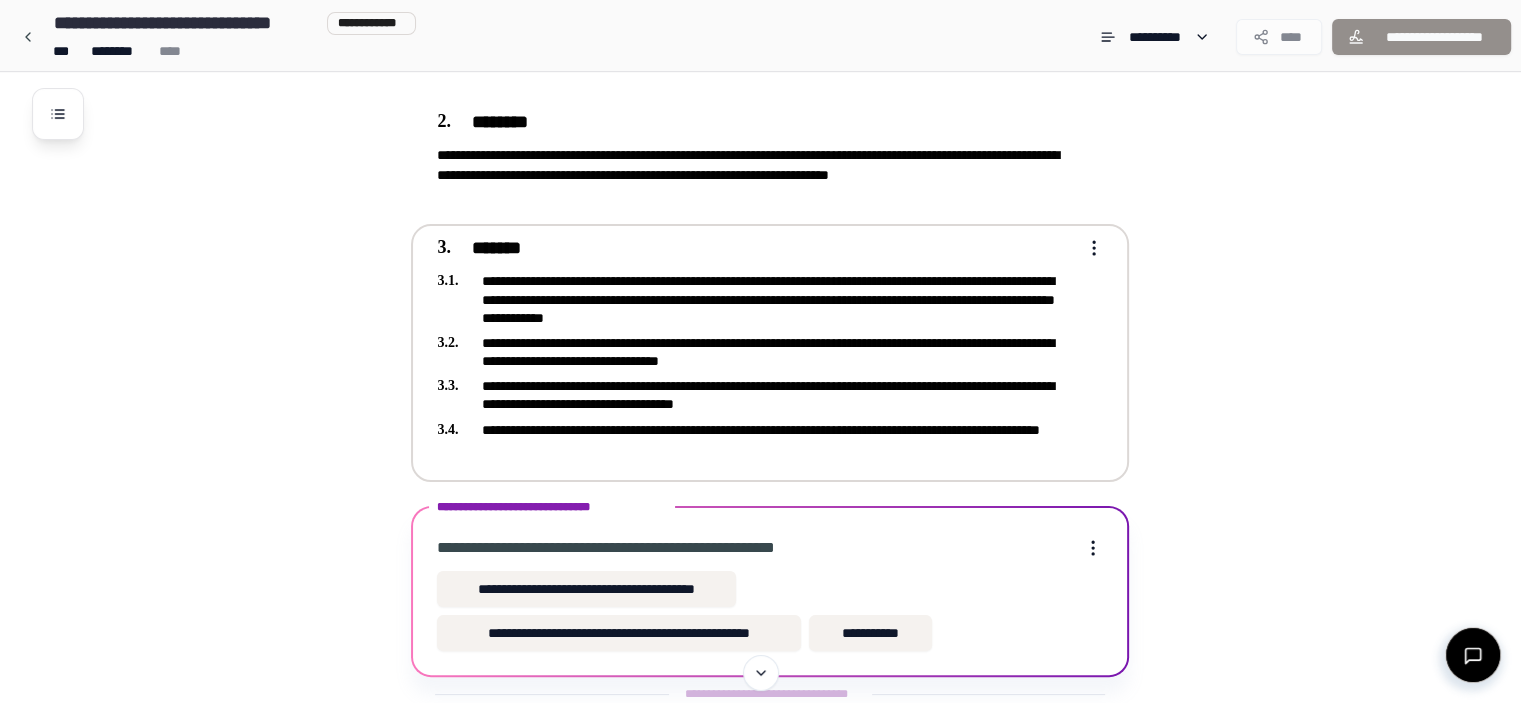 scroll, scrollTop: 316, scrollLeft: 0, axis: vertical 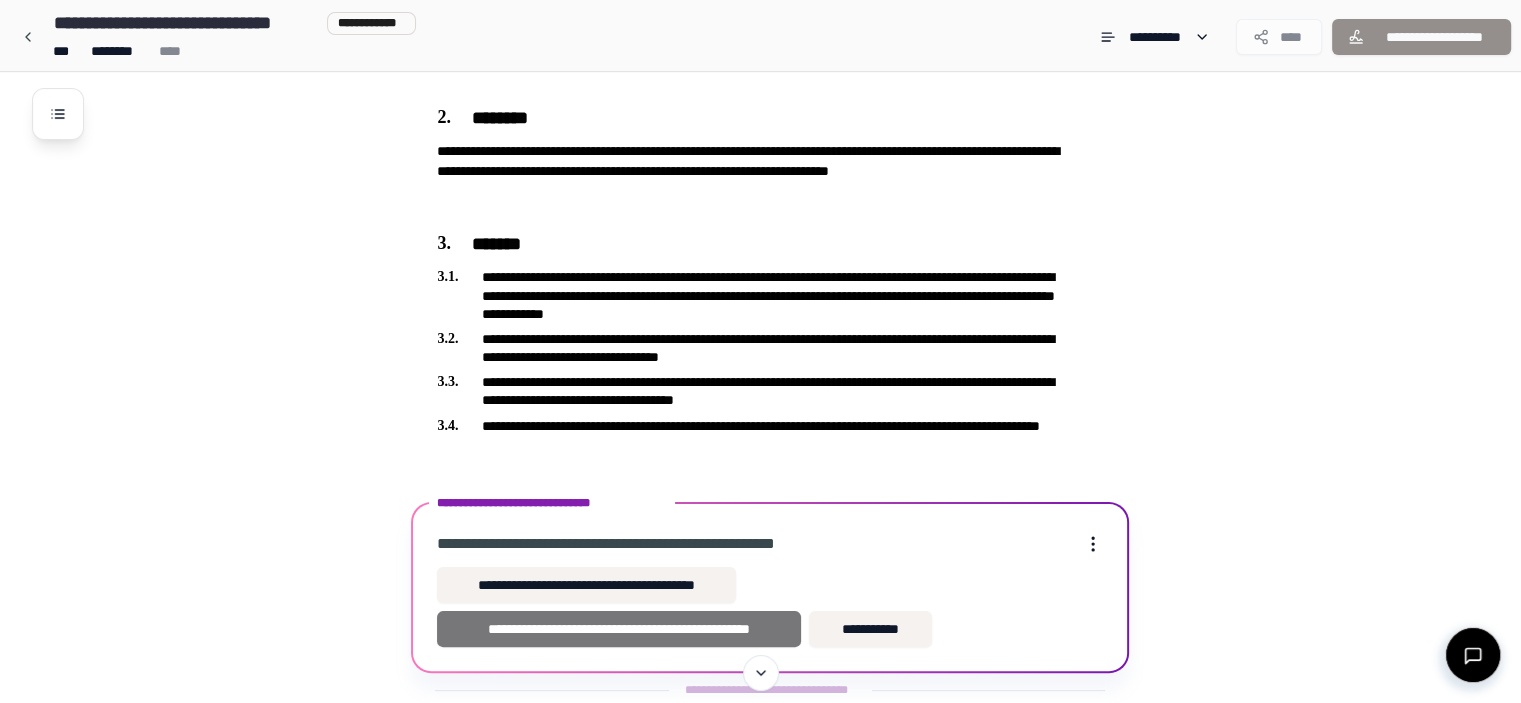 click on "**********" at bounding box center (619, 629) 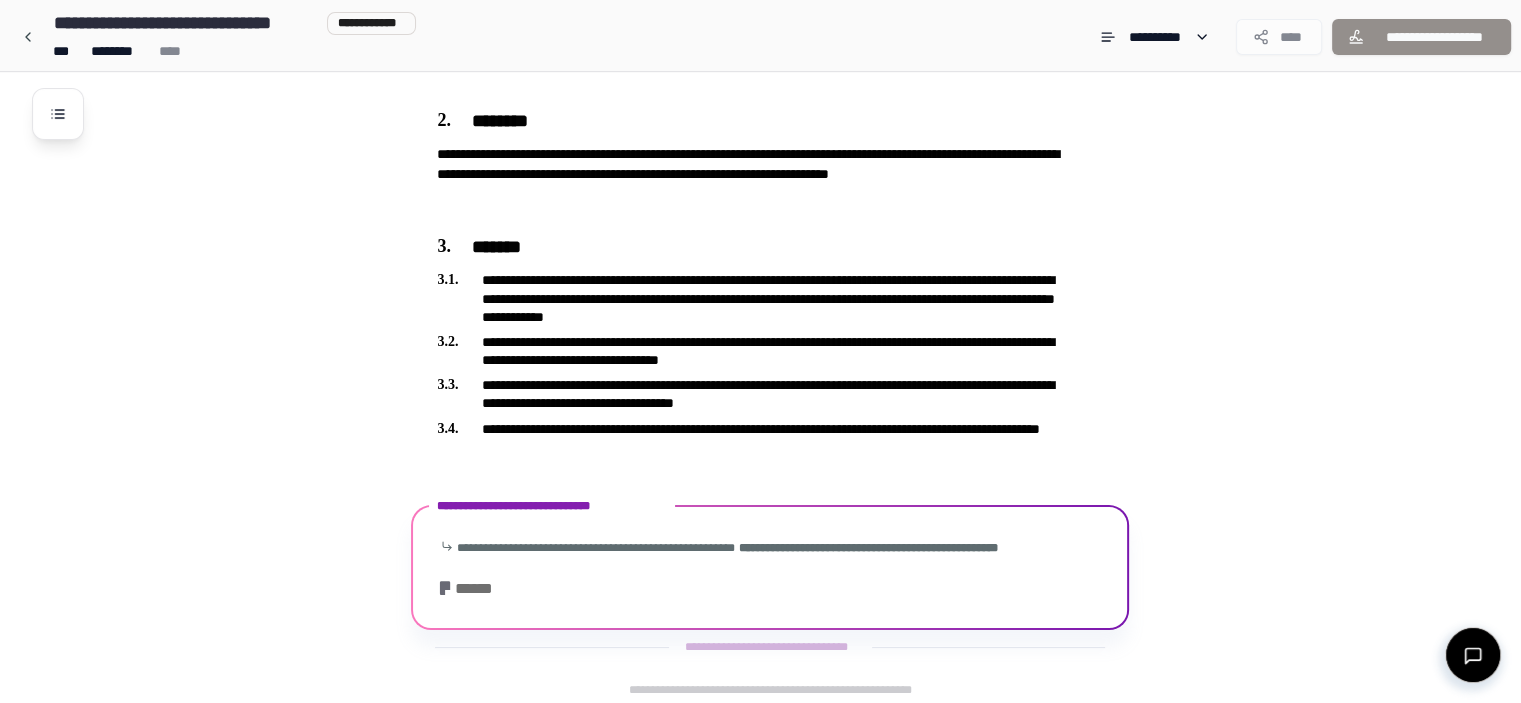 scroll, scrollTop: 733, scrollLeft: 0, axis: vertical 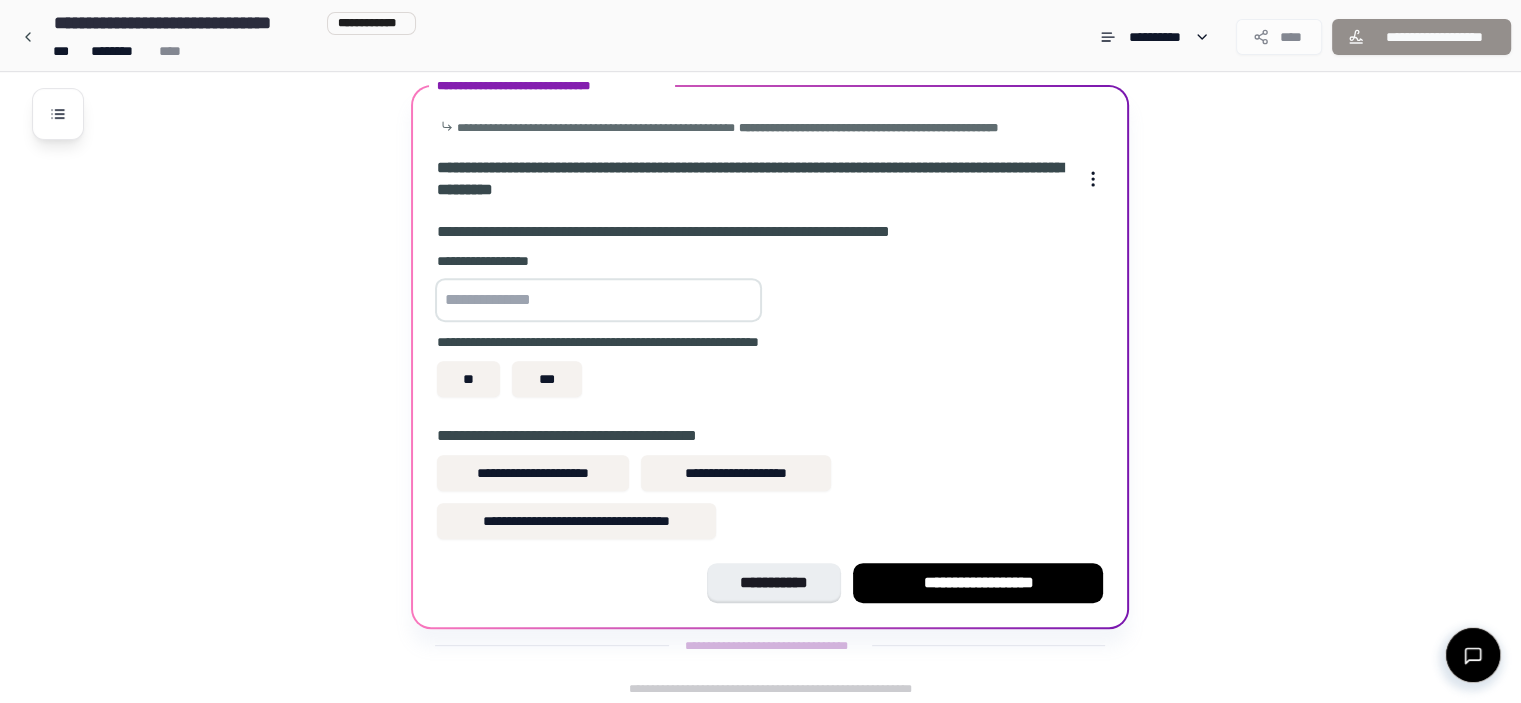 click at bounding box center [598, 300] 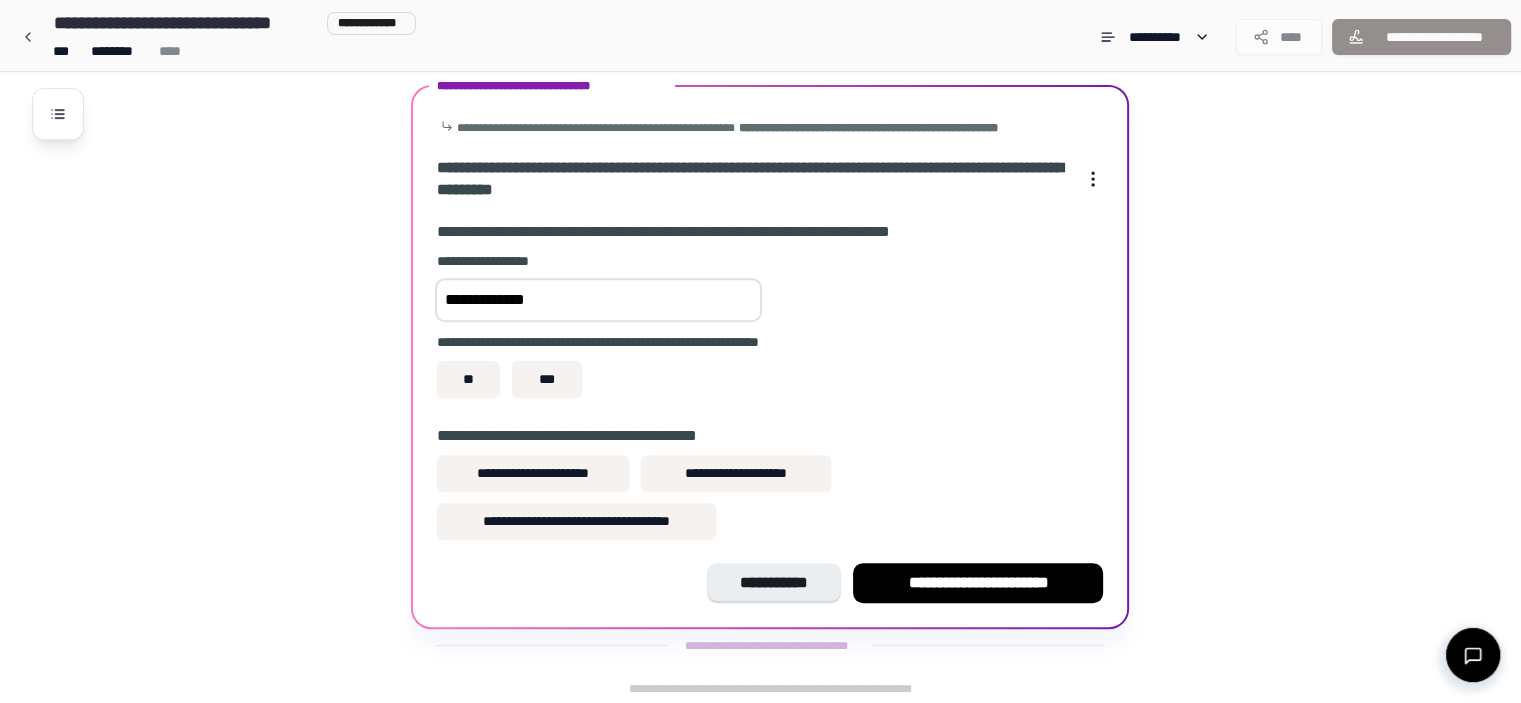 type on "**********" 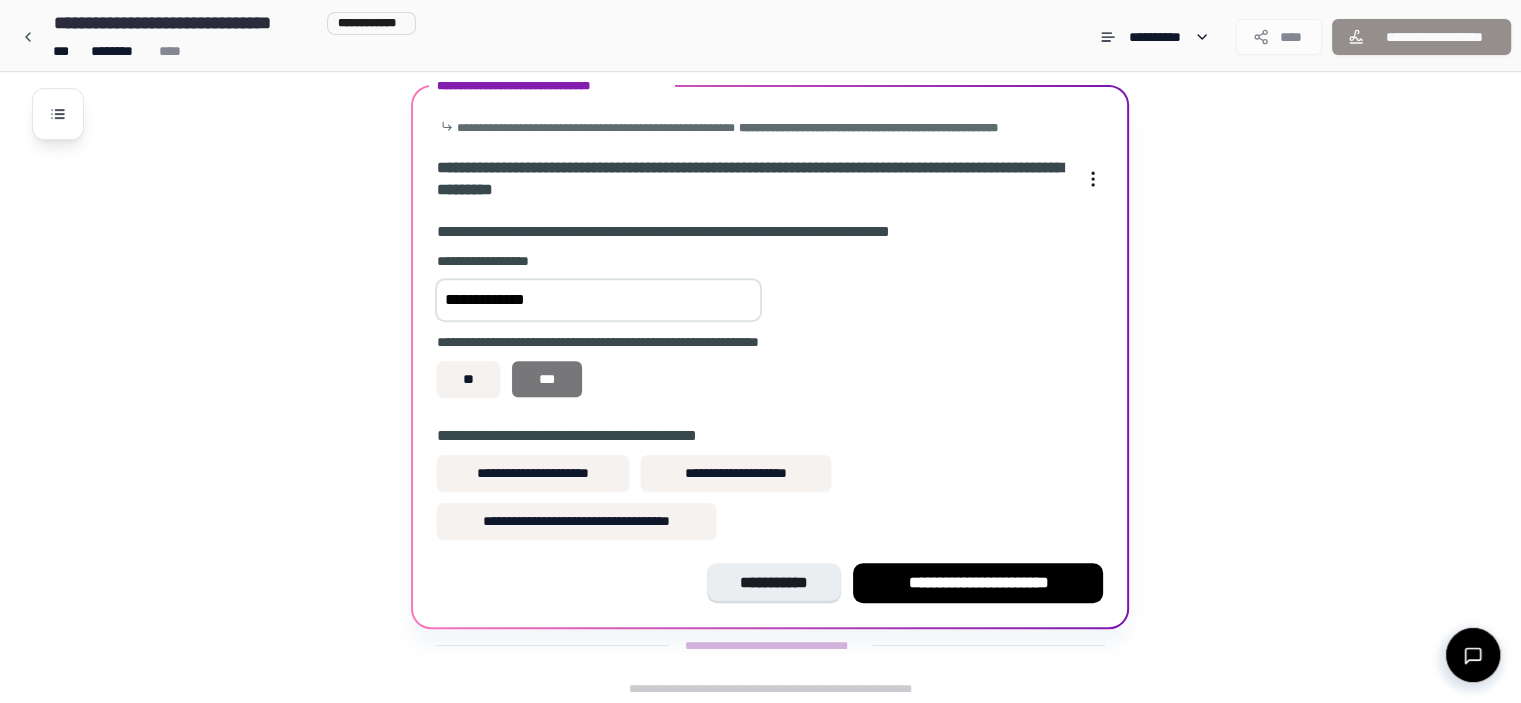 click on "***" at bounding box center (547, 379) 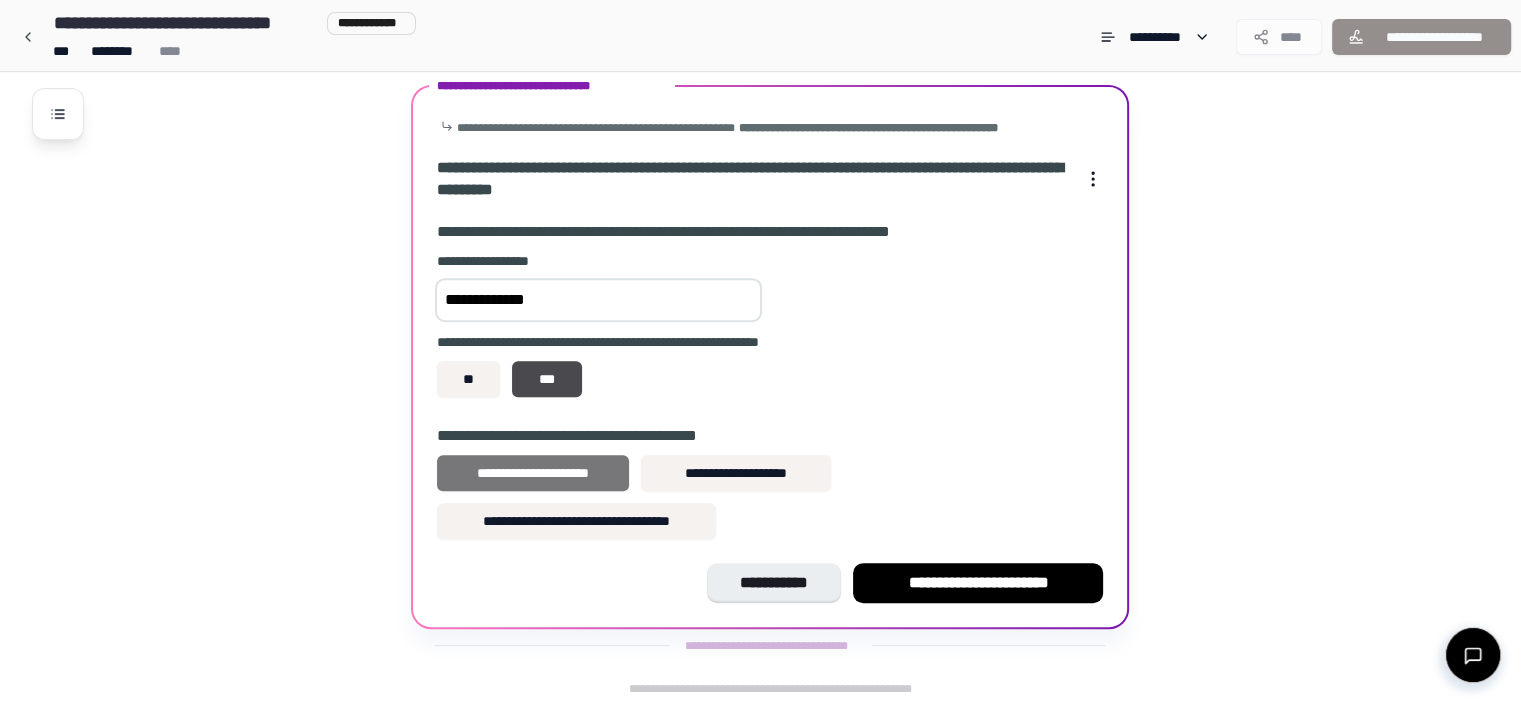 click on "**********" at bounding box center [533, 473] 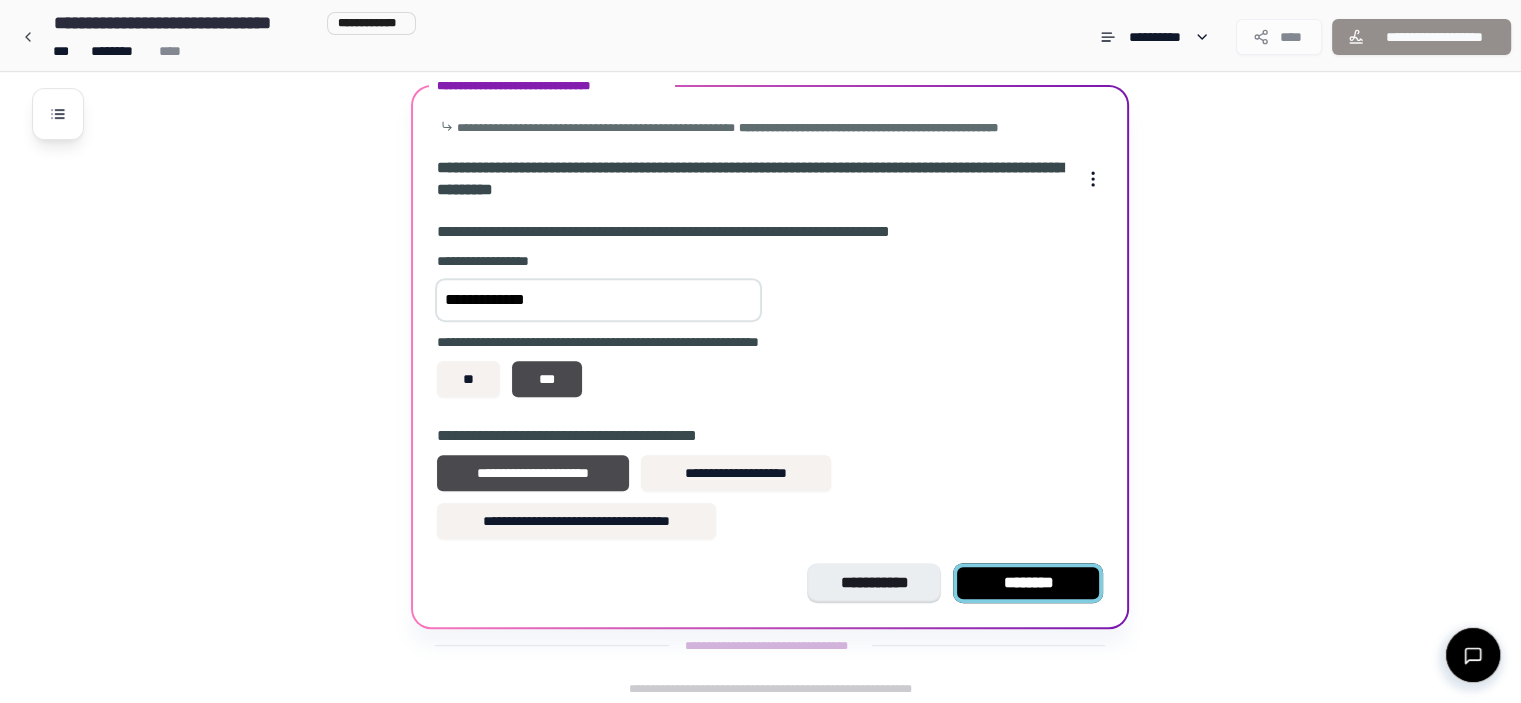 click on "********" at bounding box center (1028, 583) 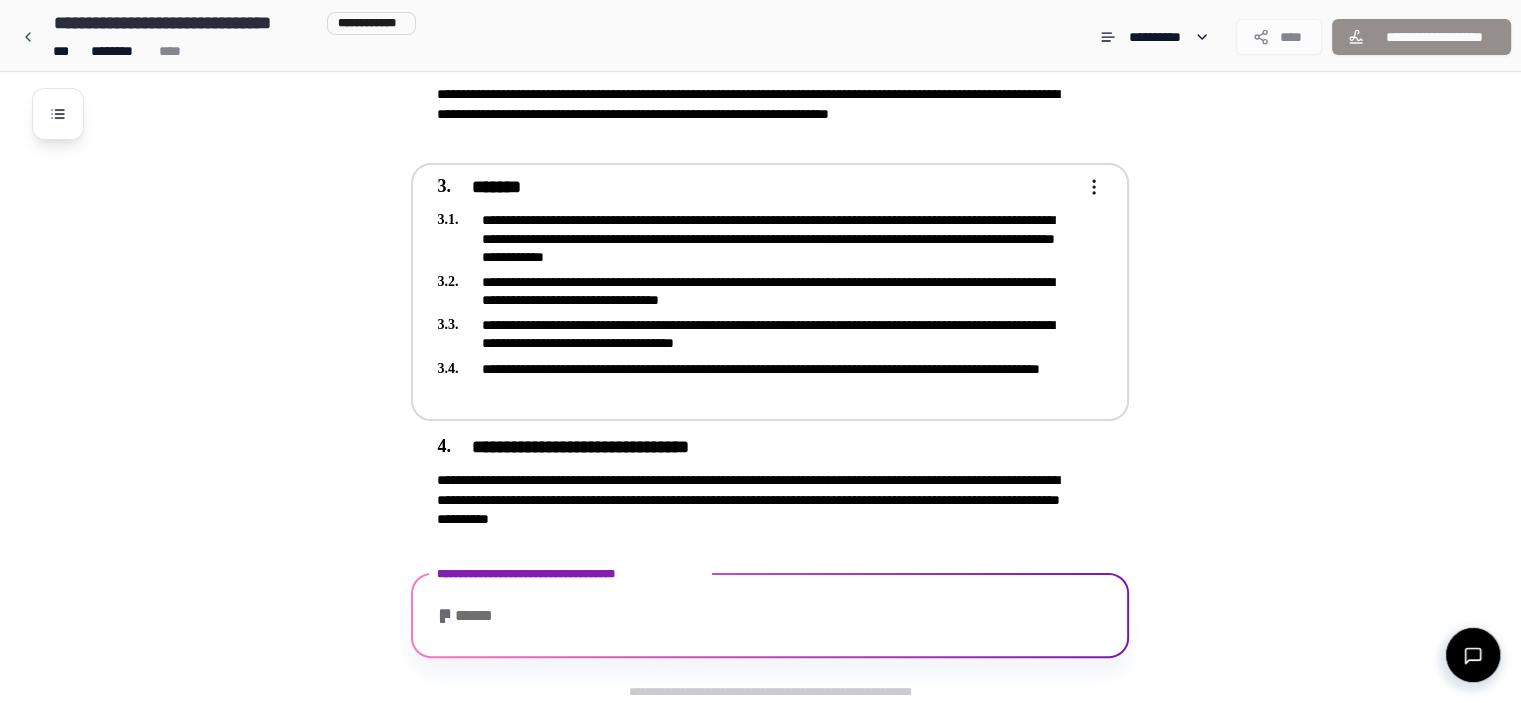 scroll, scrollTop: 609, scrollLeft: 0, axis: vertical 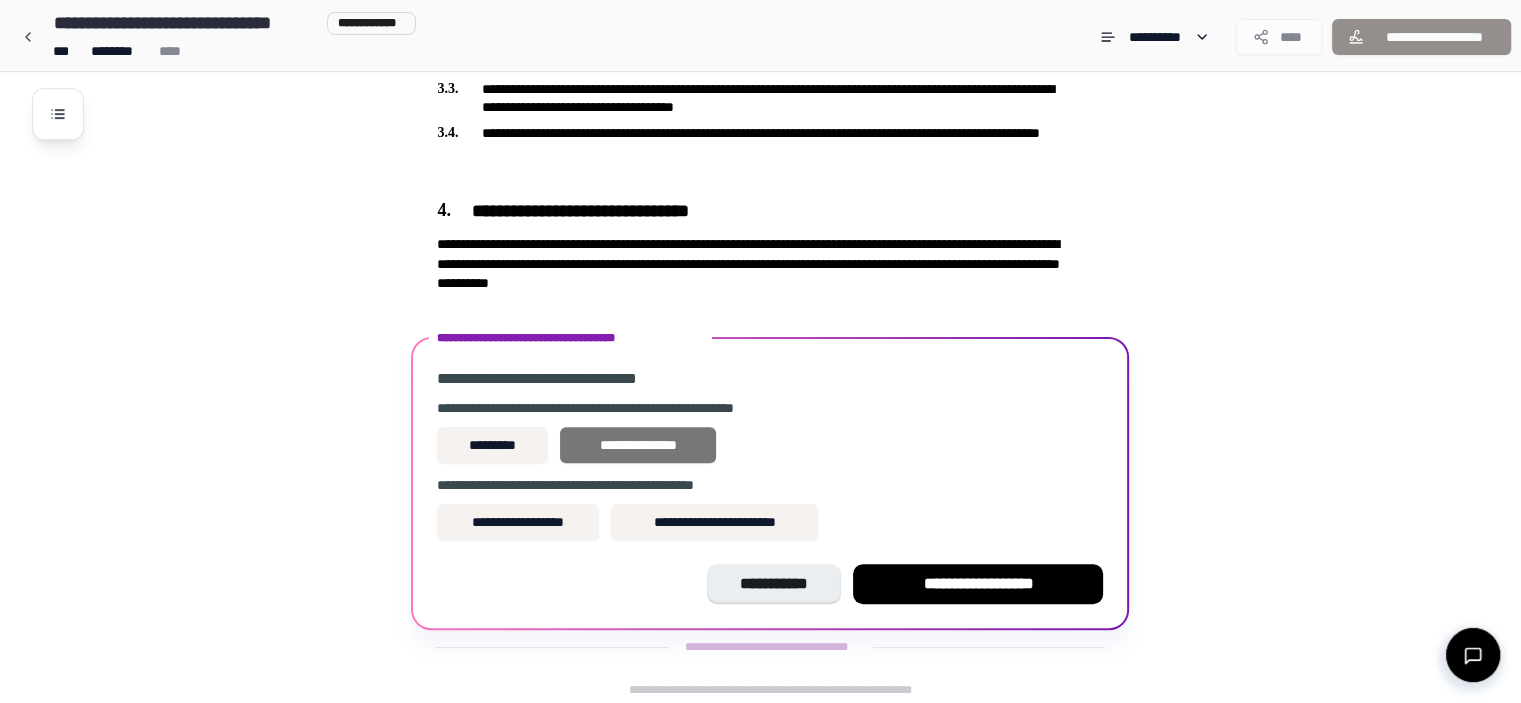 click on "**********" at bounding box center [638, 445] 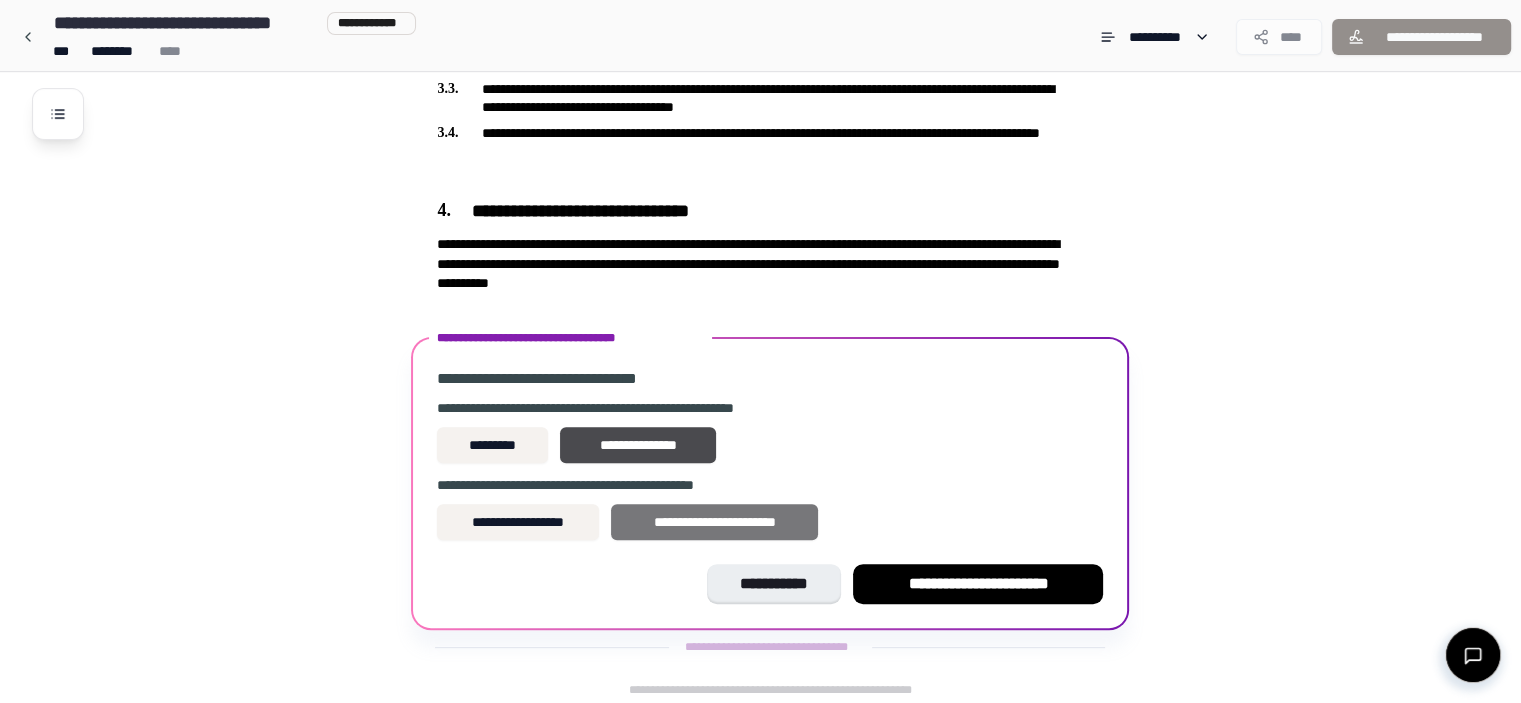 click on "**********" at bounding box center (714, 522) 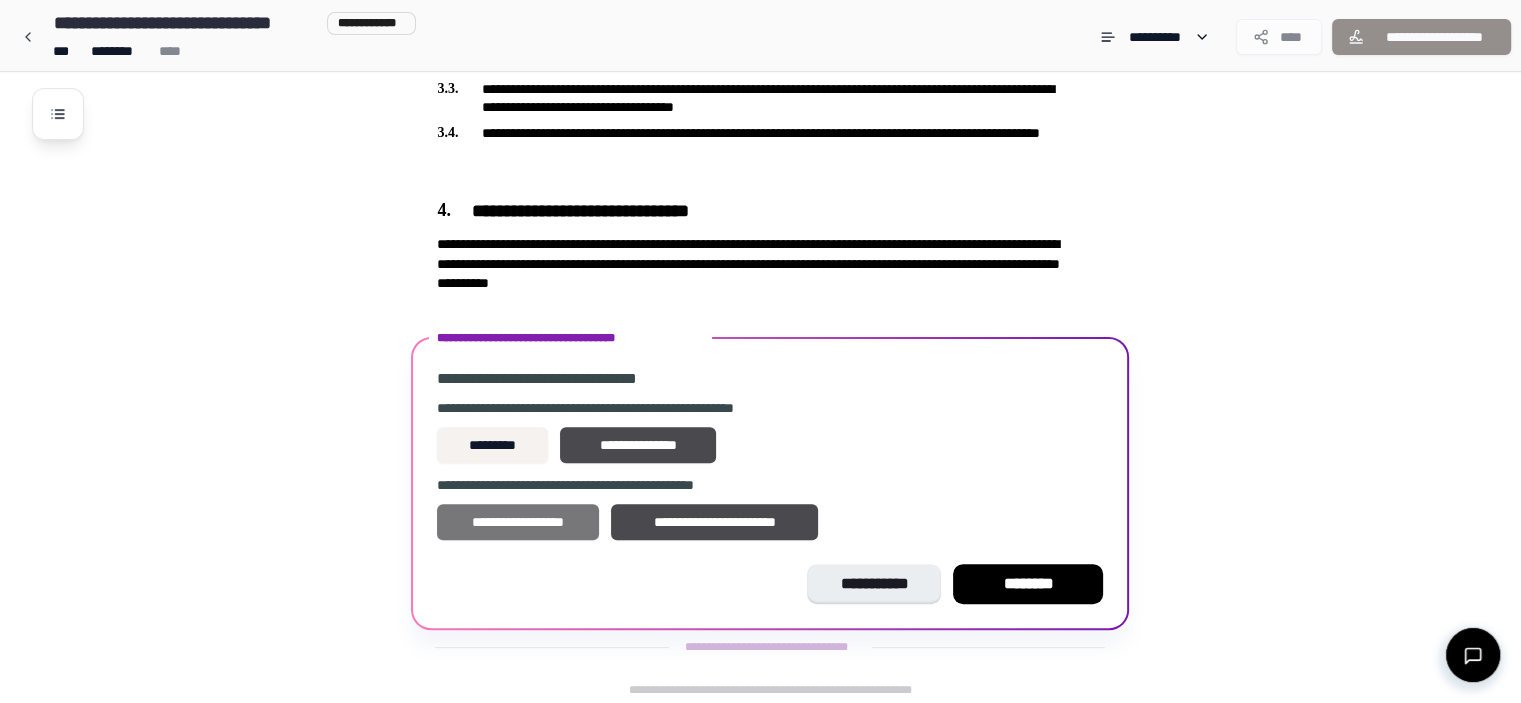 click on "**********" at bounding box center (518, 522) 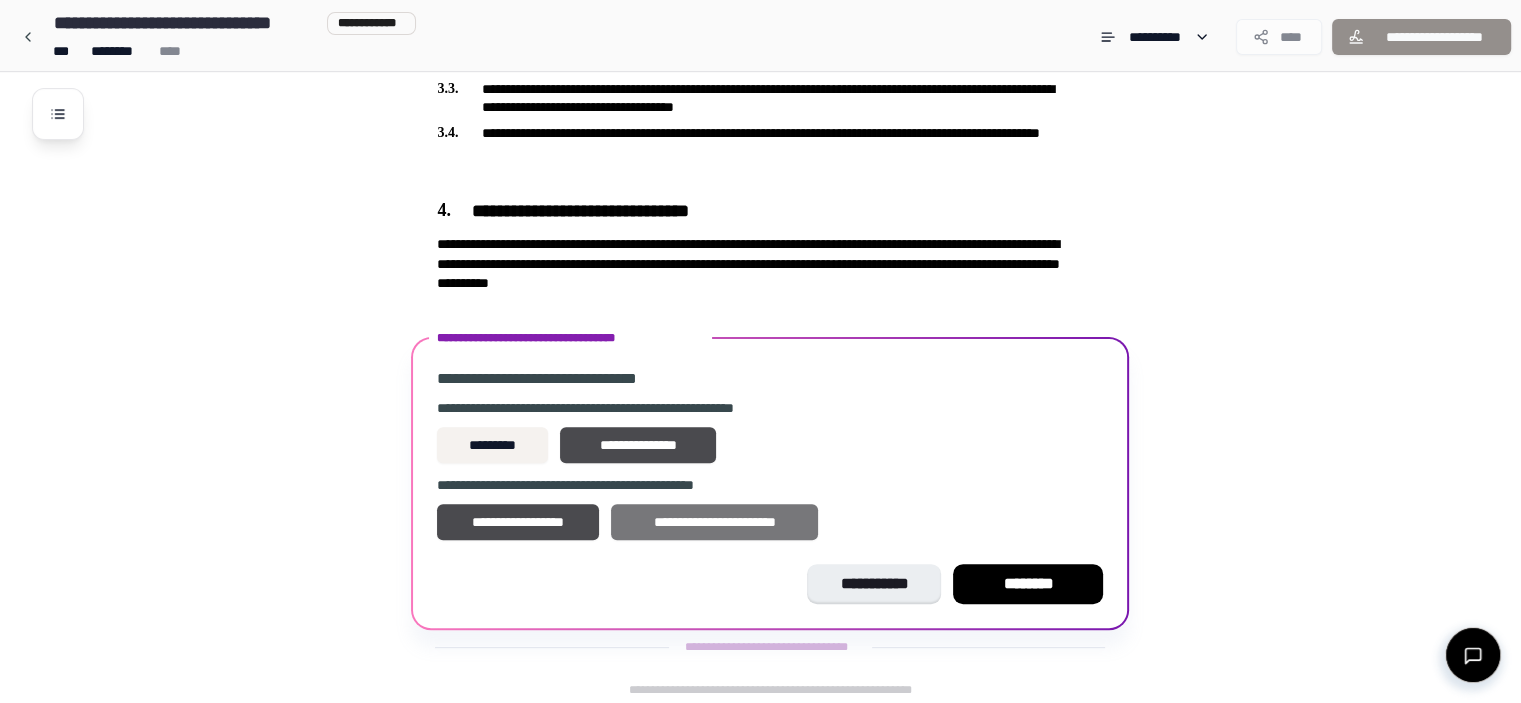 click on "**********" at bounding box center (714, 522) 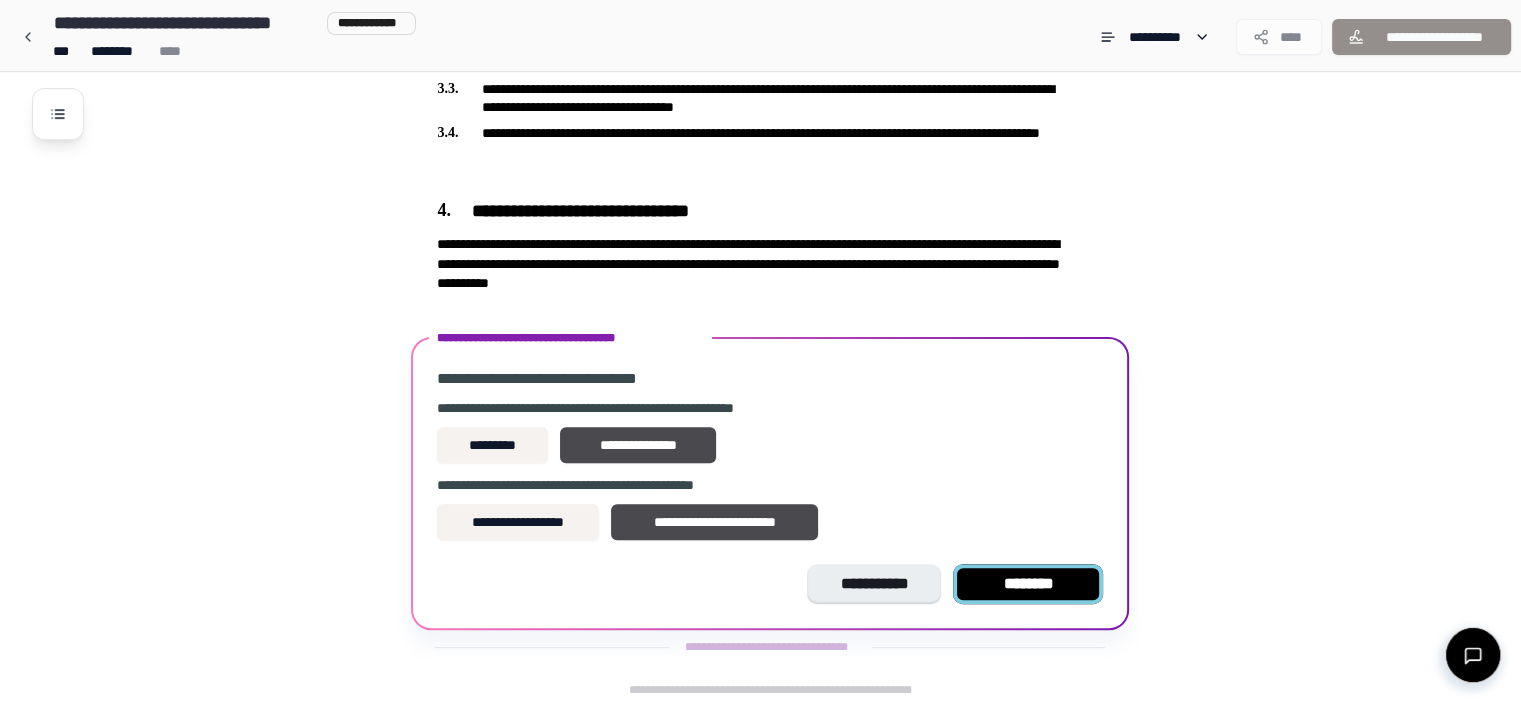 click on "********" at bounding box center [1028, 584] 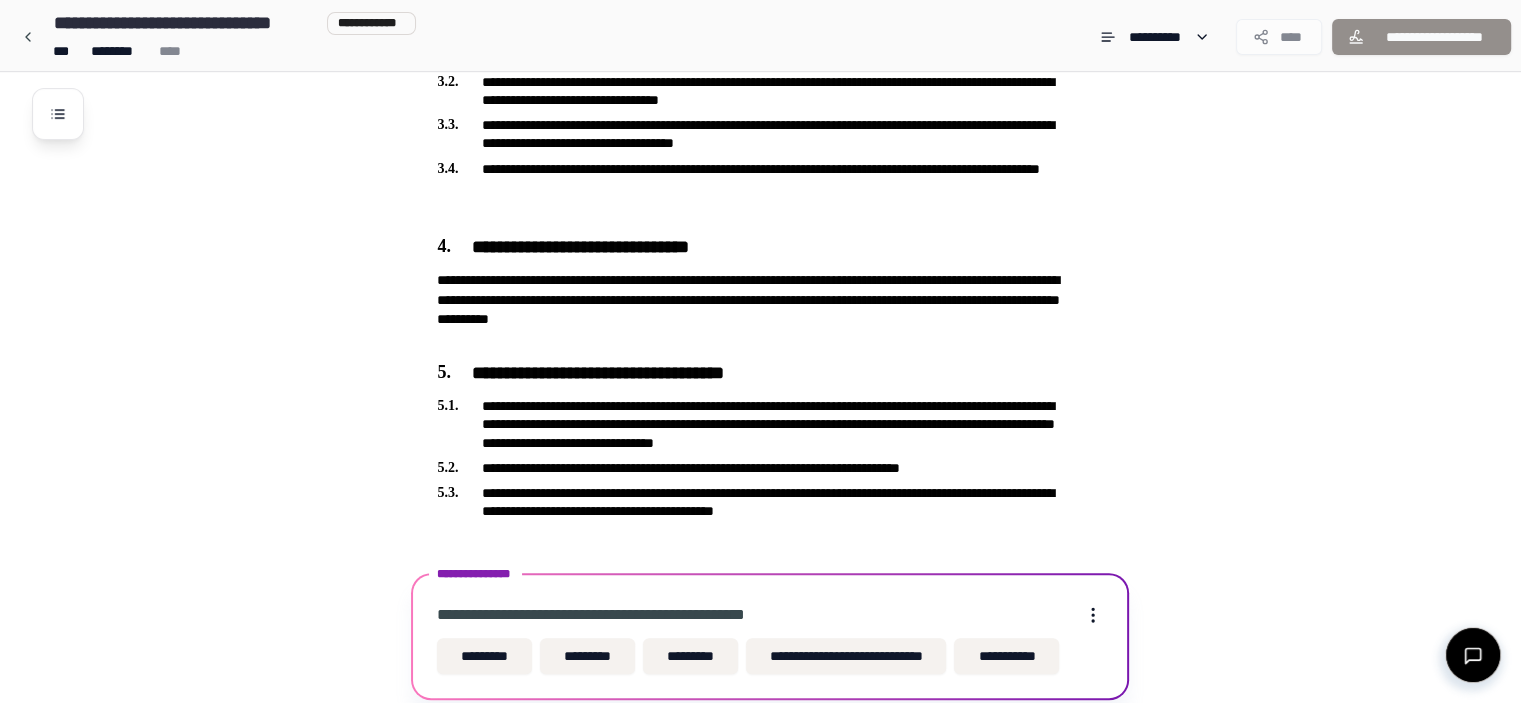 scroll, scrollTop: 687, scrollLeft: 0, axis: vertical 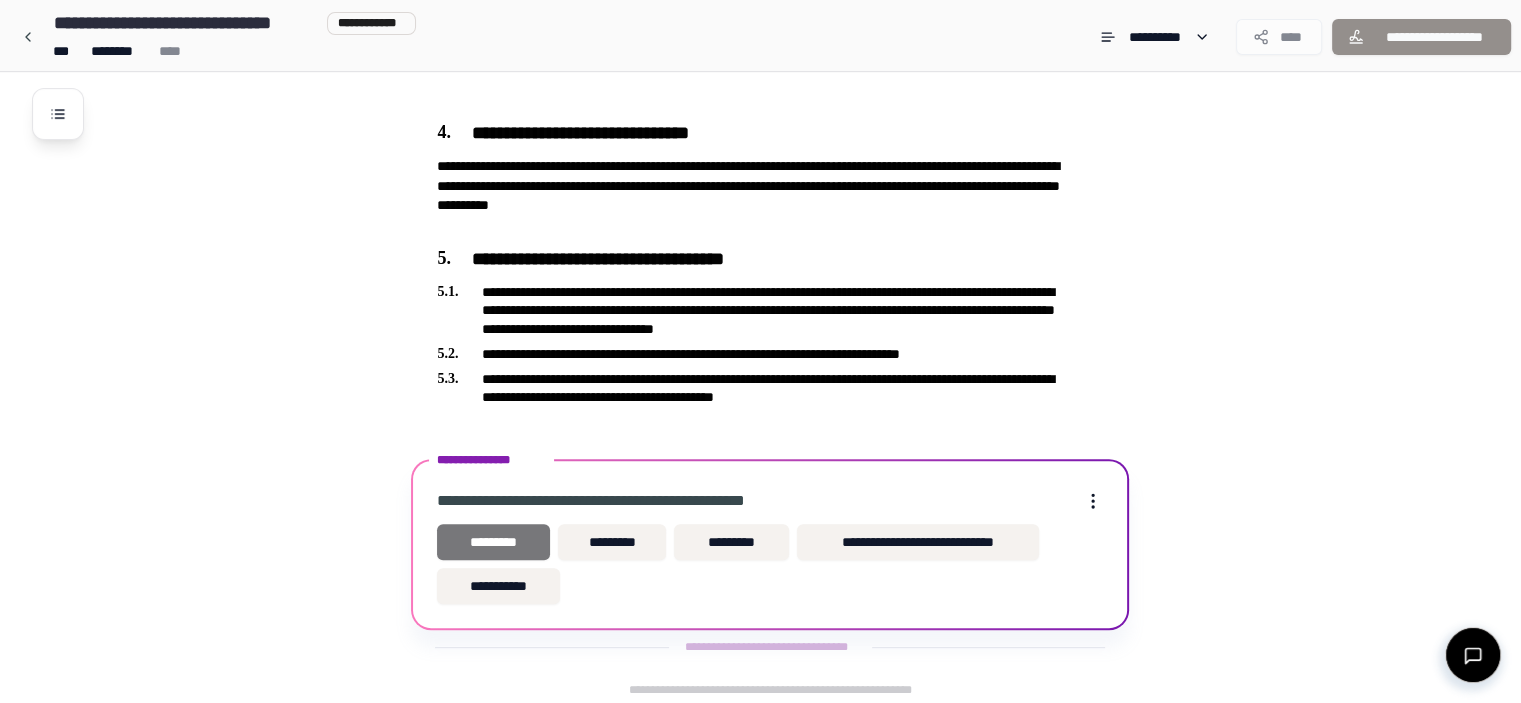 click on "*********" at bounding box center (493, 542) 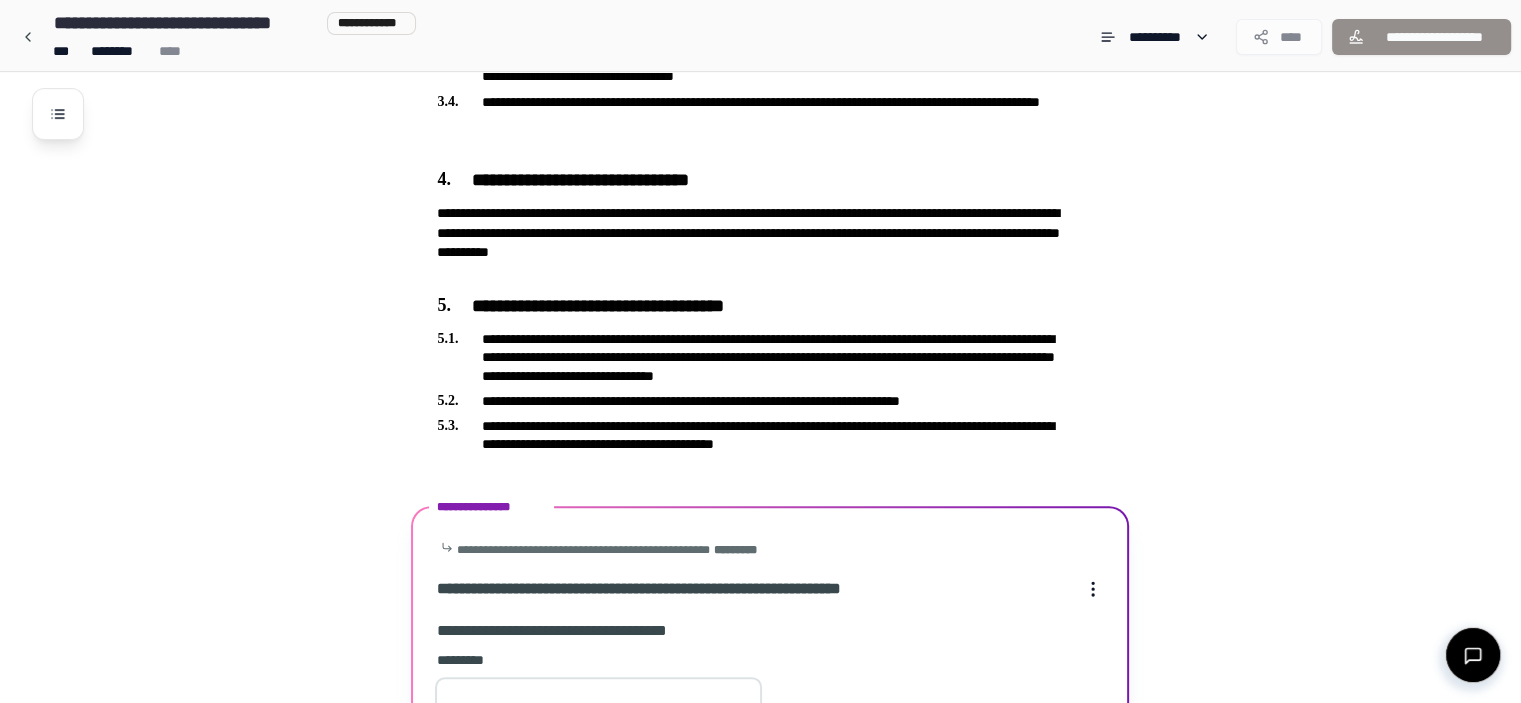 scroll, scrollTop: 994, scrollLeft: 0, axis: vertical 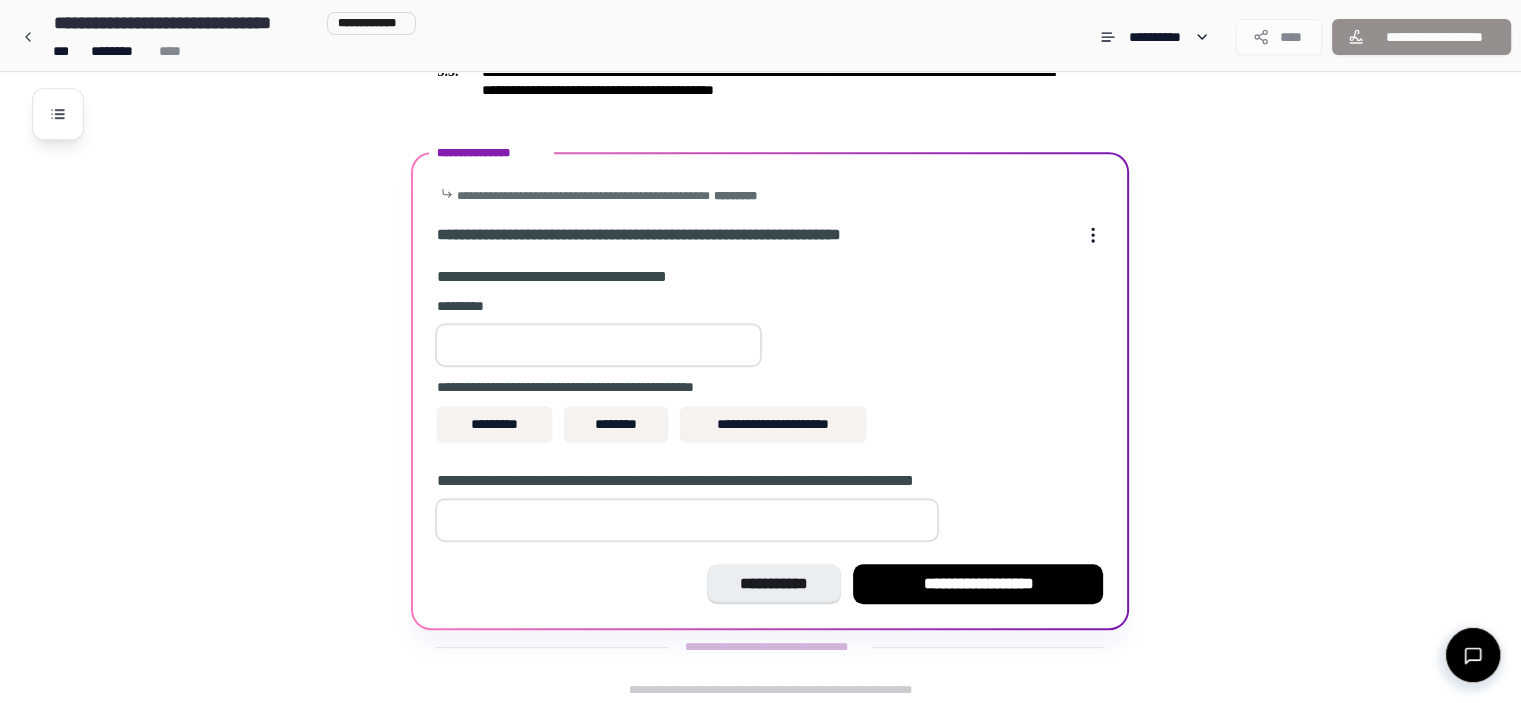 click at bounding box center (598, 345) 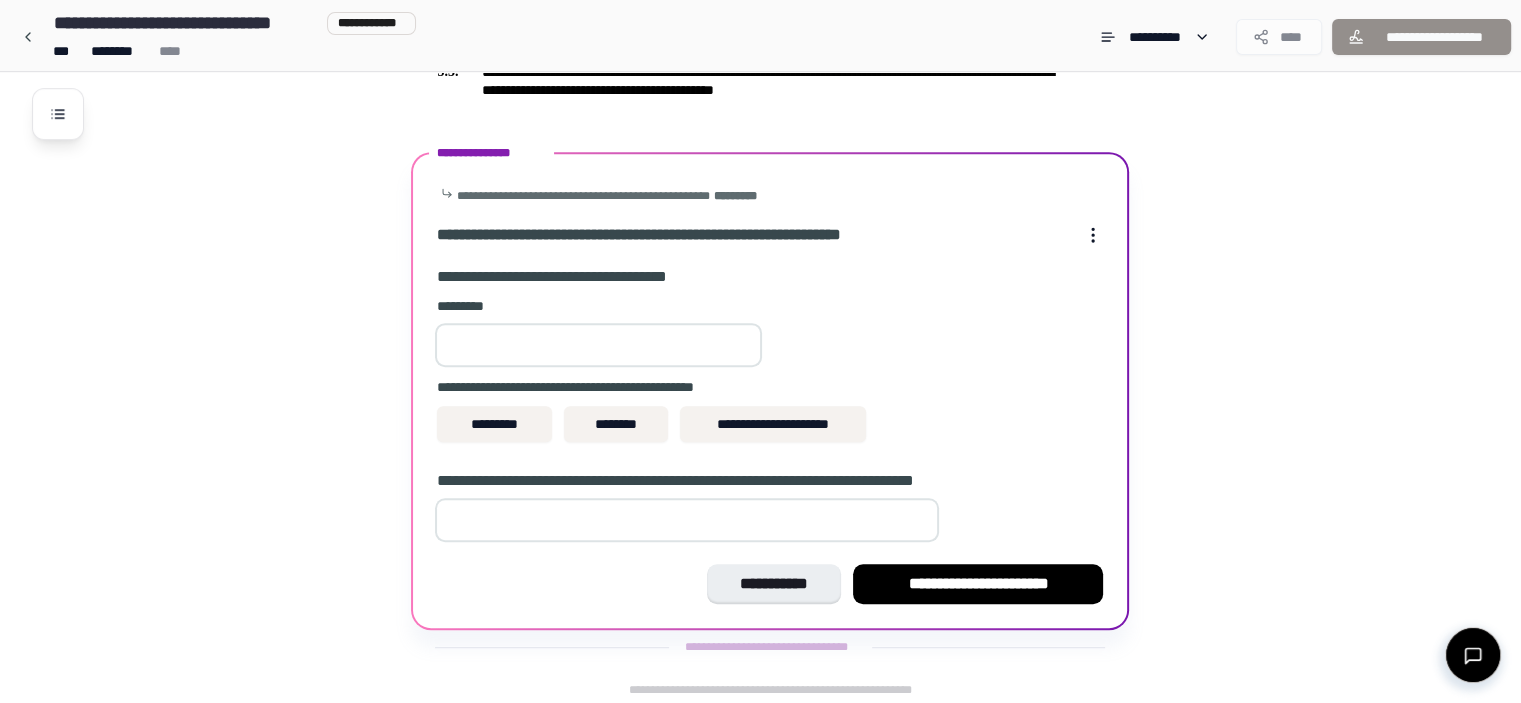 type on "*" 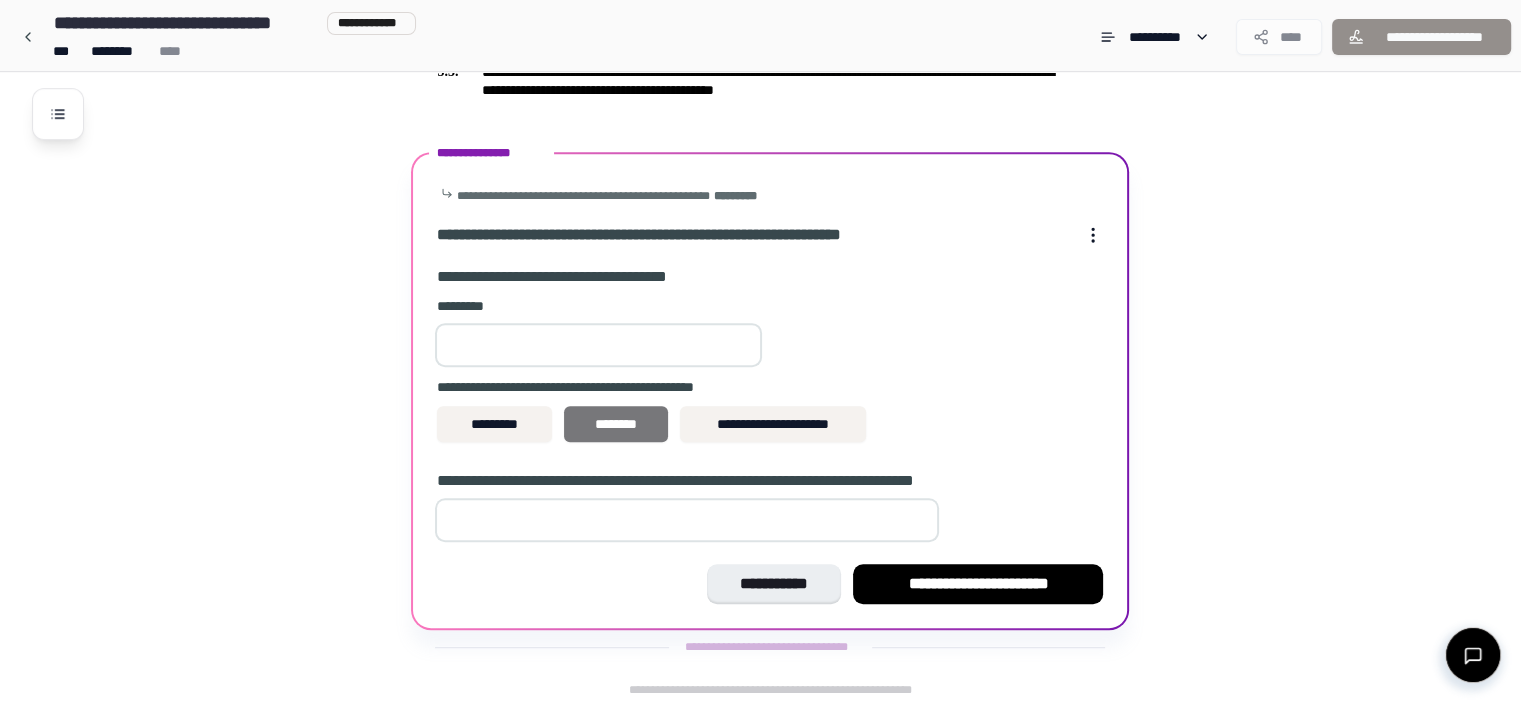type on "***" 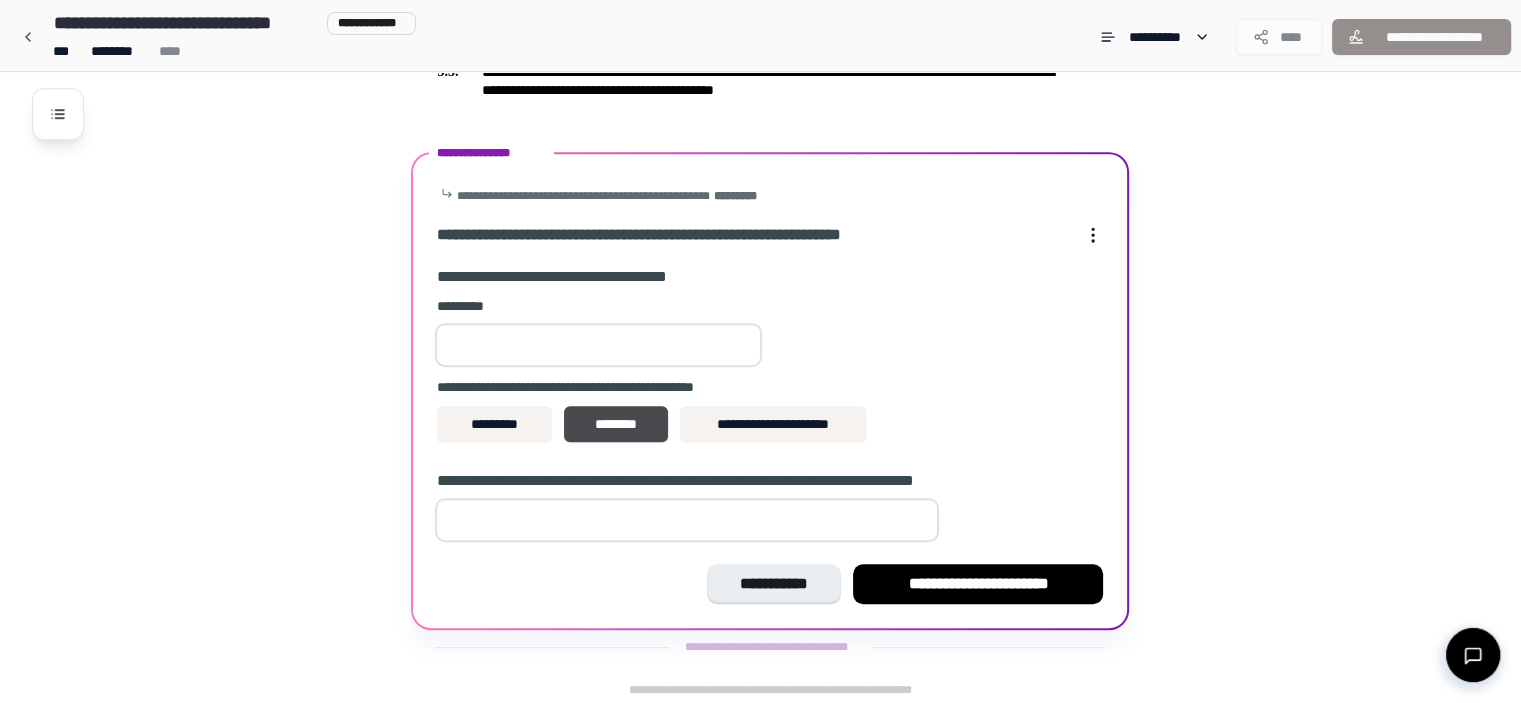 click at bounding box center (687, 520) 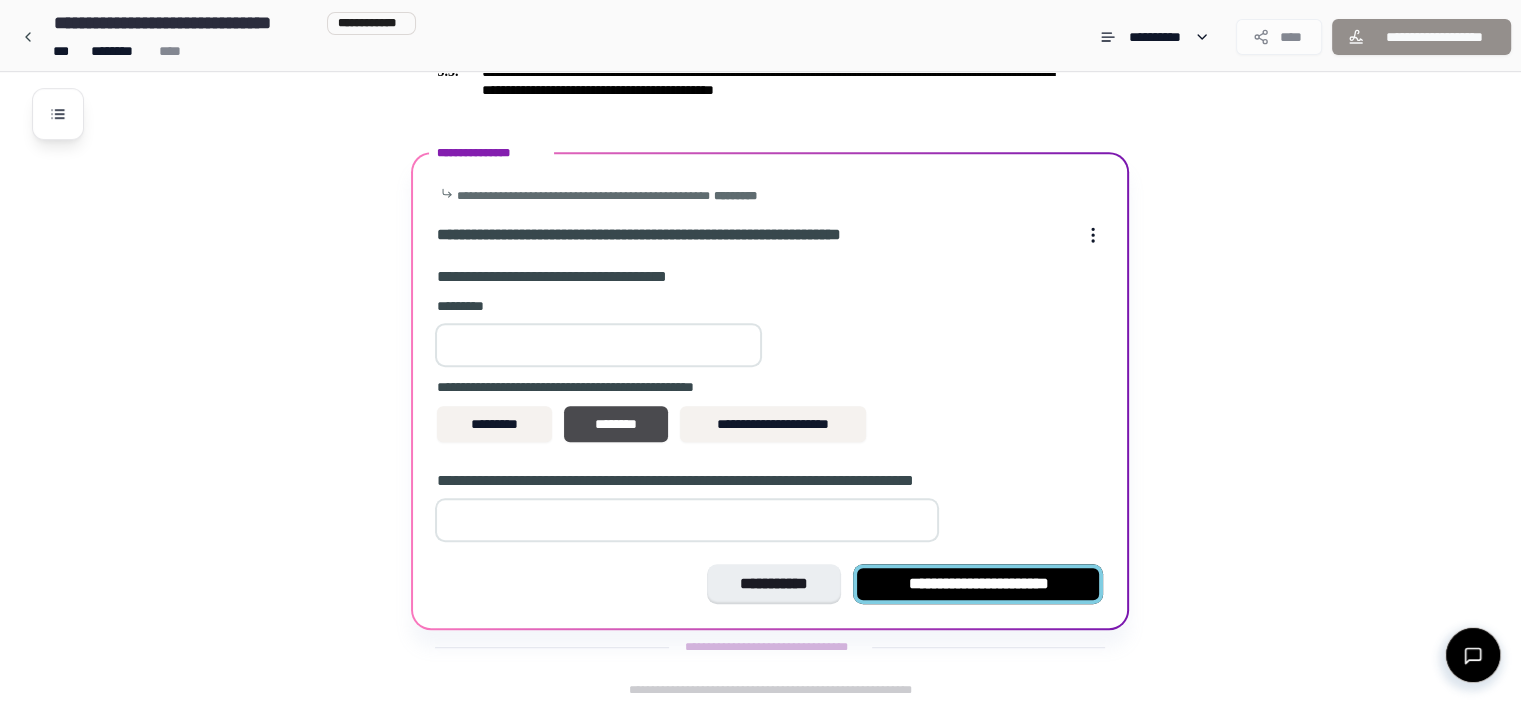 click on "**********" at bounding box center (978, 584) 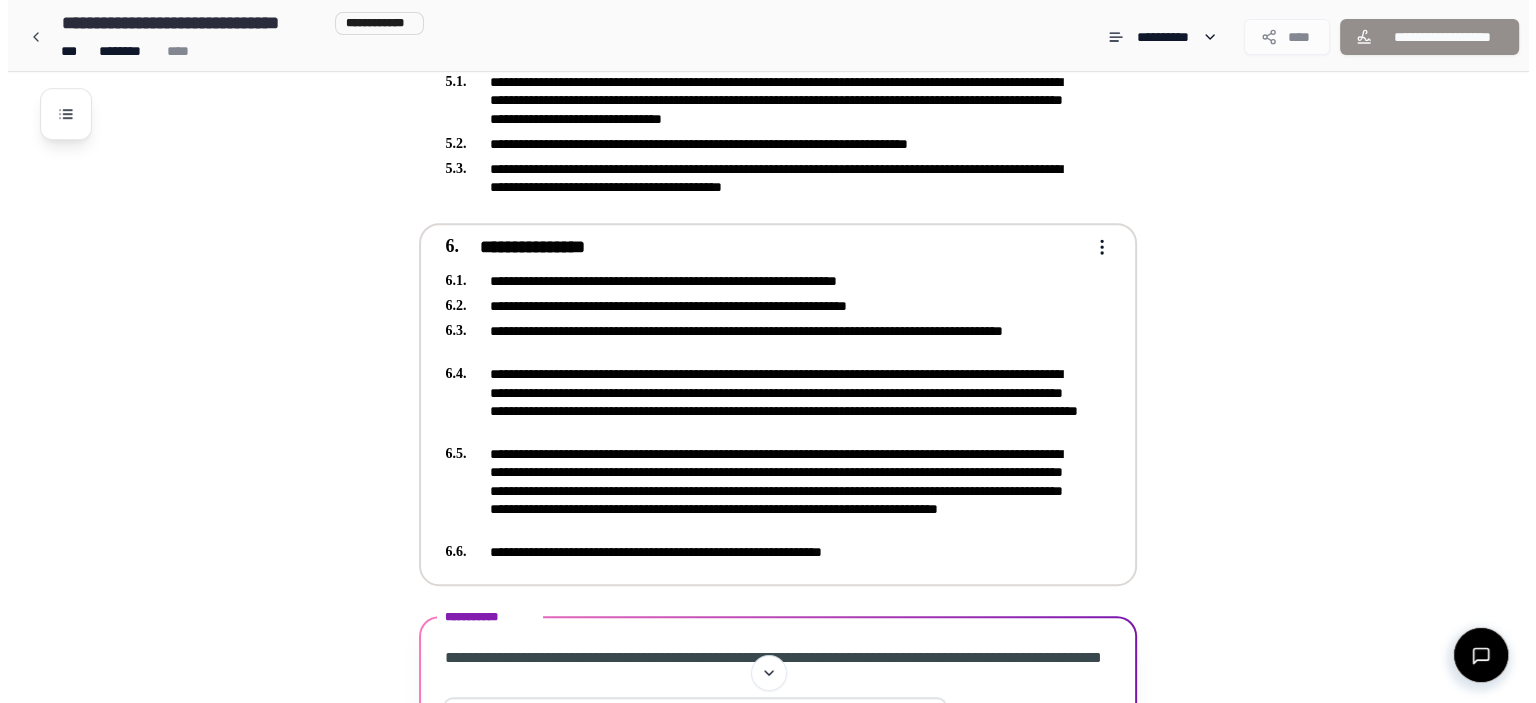 scroll, scrollTop: 896, scrollLeft: 0, axis: vertical 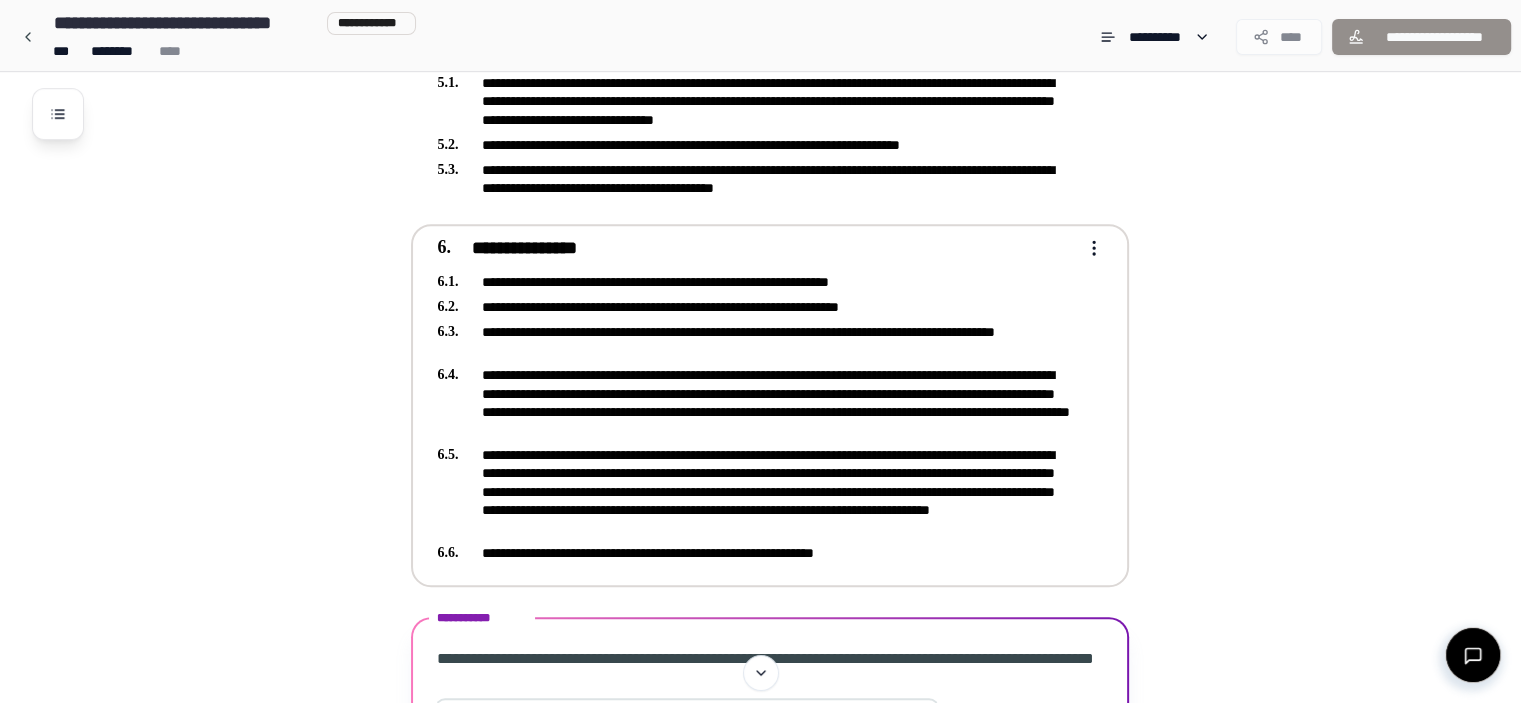 click on "**********" at bounding box center [760, 3] 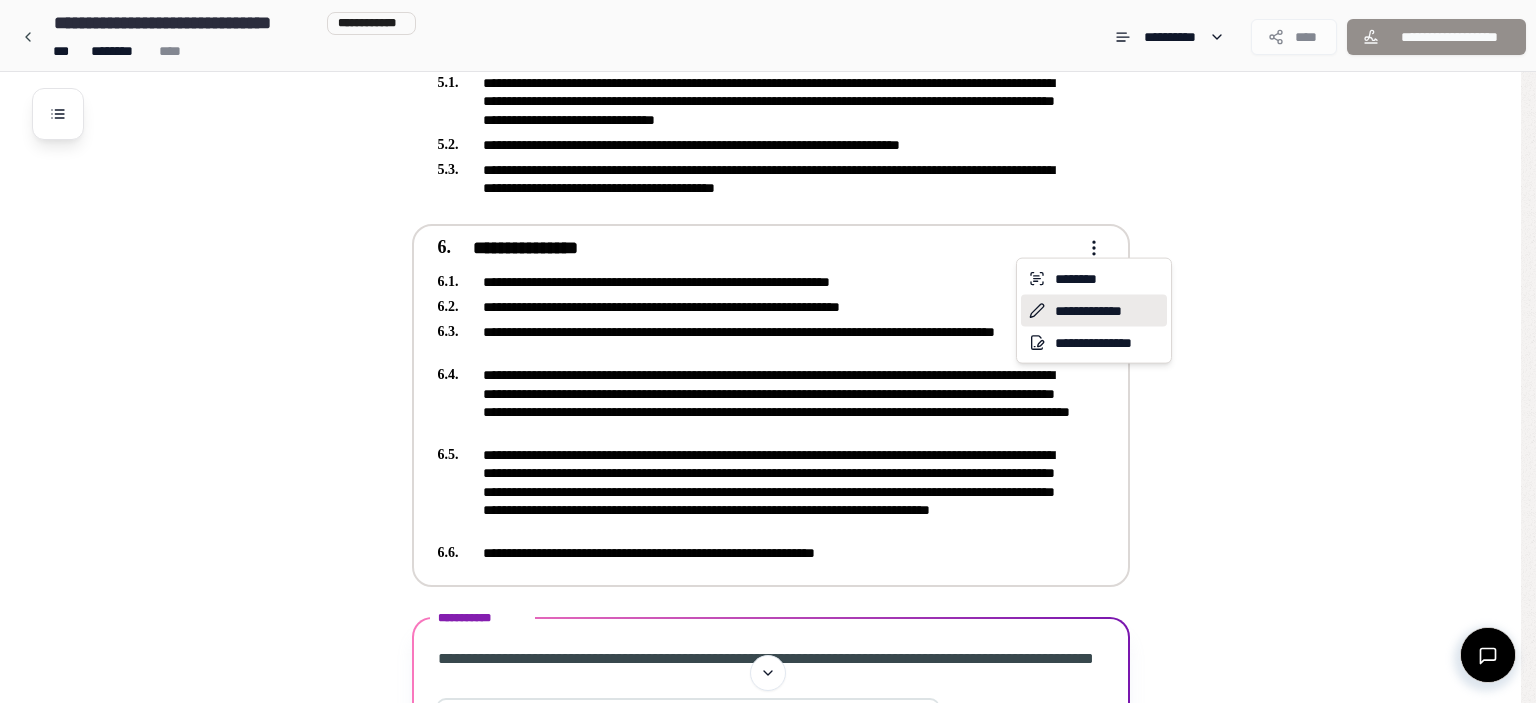 click on "**********" at bounding box center (1094, 311) 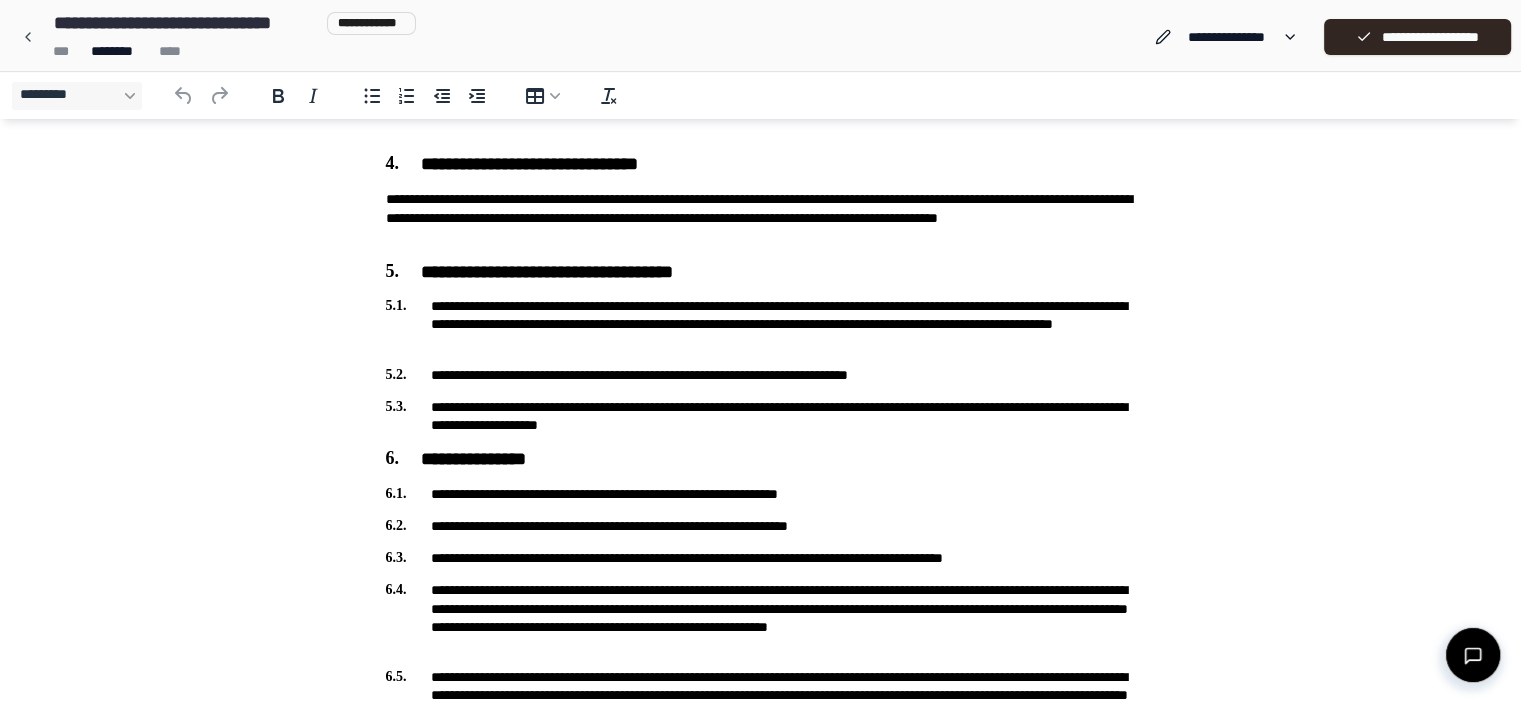 scroll, scrollTop: 751, scrollLeft: 0, axis: vertical 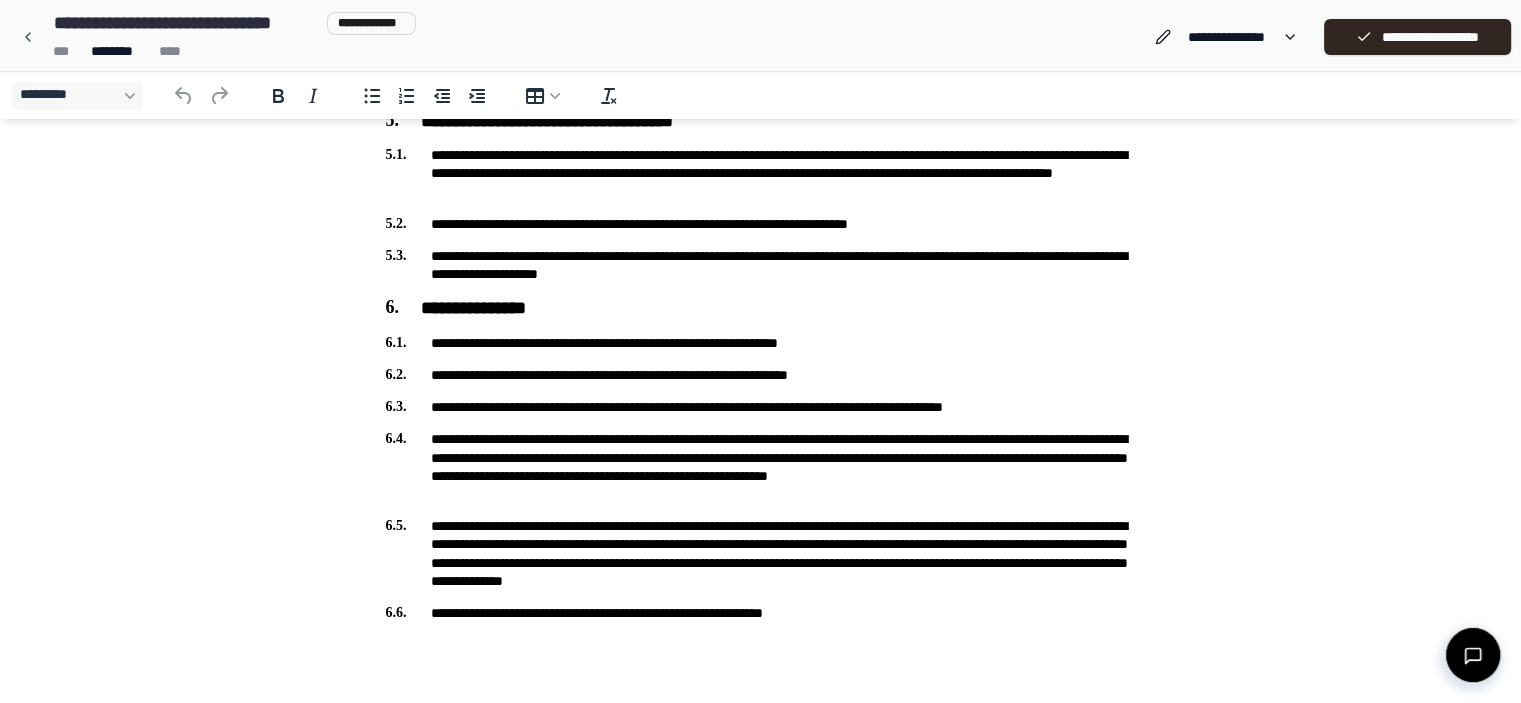 click on "**********" at bounding box center (761, 343) 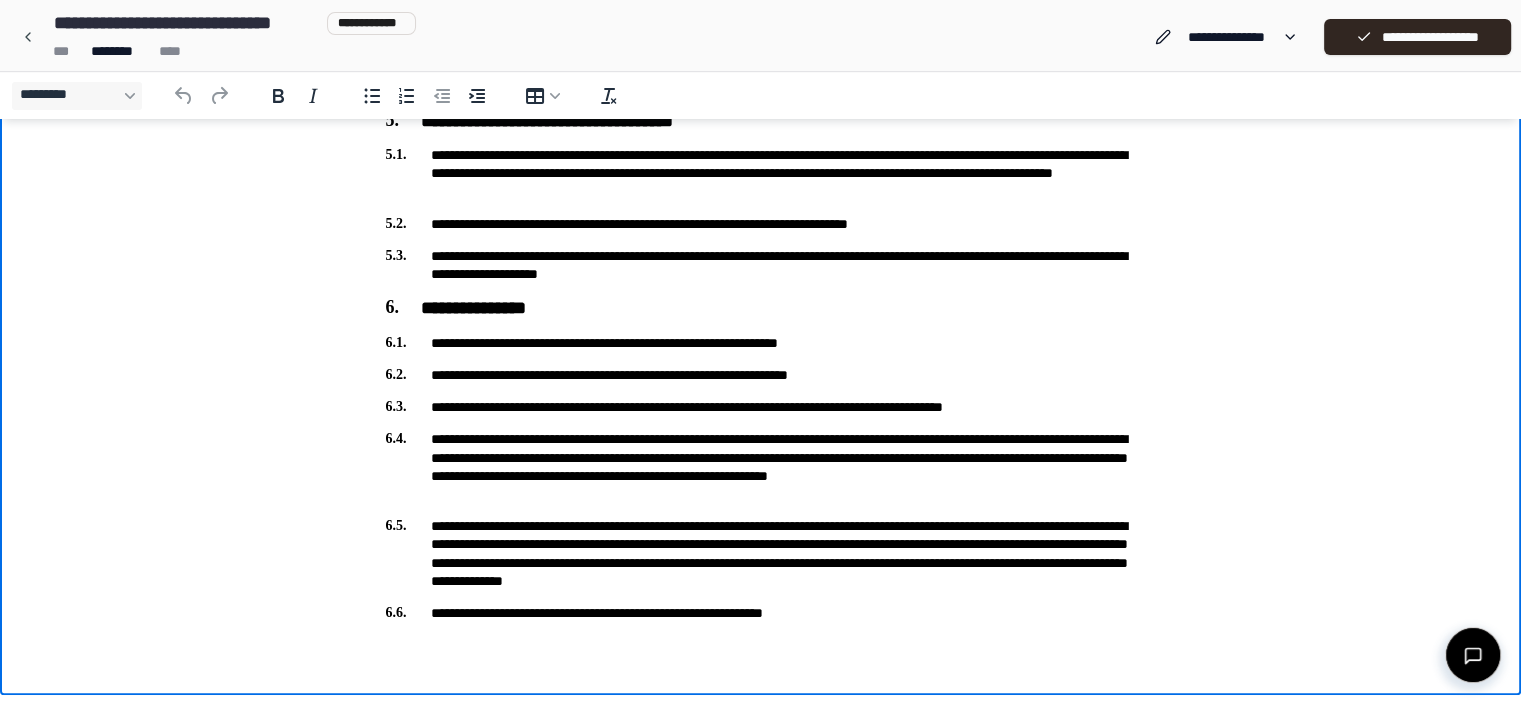 type 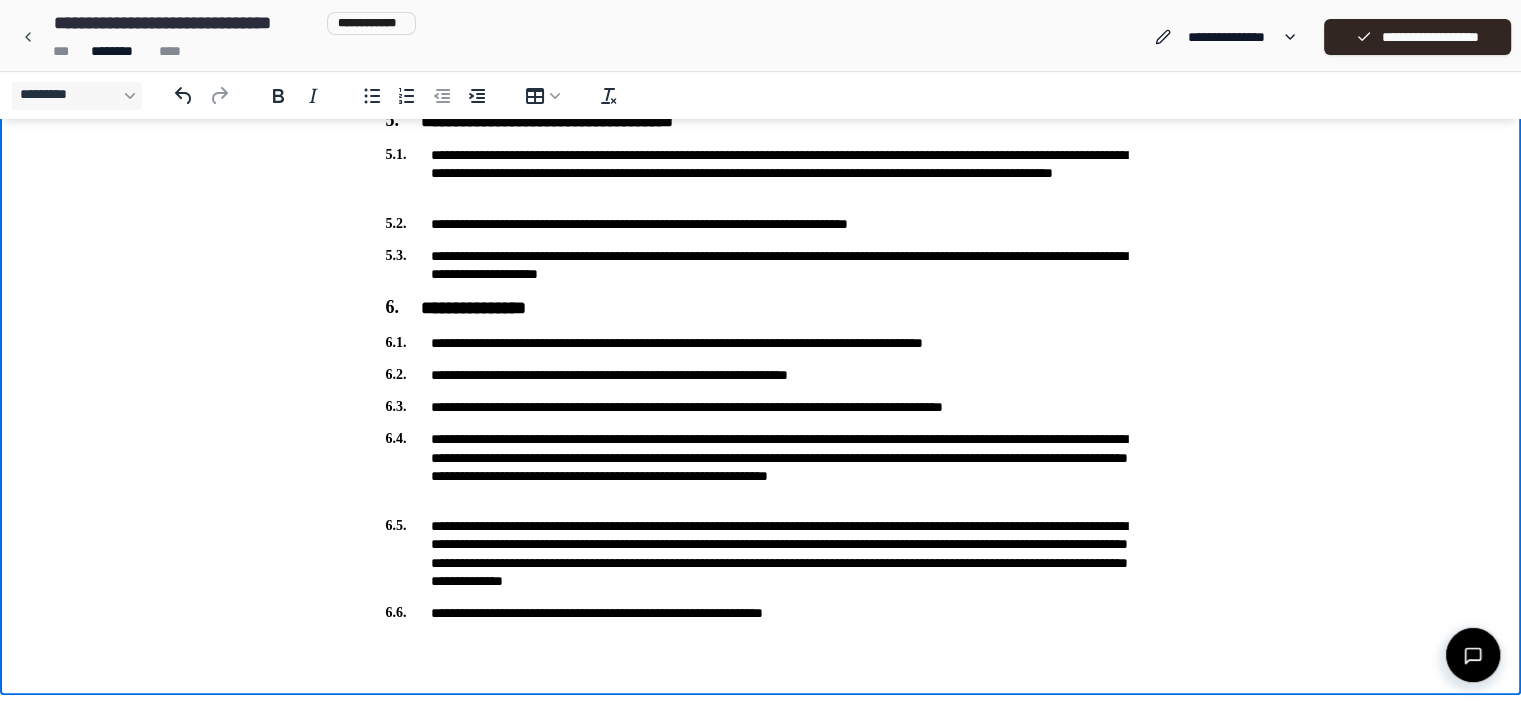 click on "**********" at bounding box center (761, 343) 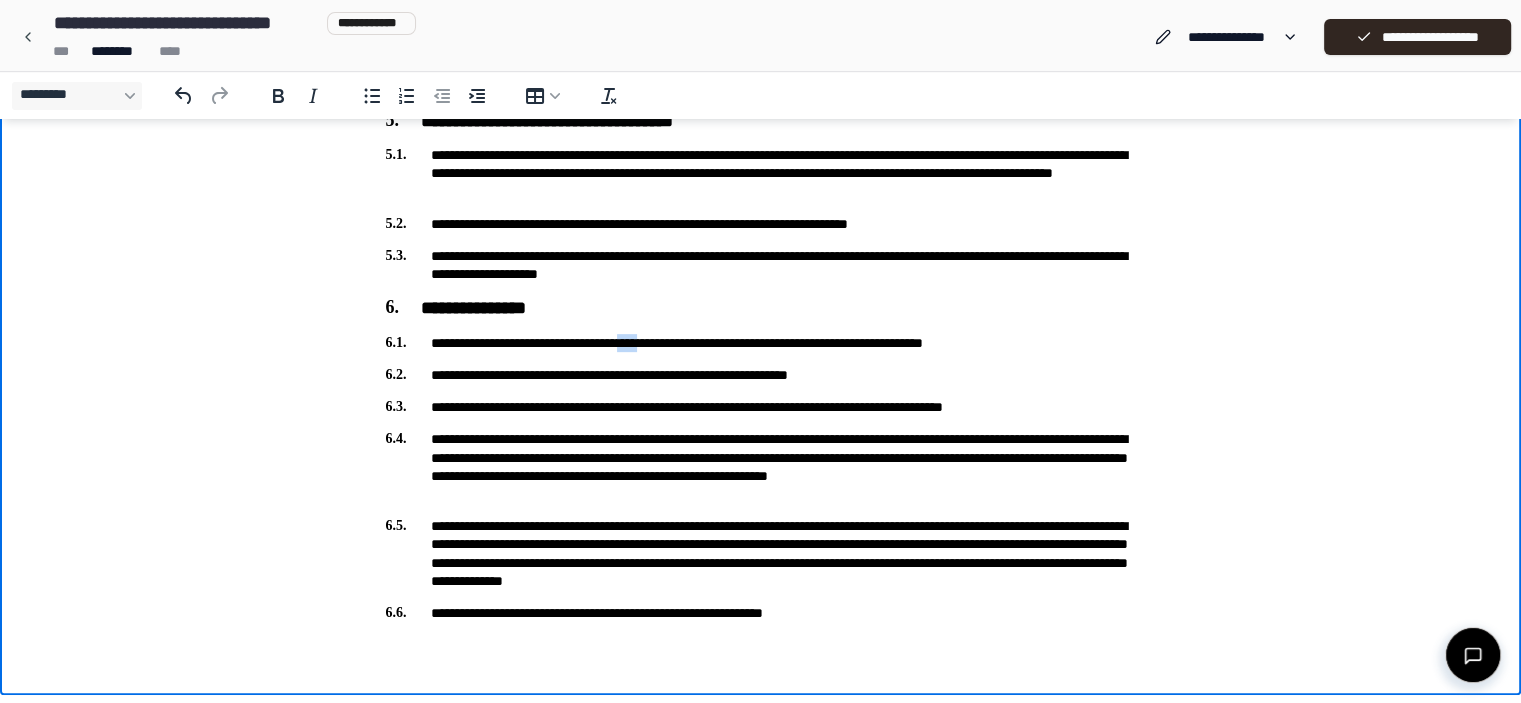 click on "**********" at bounding box center (761, 343) 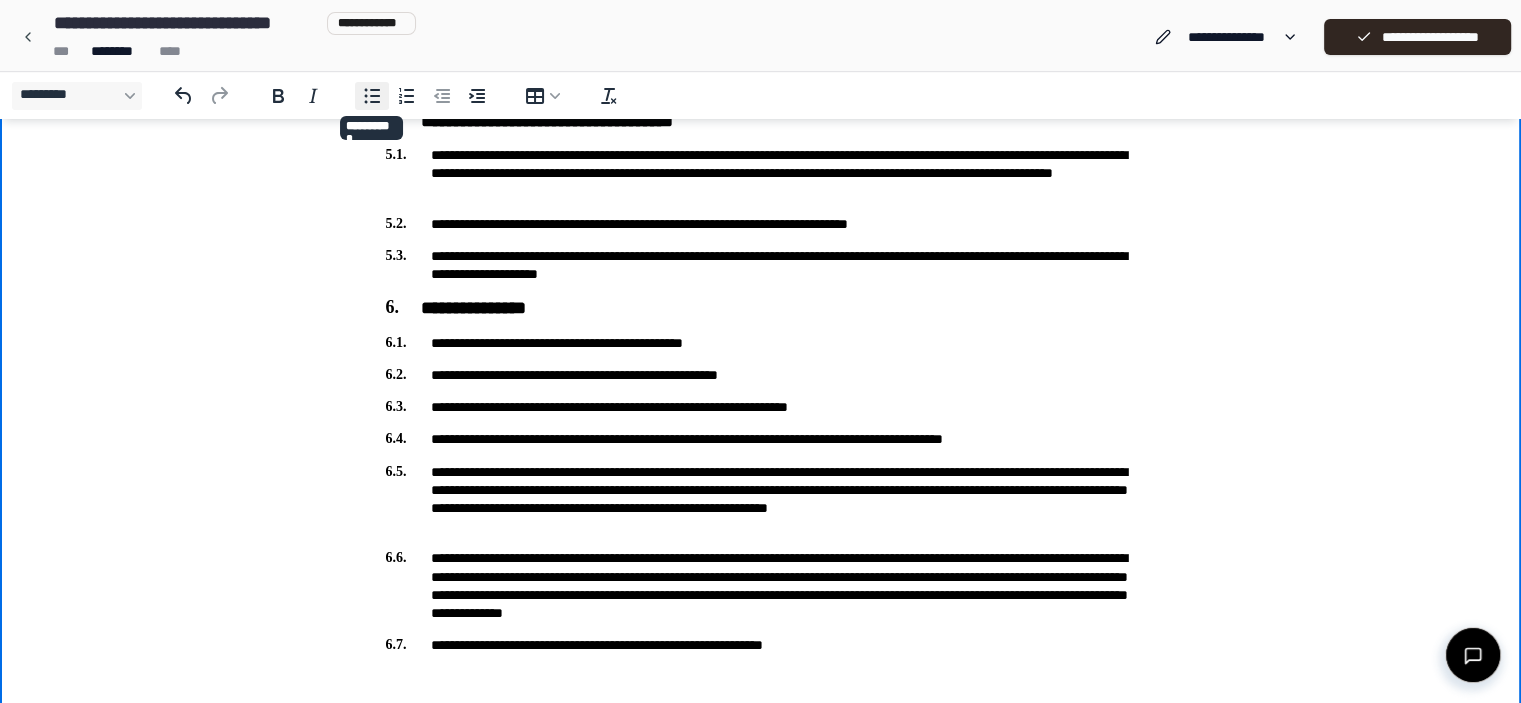 click 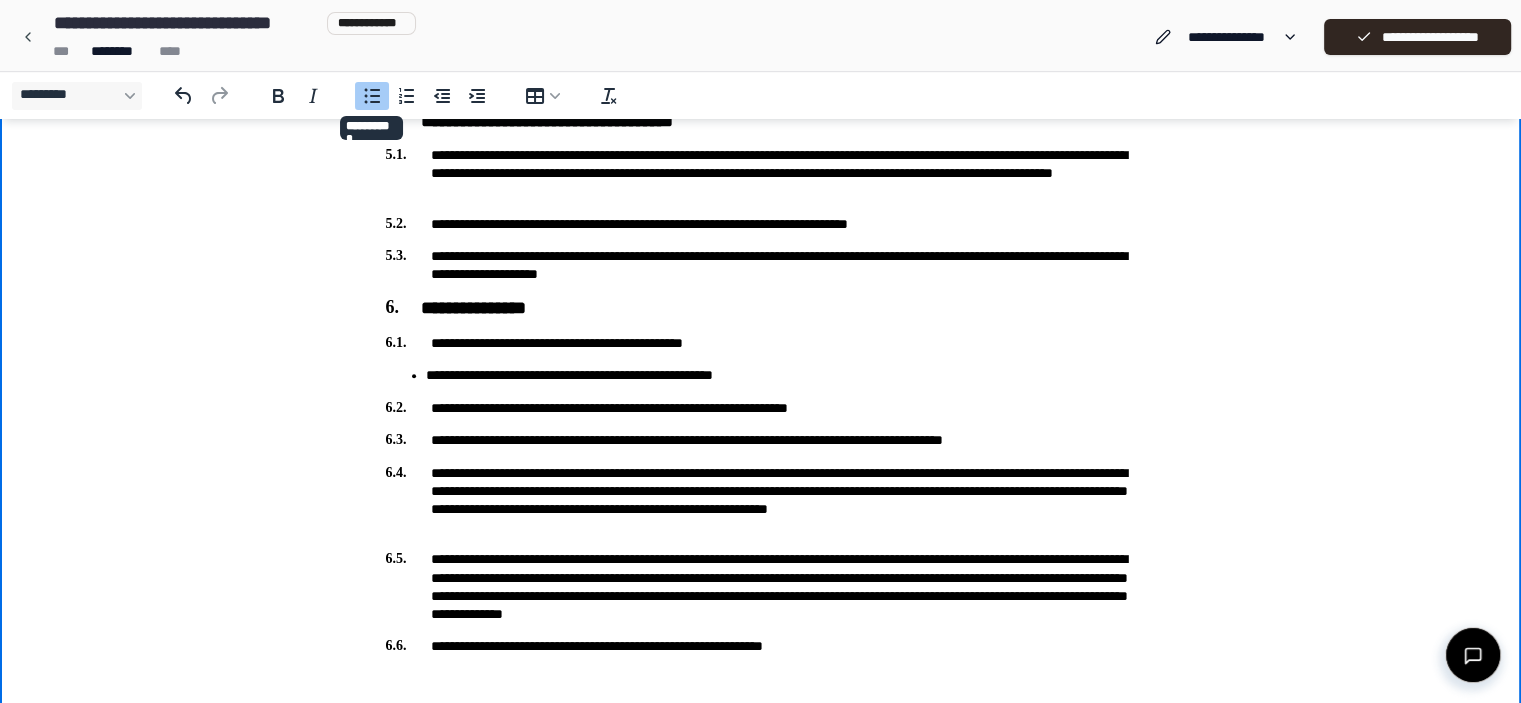click 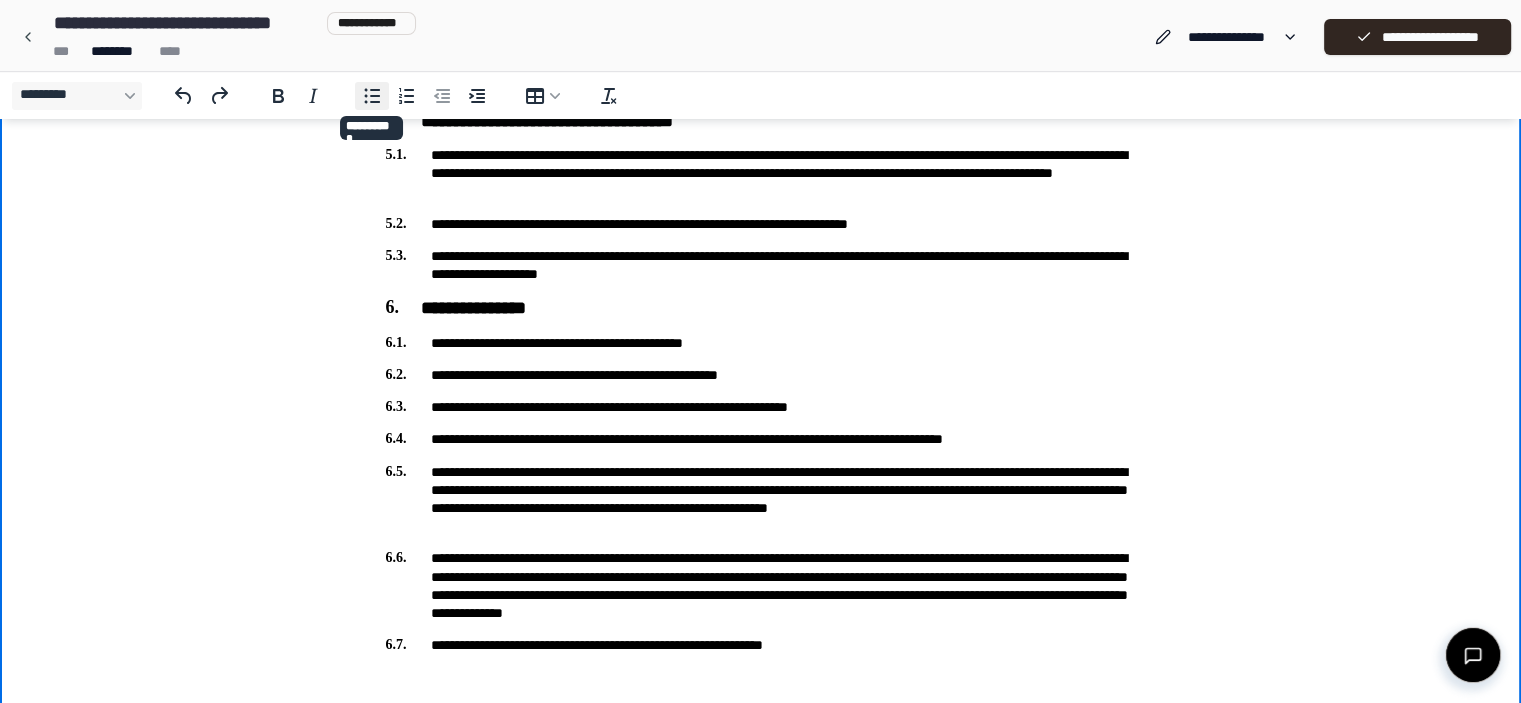 click 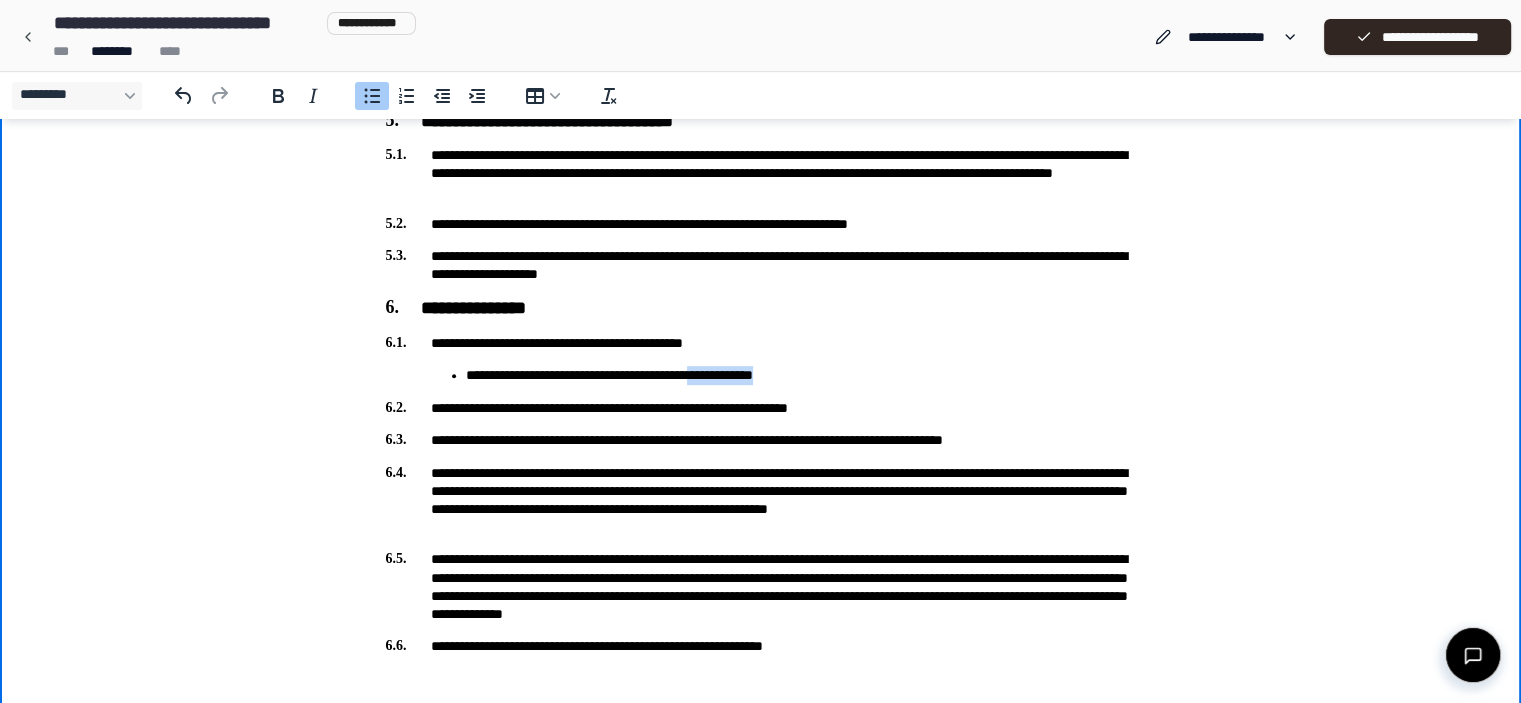 drag, startPoint x: 830, startPoint y: 372, endPoint x: 744, endPoint y: 371, distance: 86.00581 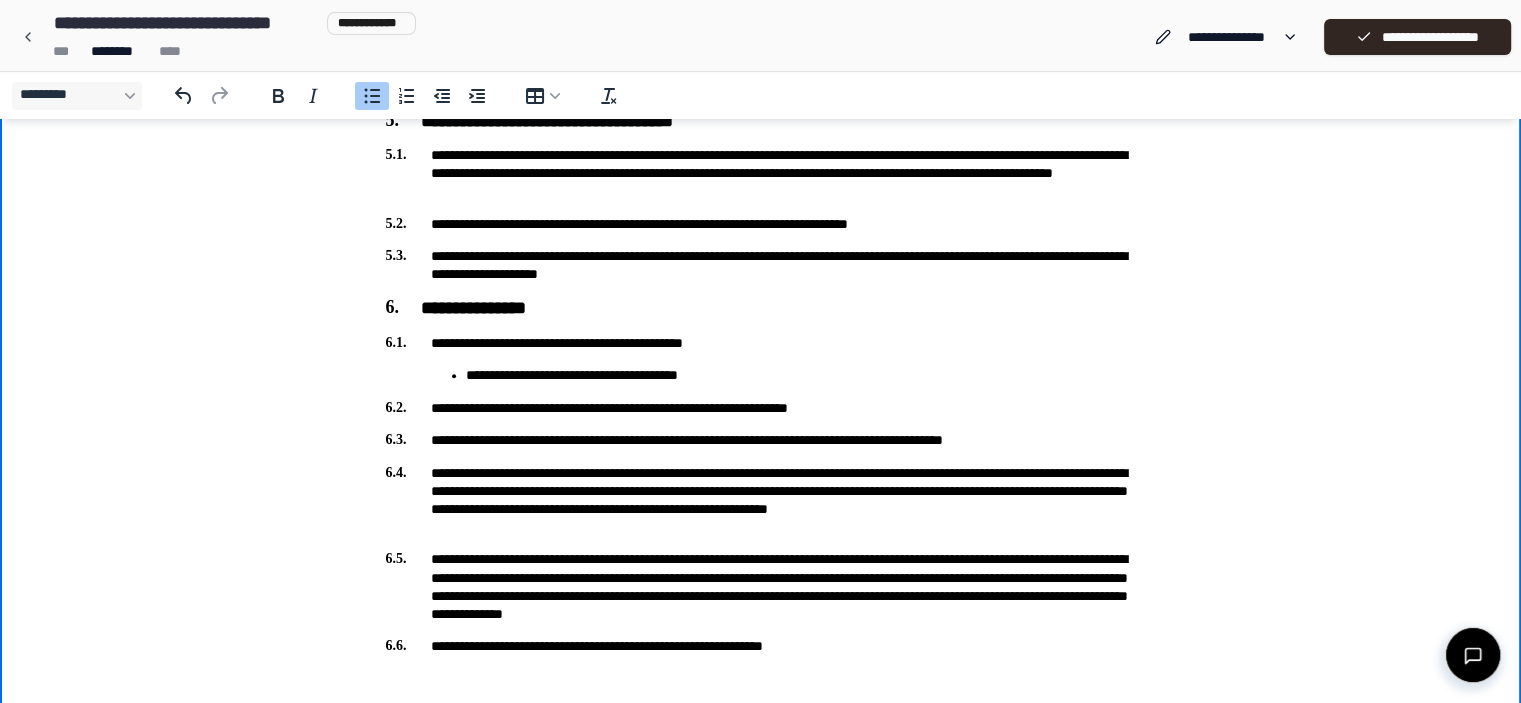 click on "**********" at bounding box center (761, 343) 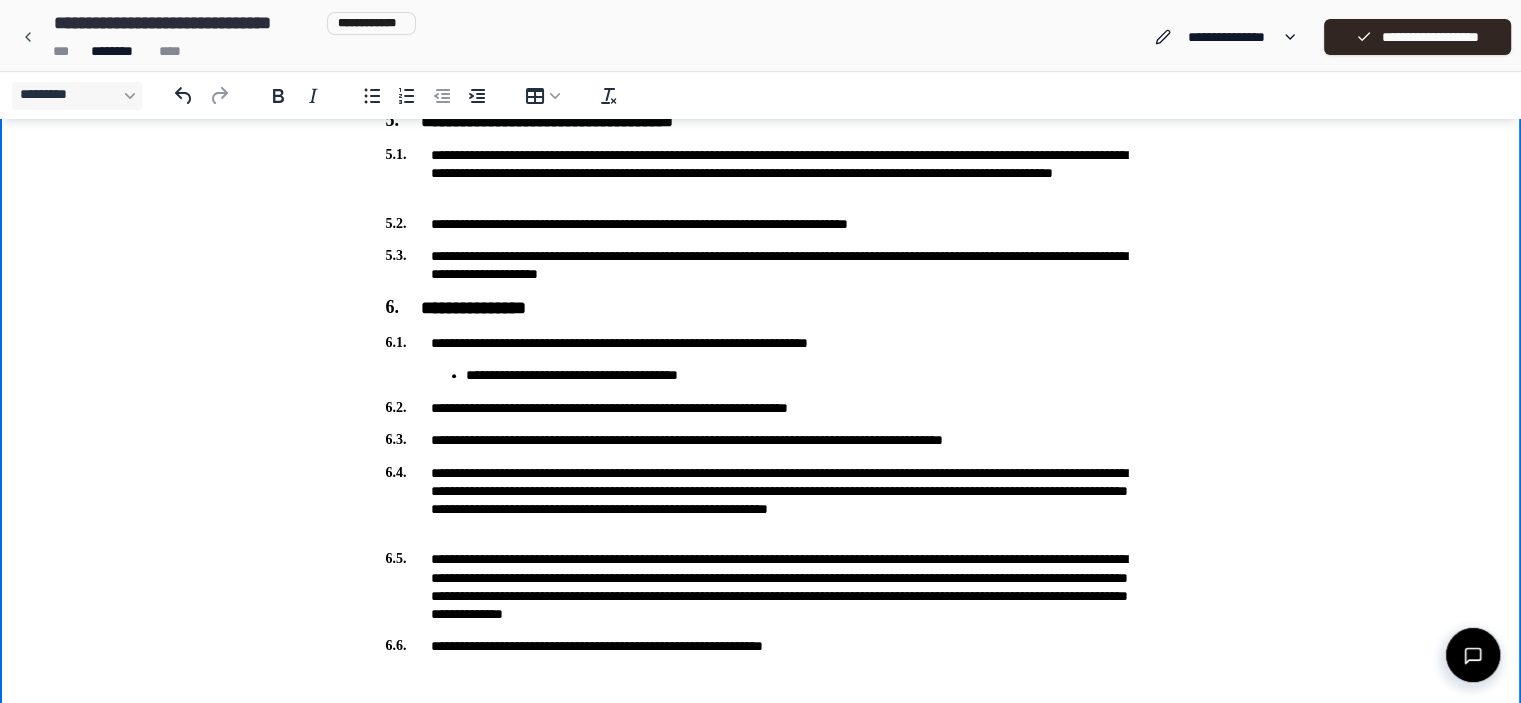 click on "**********" at bounding box center [801, 375] 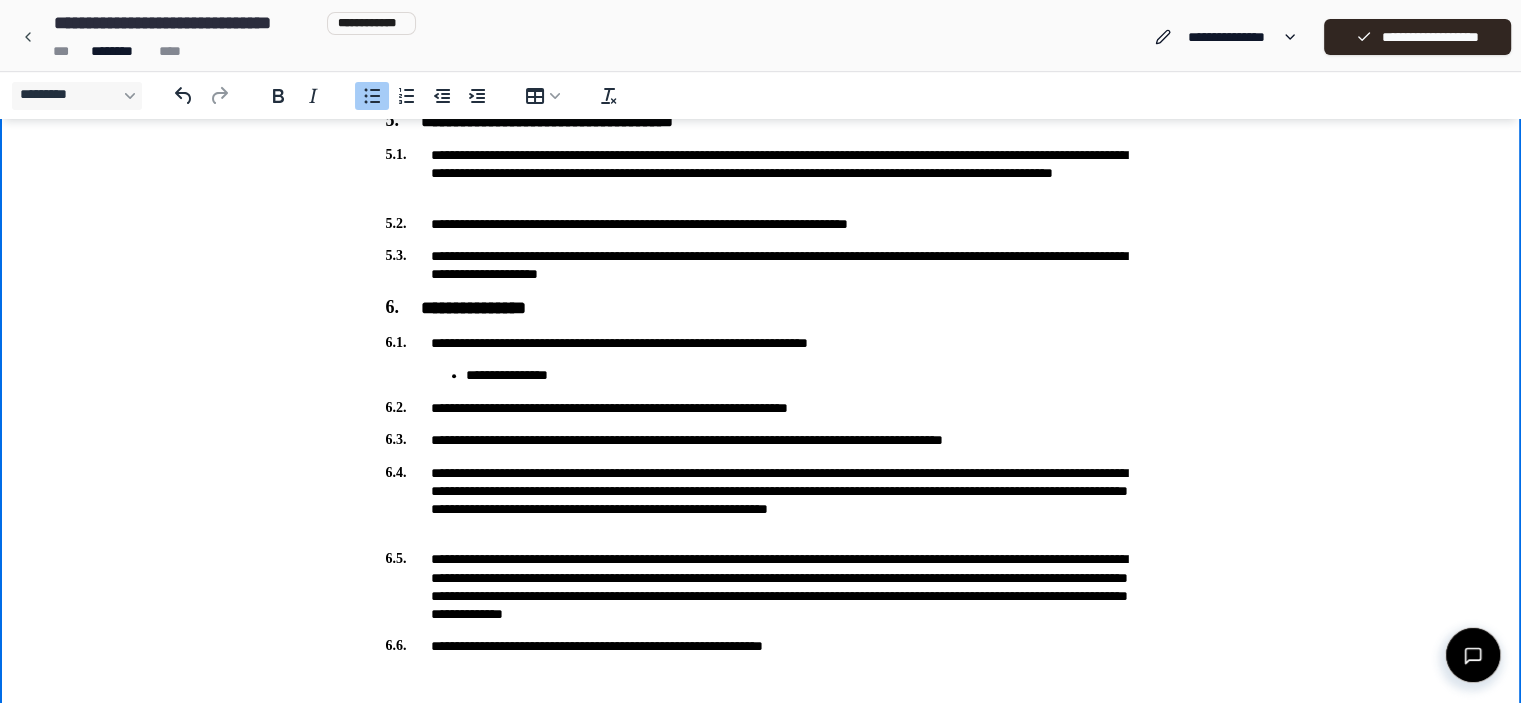 click on "**********" at bounding box center [781, 375] 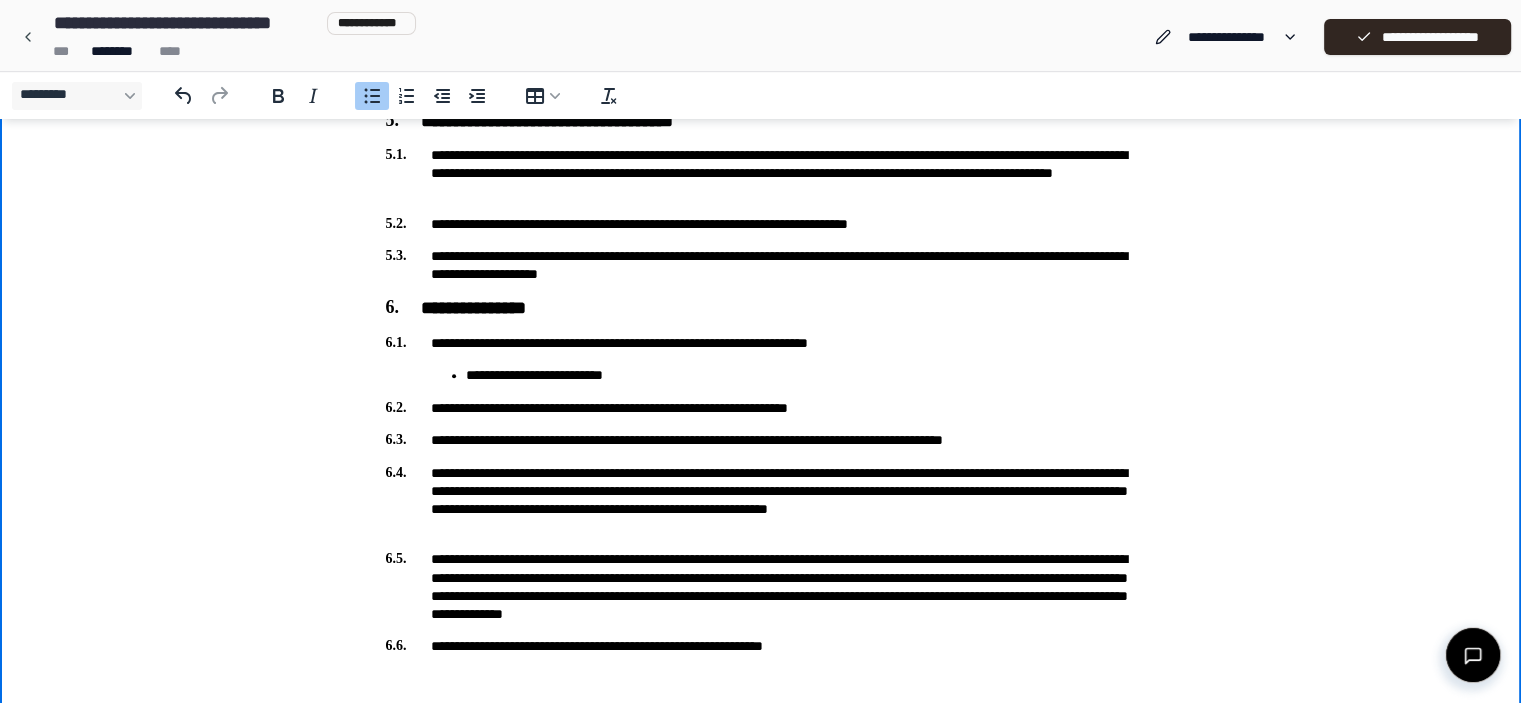 click on "**********" at bounding box center [801, 375] 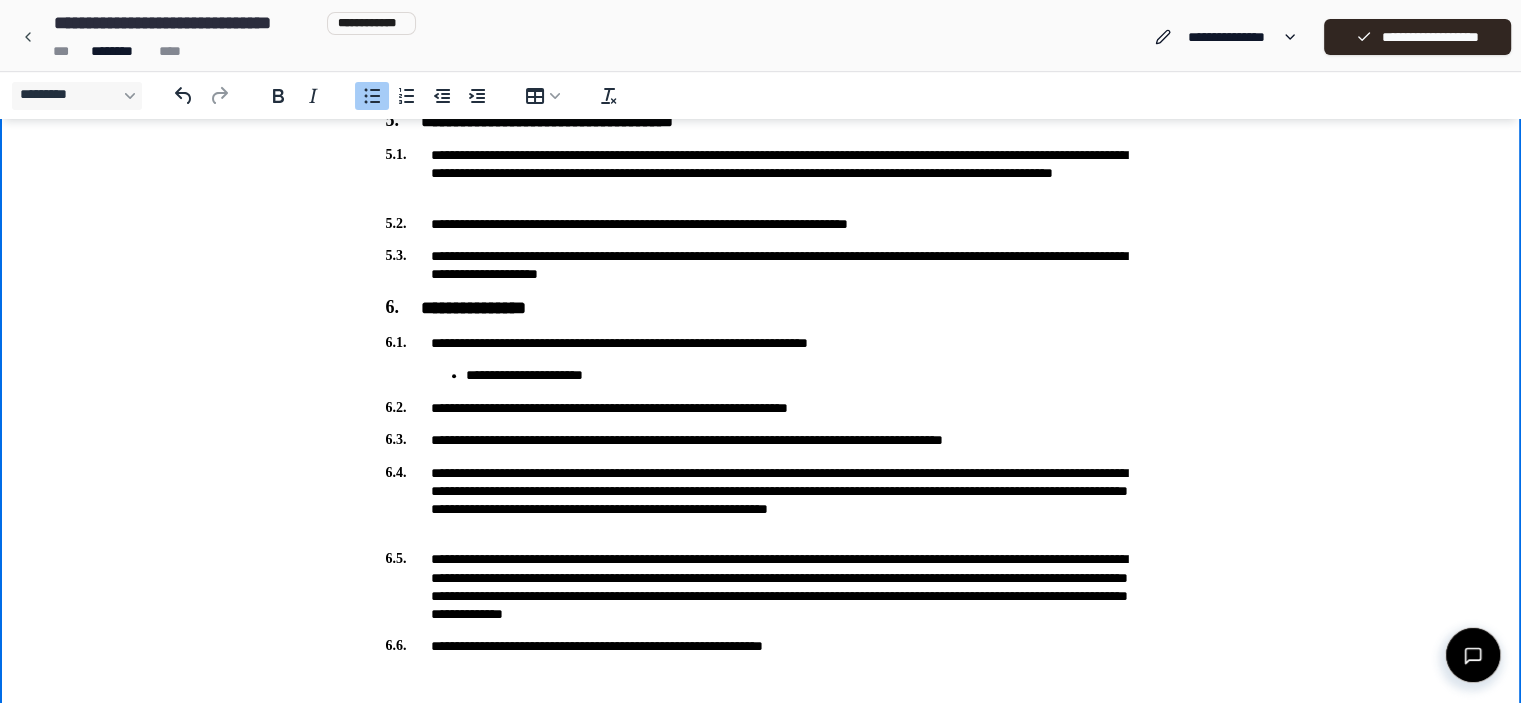click on "**********" at bounding box center (801, 375) 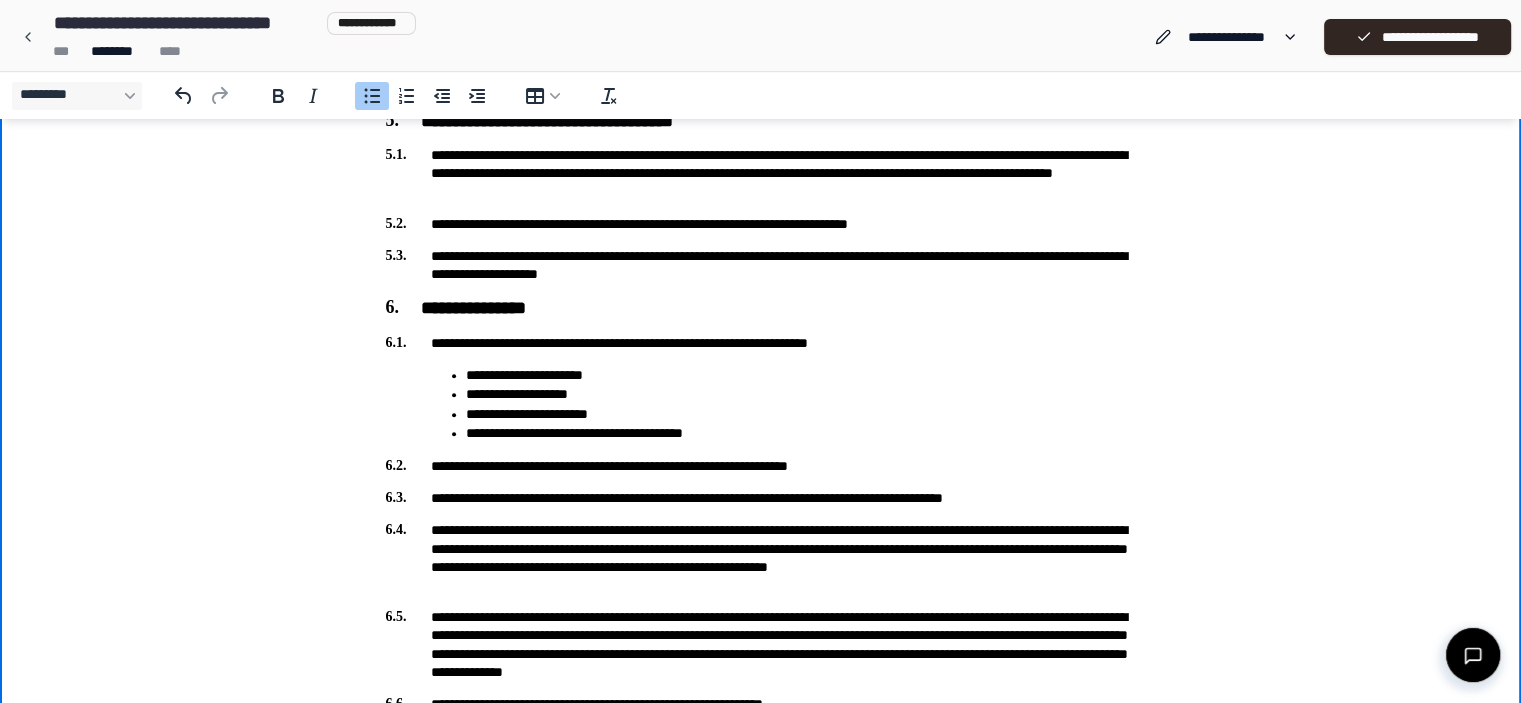 click on "**********" at bounding box center [801, 433] 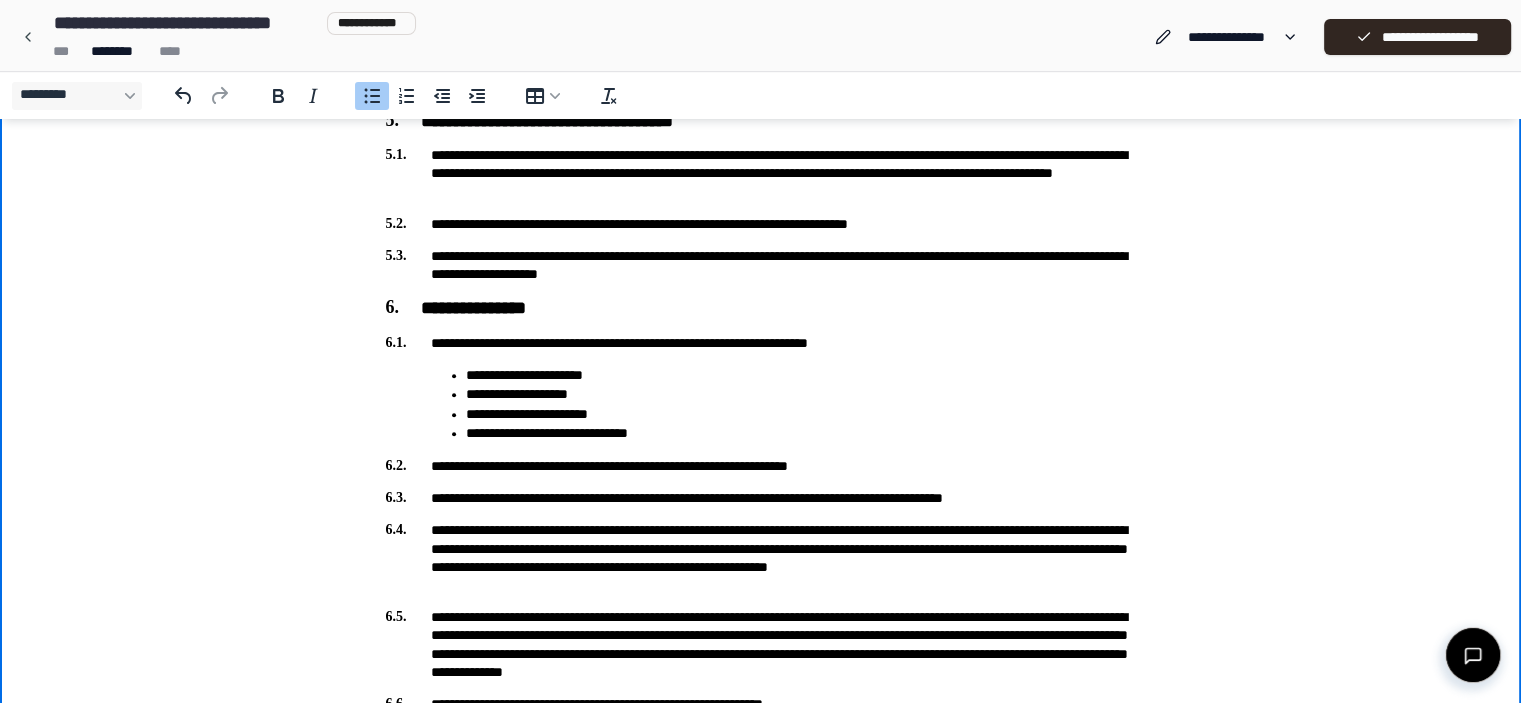 click on "**********" at bounding box center (801, 433) 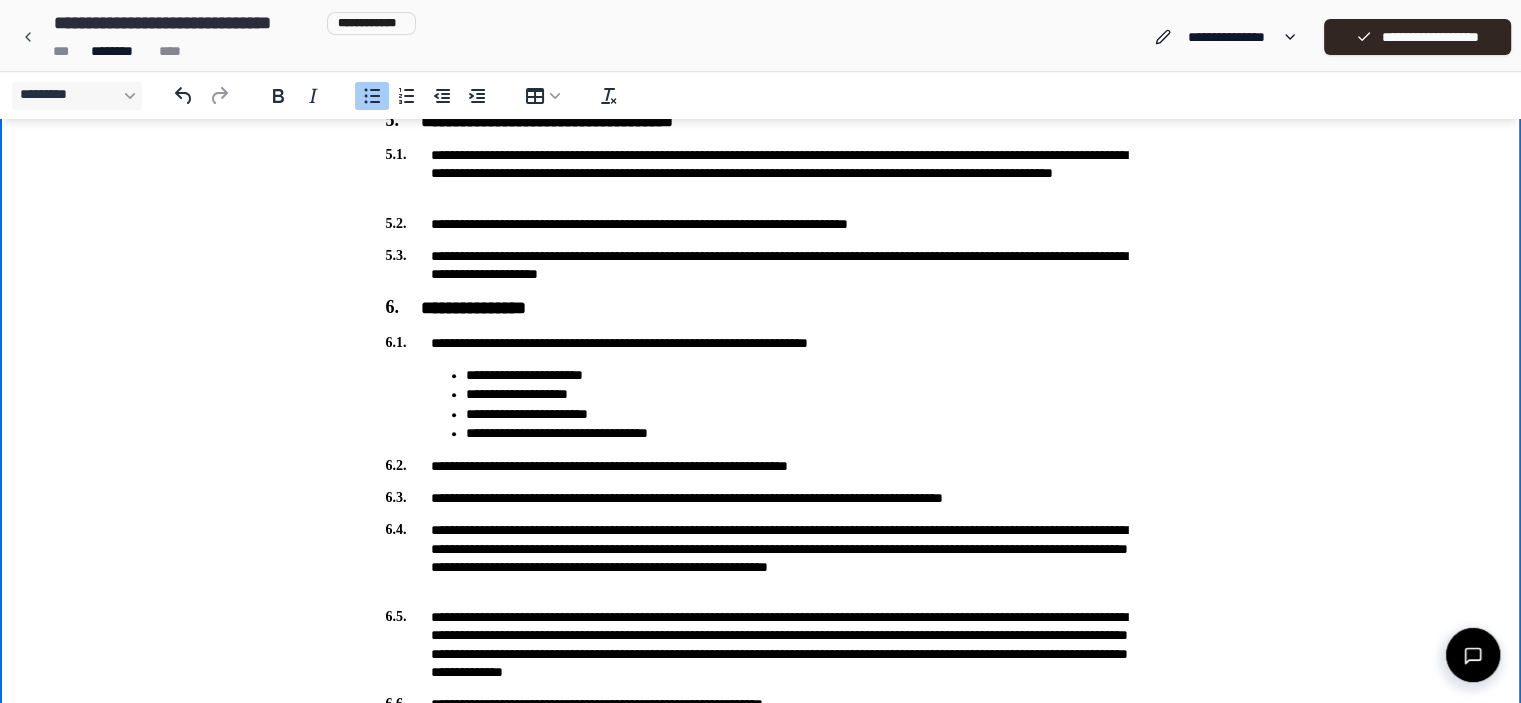 click on "**********" at bounding box center [801, 433] 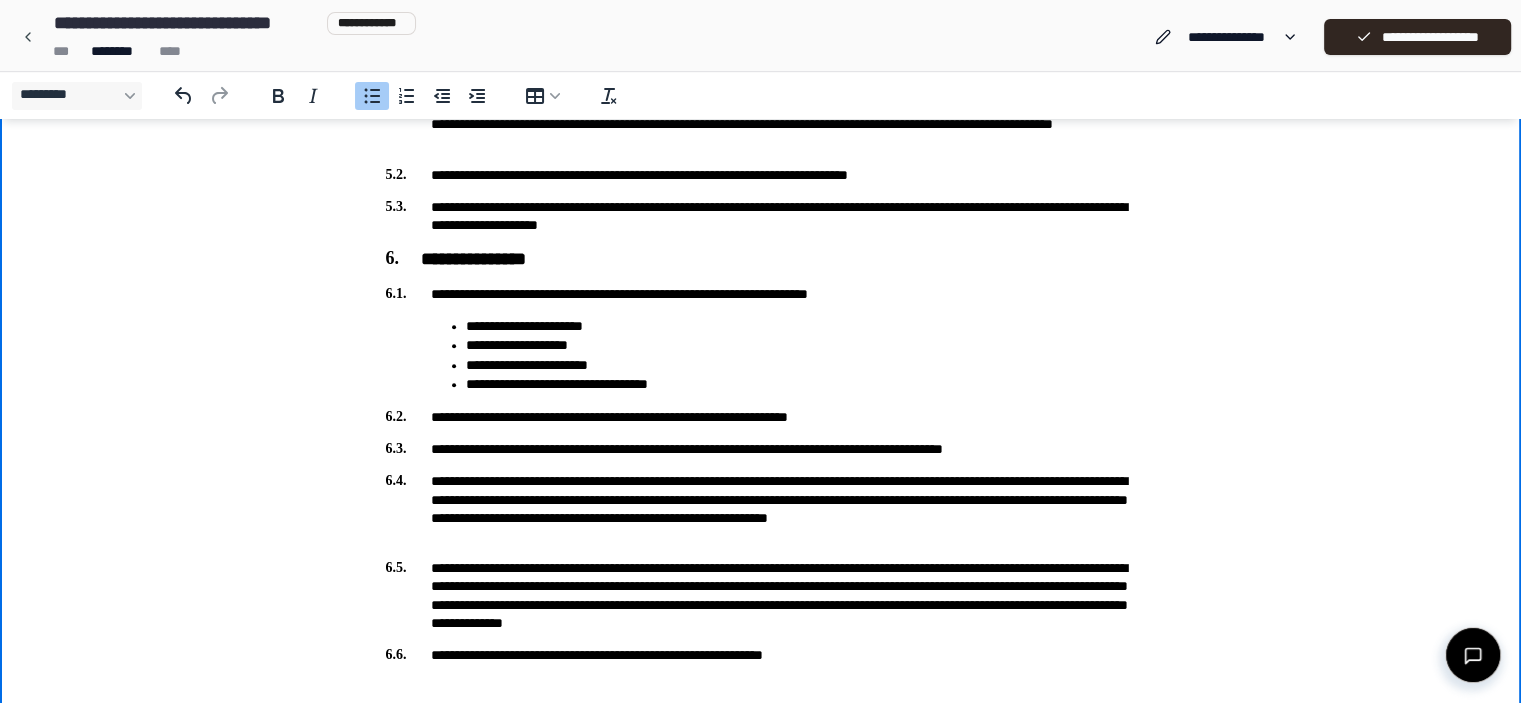 scroll, scrollTop: 841, scrollLeft: 0, axis: vertical 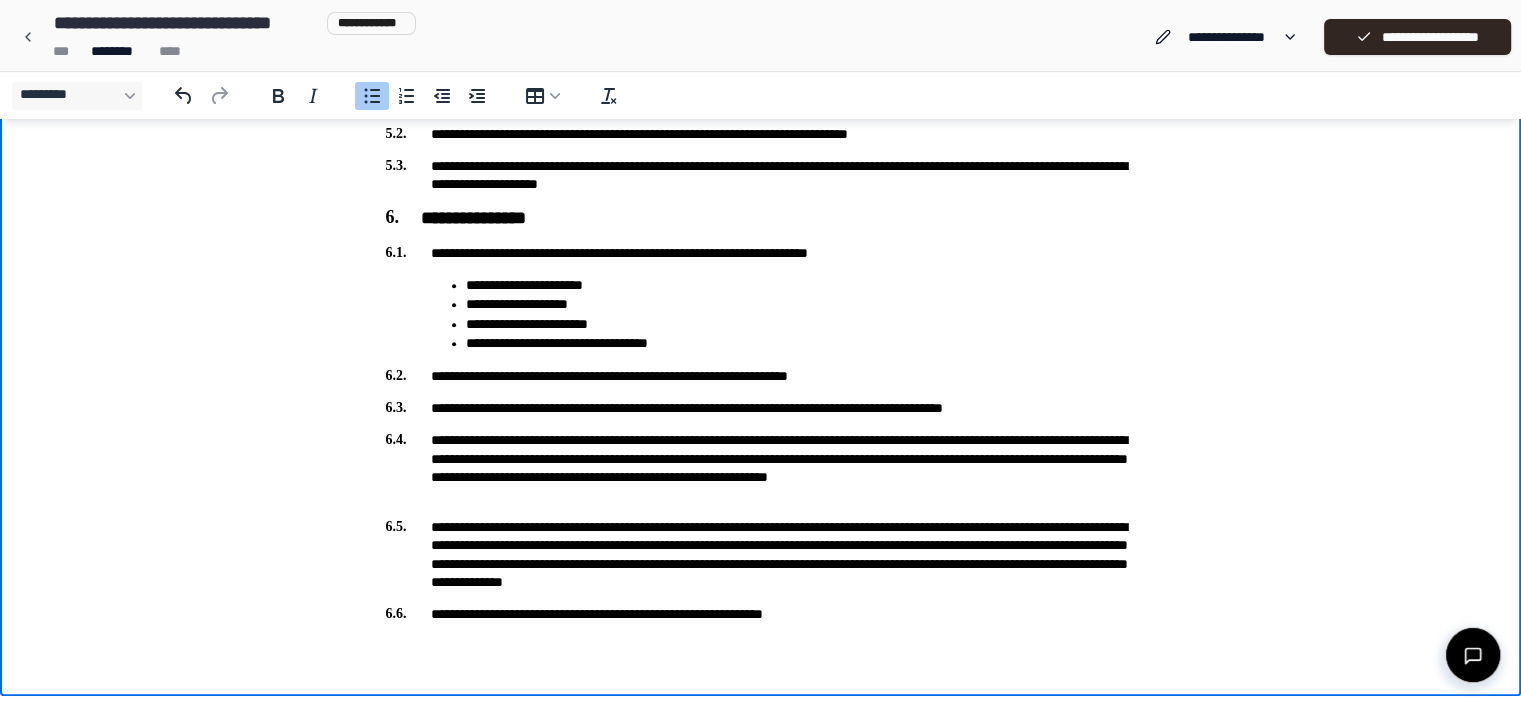 click on "**********" at bounding box center [761, 467] 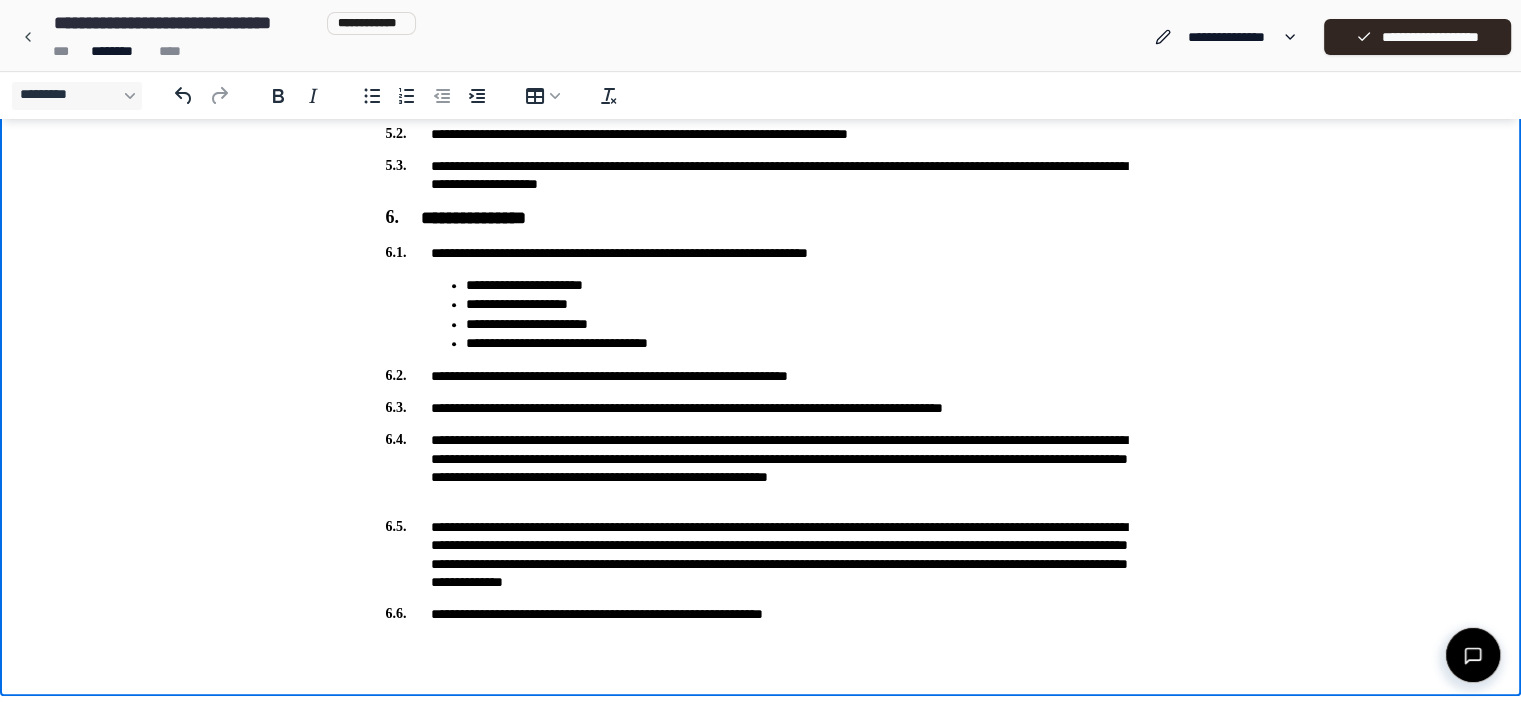 click on "**********" at bounding box center [761, 467] 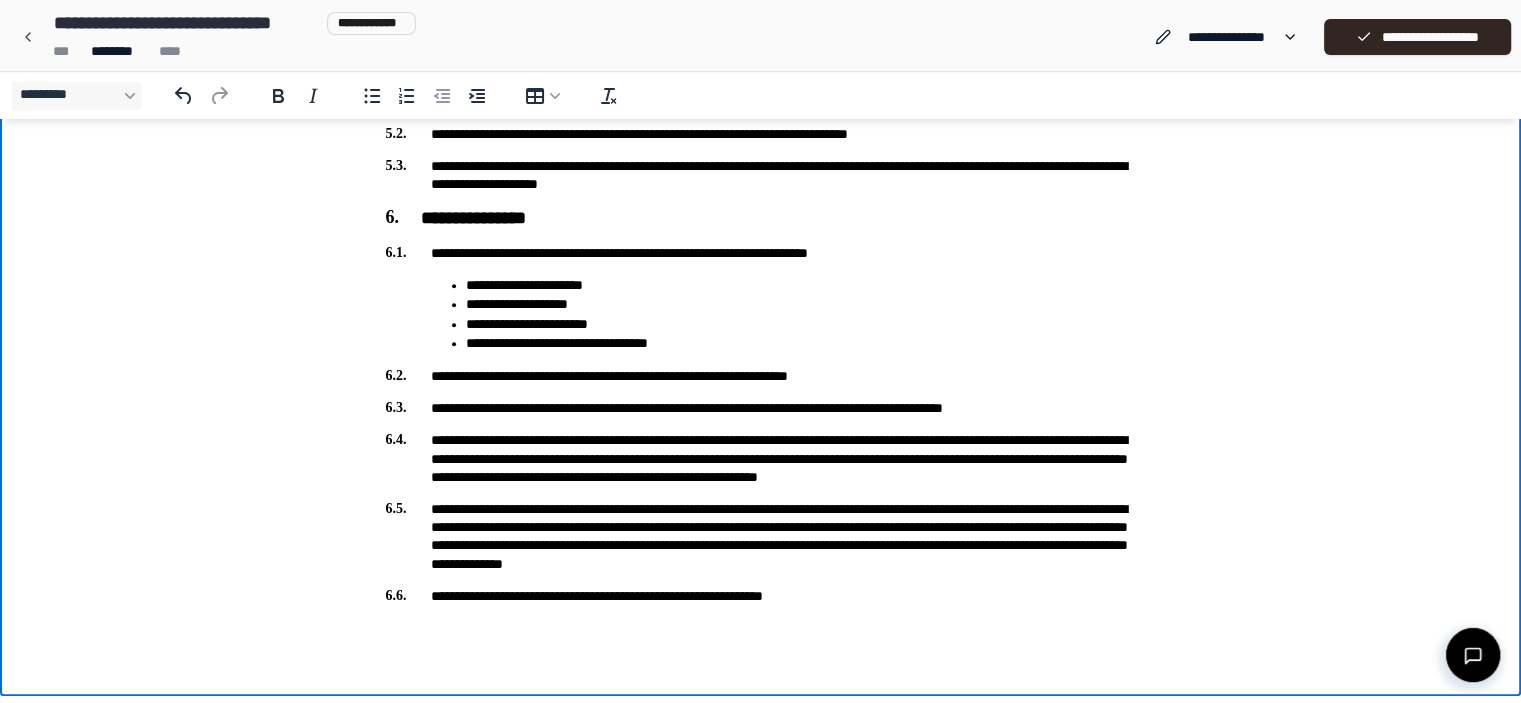 scroll, scrollTop: 824, scrollLeft: 0, axis: vertical 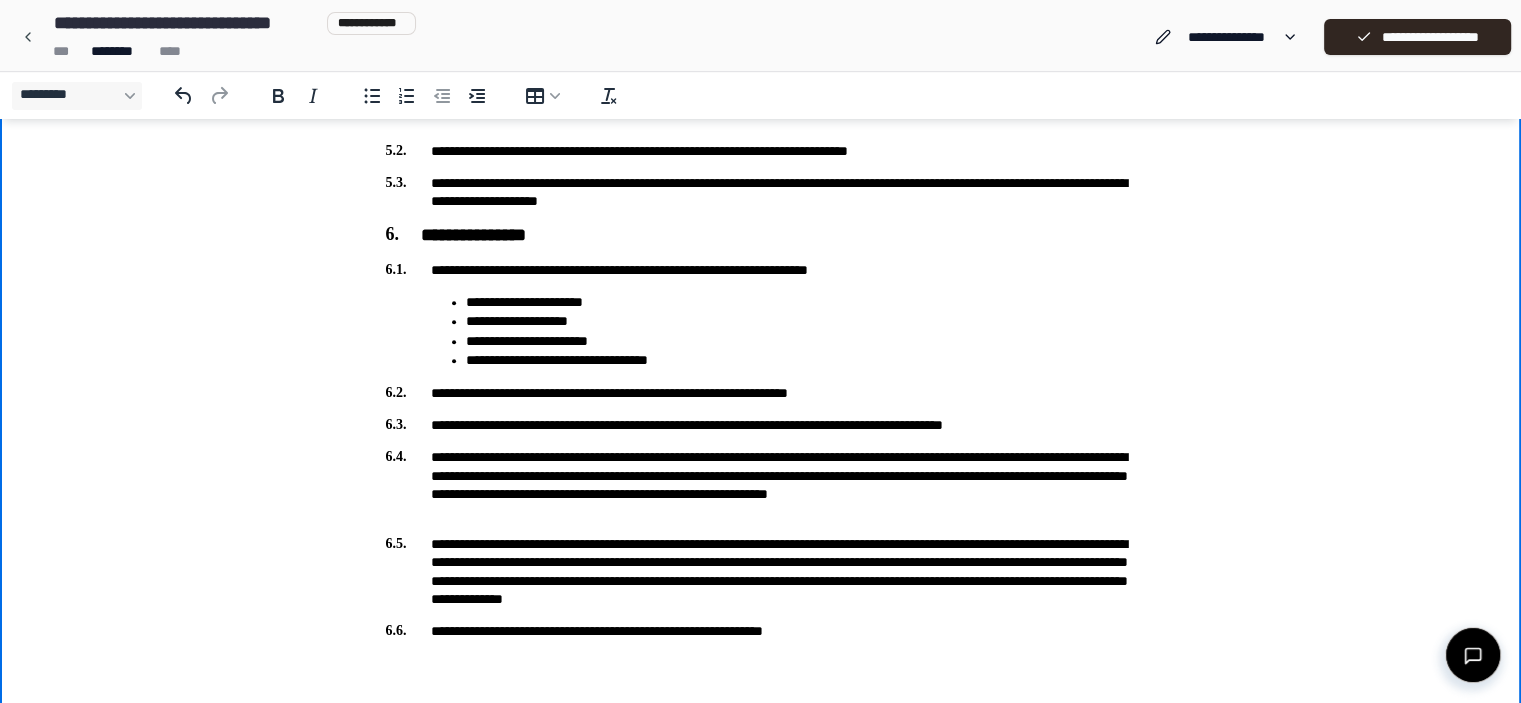 click on "**********" at bounding box center [761, 484] 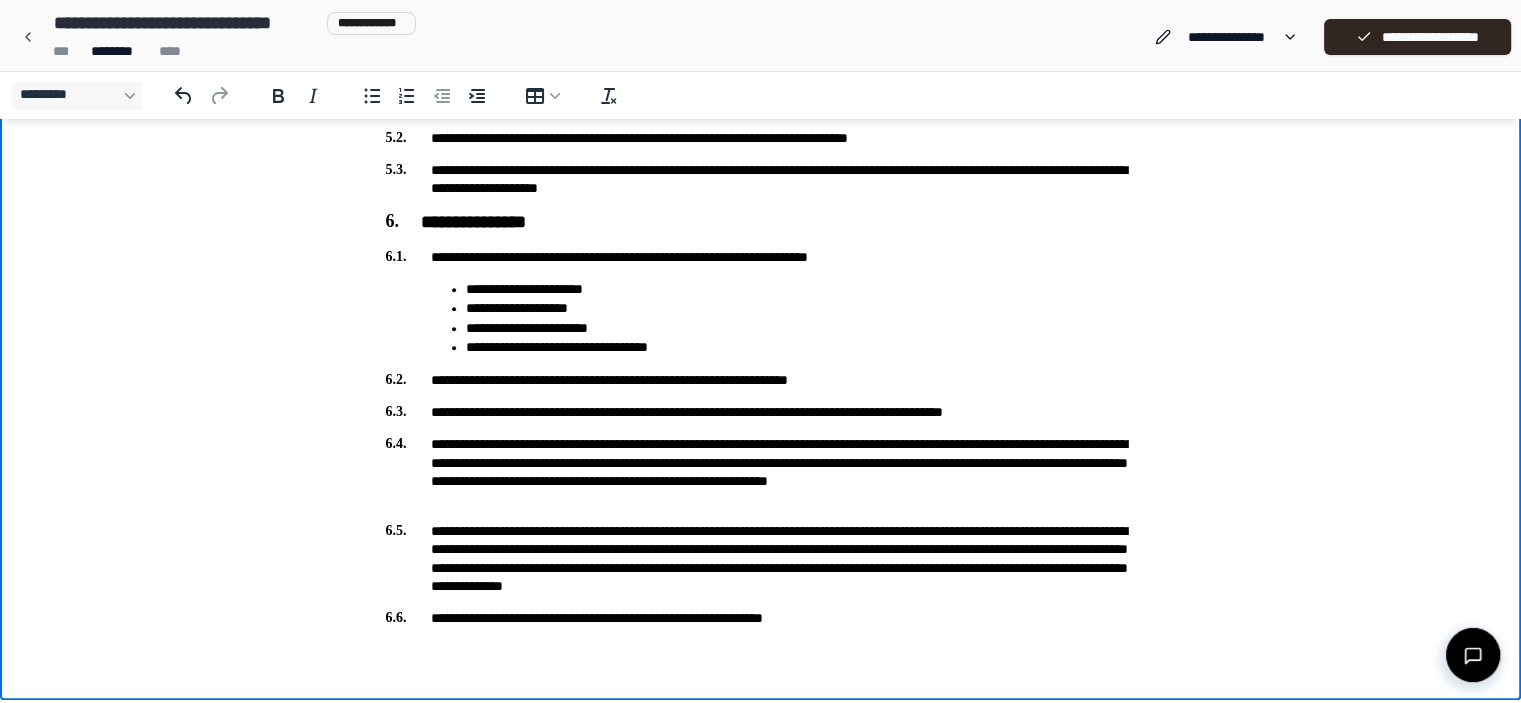 scroll, scrollTop: 841, scrollLeft: 0, axis: vertical 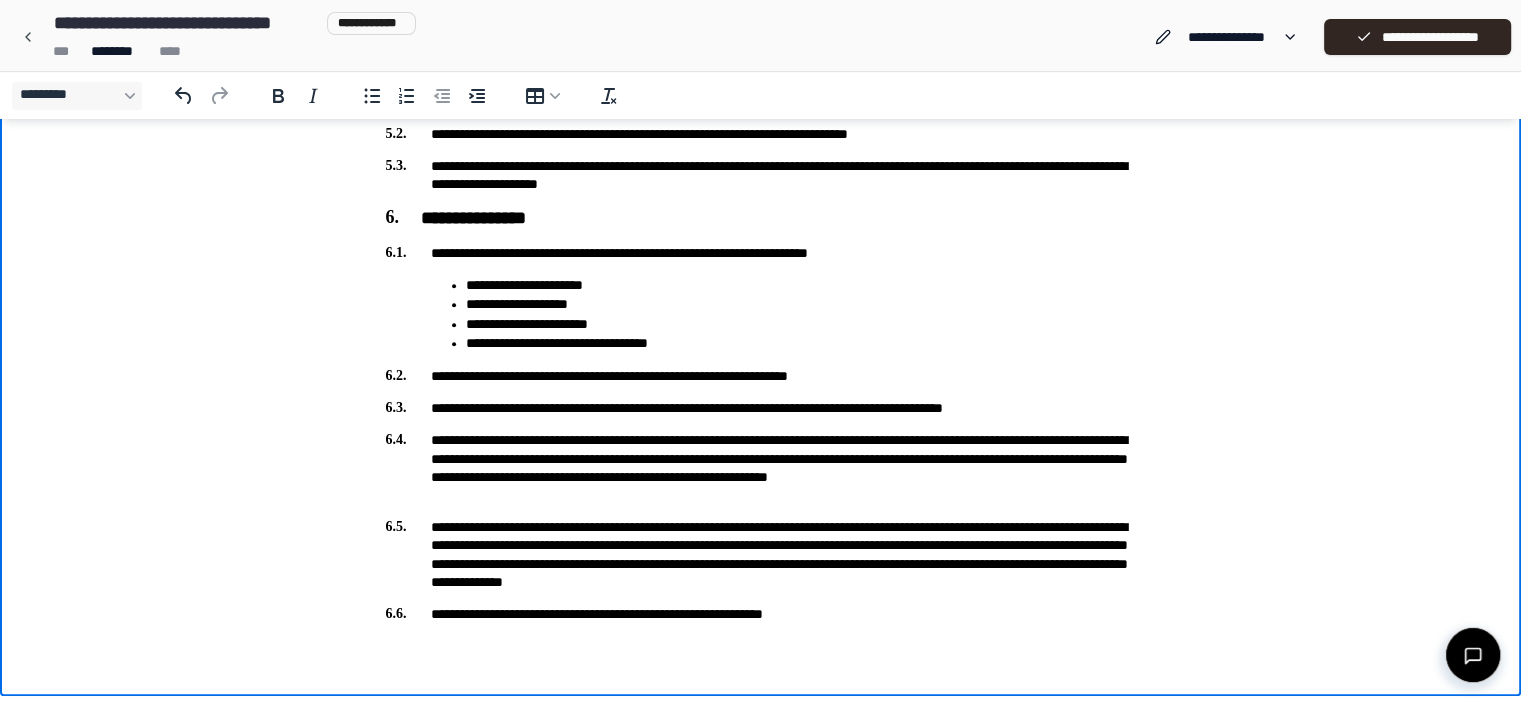 click on "**********" at bounding box center (761, 467) 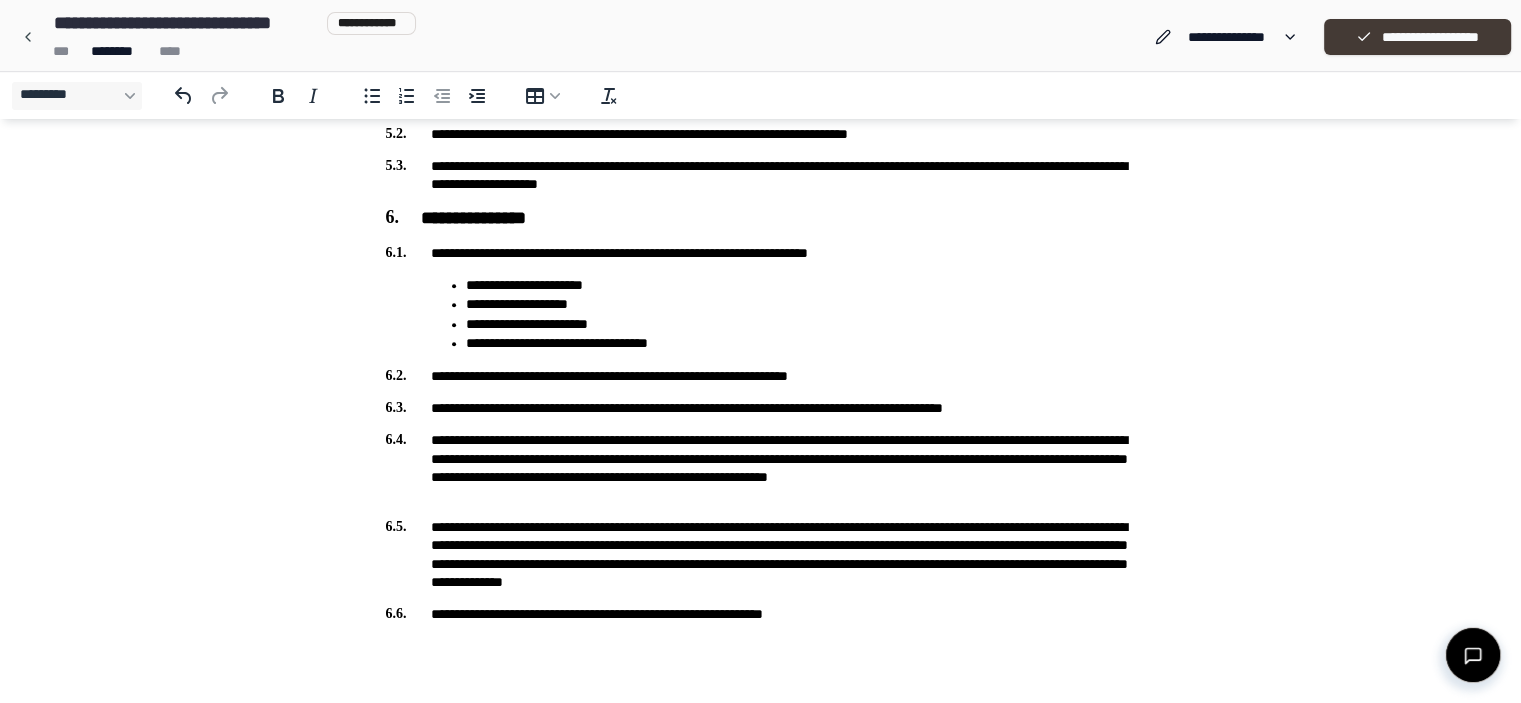 click on "**********" at bounding box center (1417, 37) 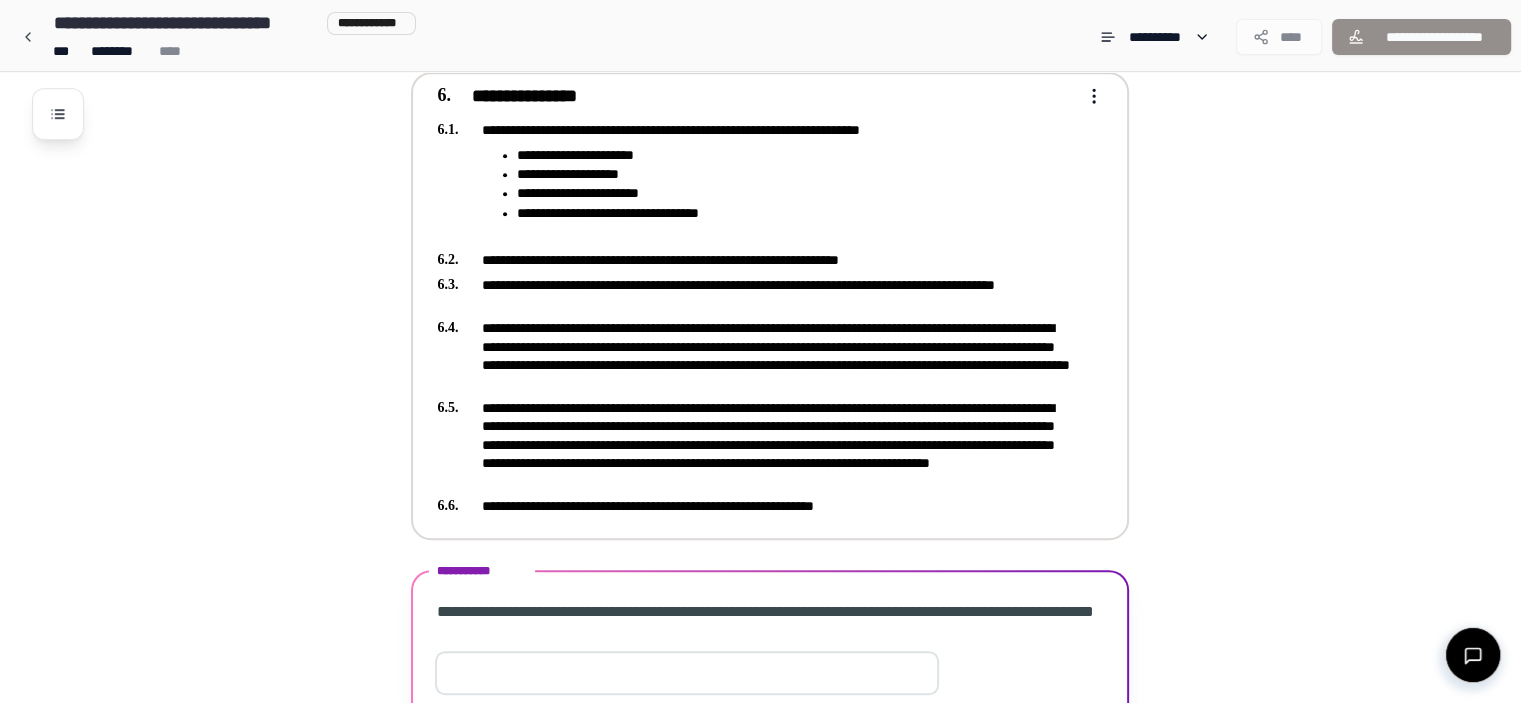 scroll, scrollTop: 1200, scrollLeft: 0, axis: vertical 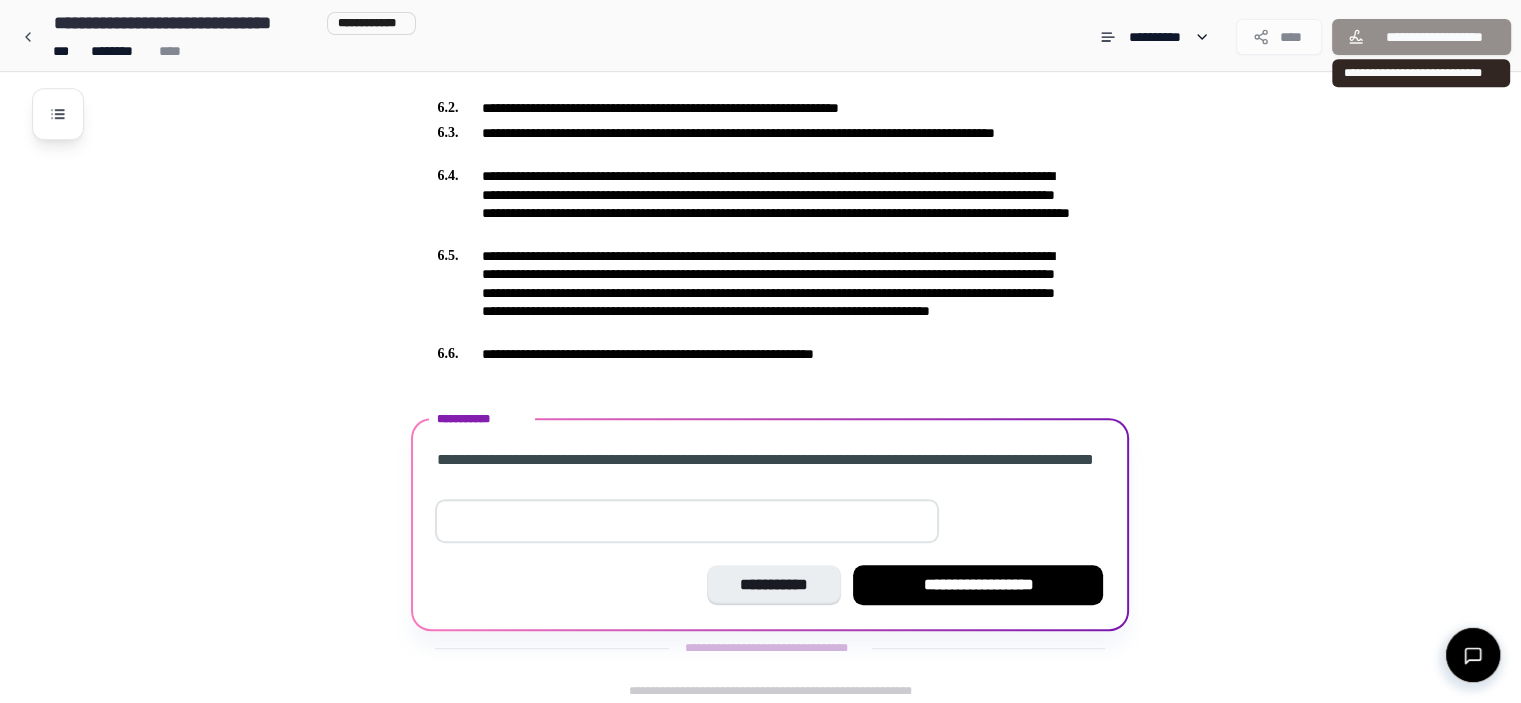 click on "**********" at bounding box center (1421, 37) 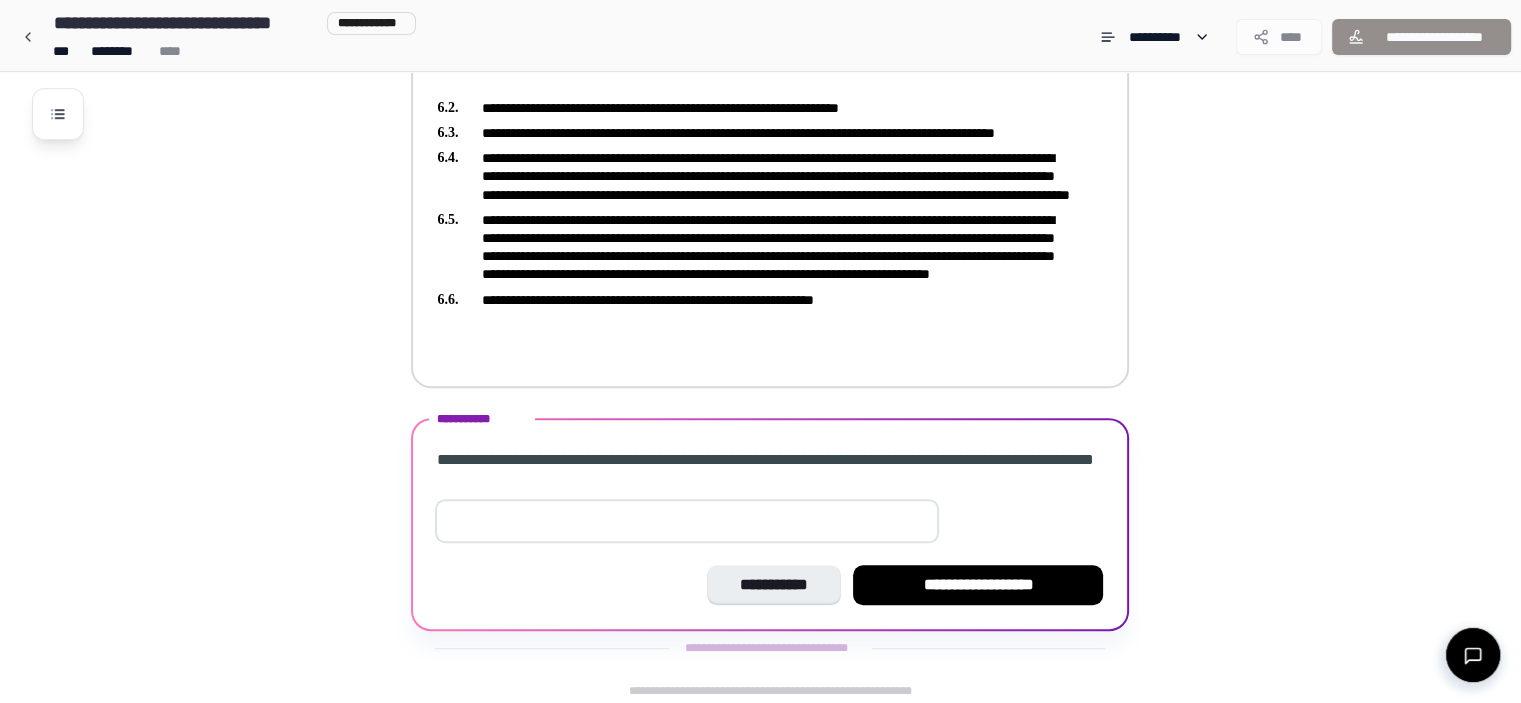 click on "**********" at bounding box center [756, 152] 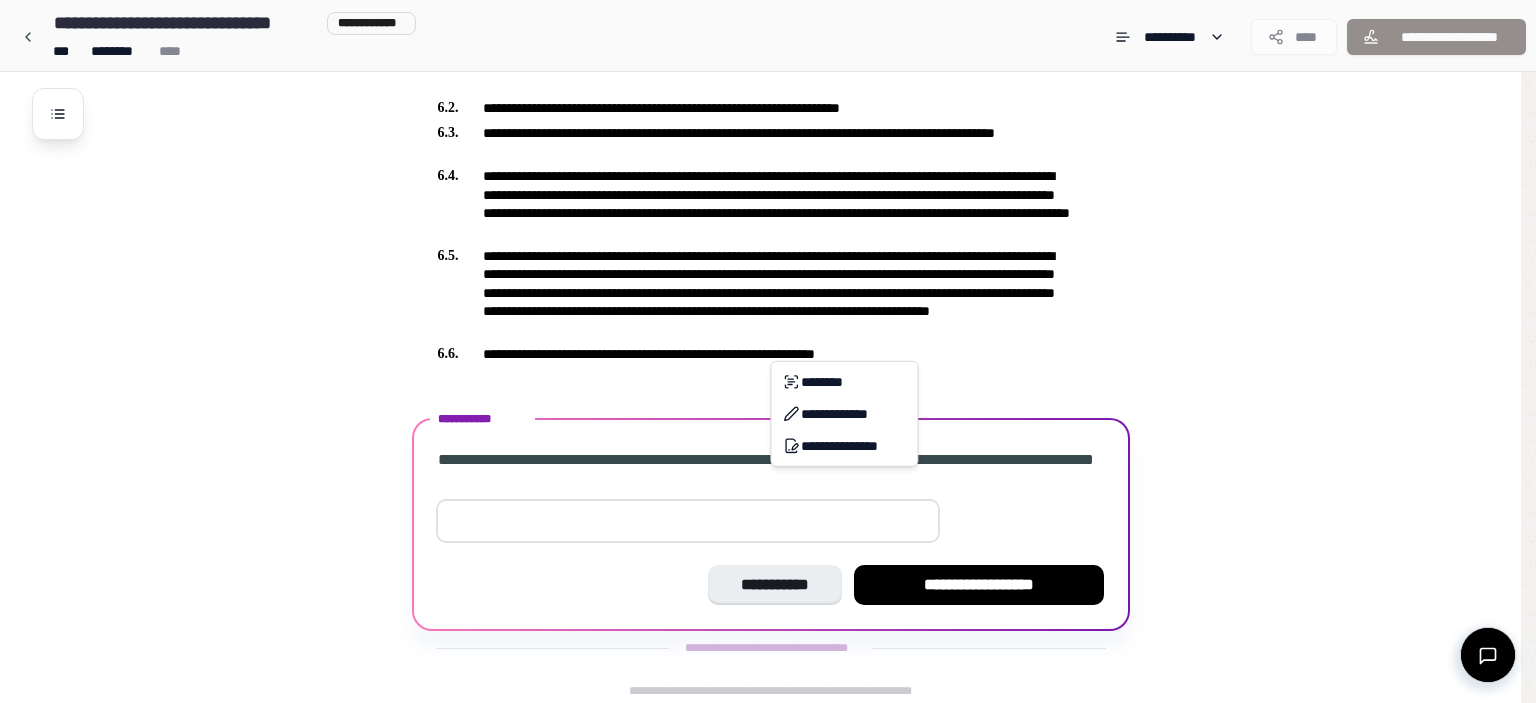 click on "**********" at bounding box center [768, -248] 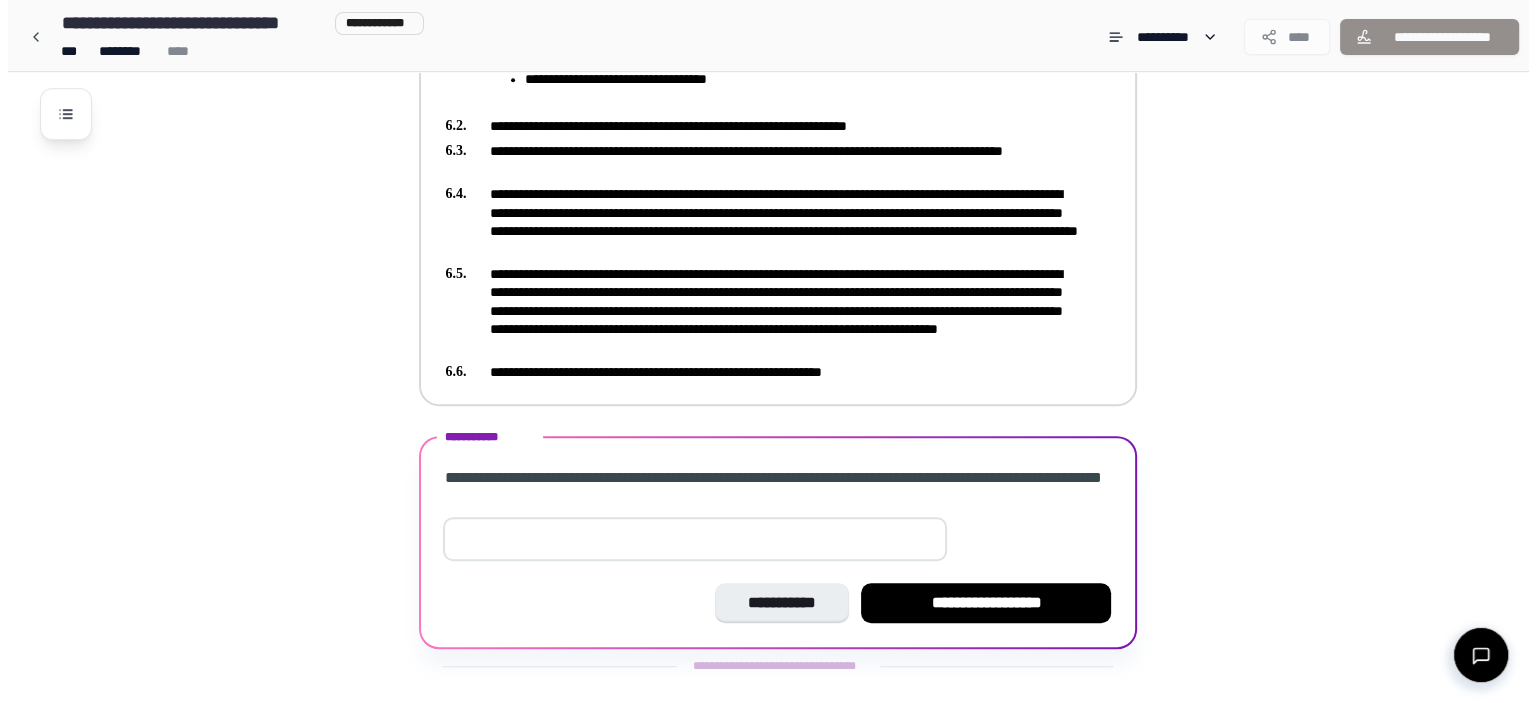 scroll, scrollTop: 700, scrollLeft: 0, axis: vertical 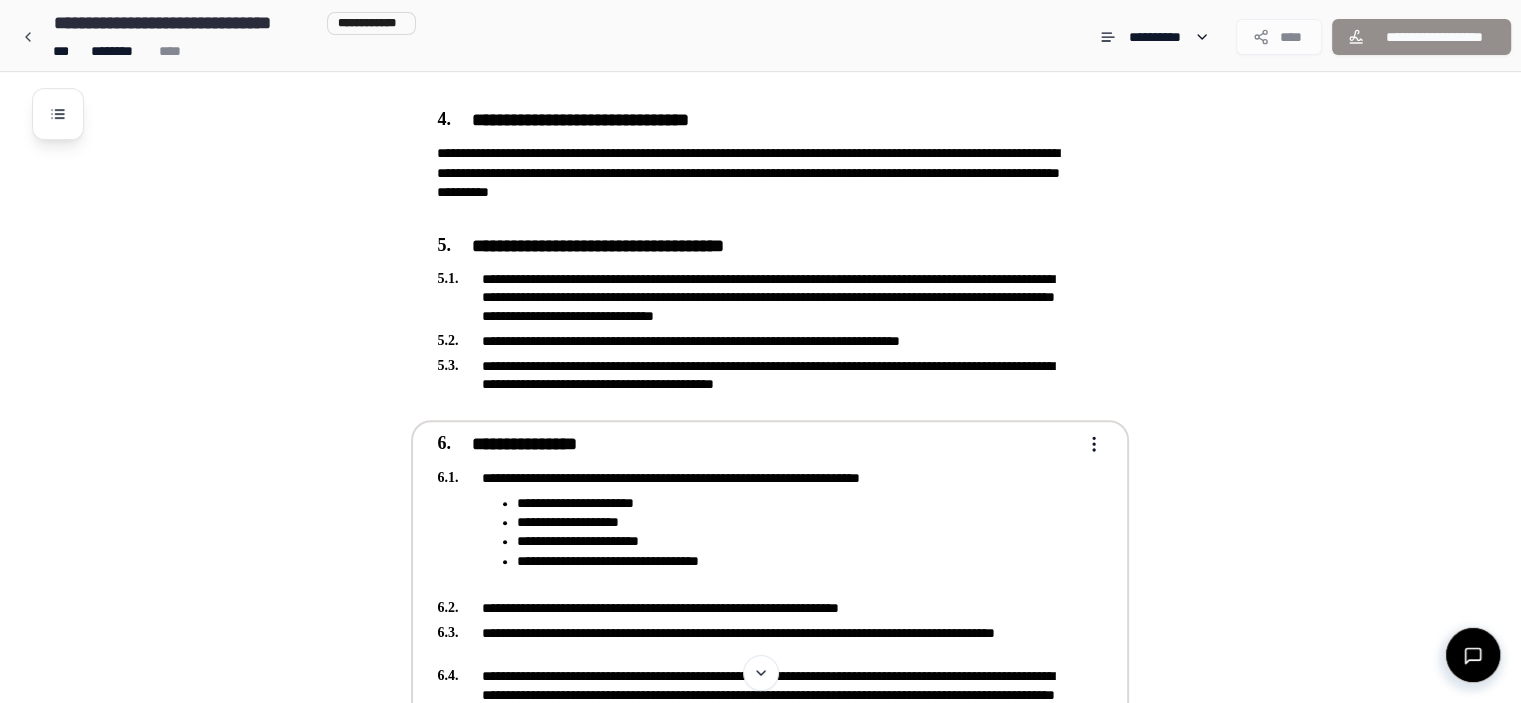 click on "**********" at bounding box center (760, 252) 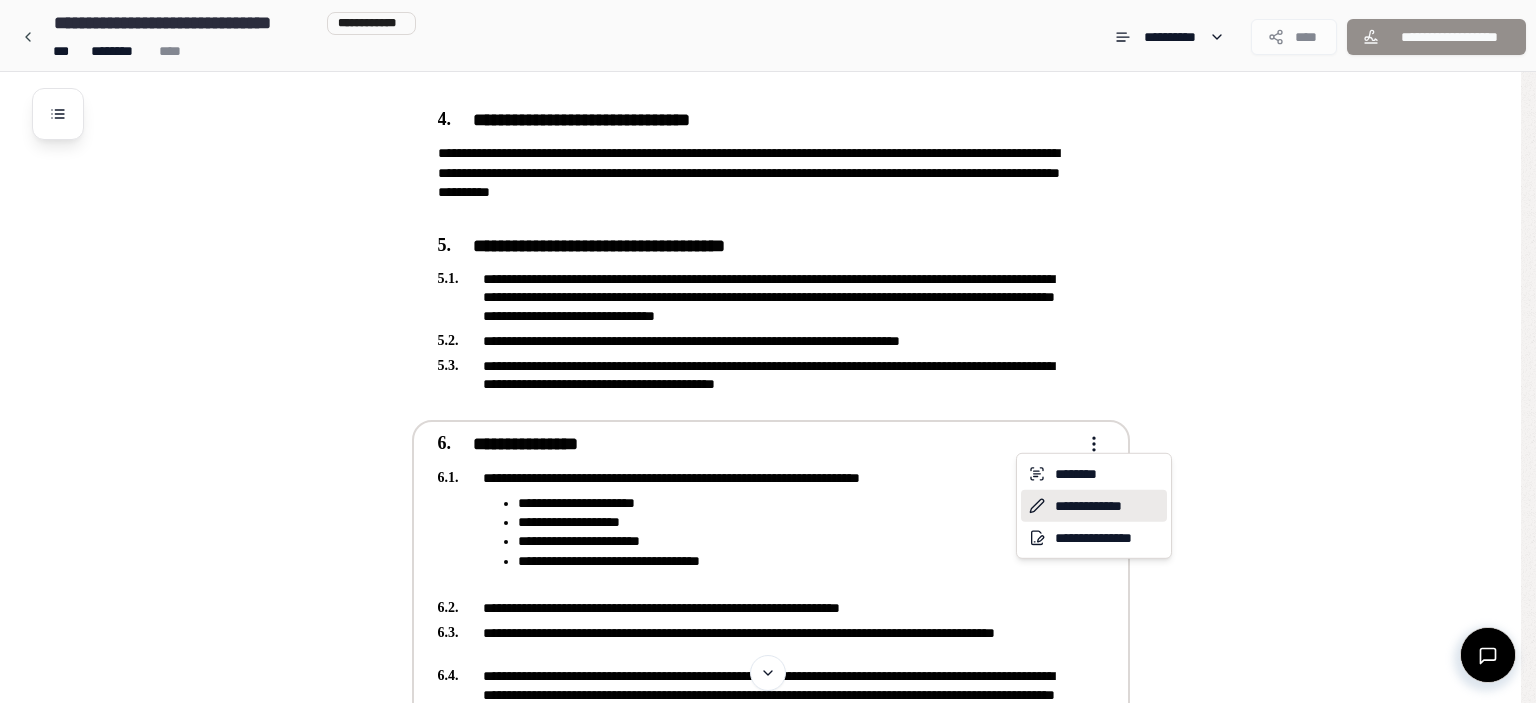 click on "**********" at bounding box center (1094, 506) 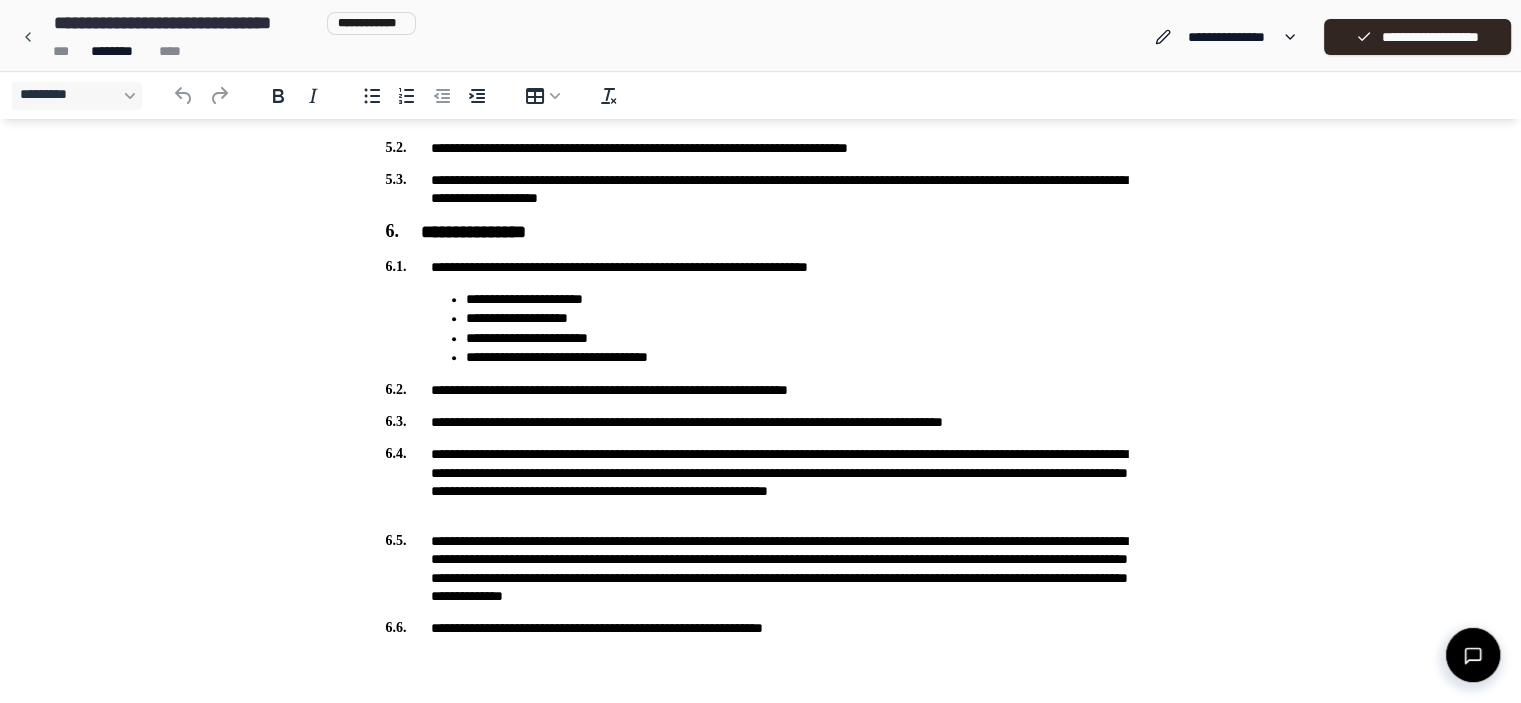 scroll, scrollTop: 841, scrollLeft: 0, axis: vertical 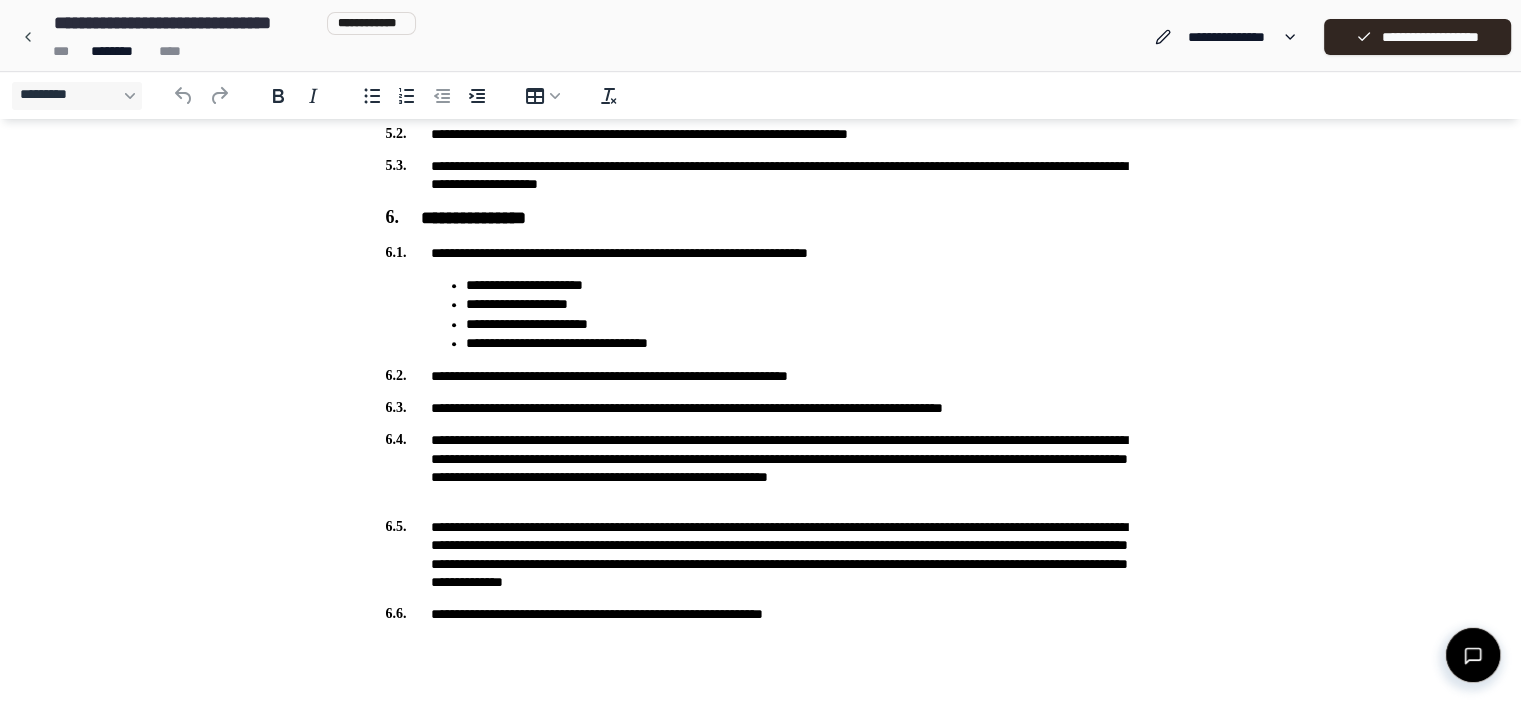 click on "**********" at bounding box center [761, 554] 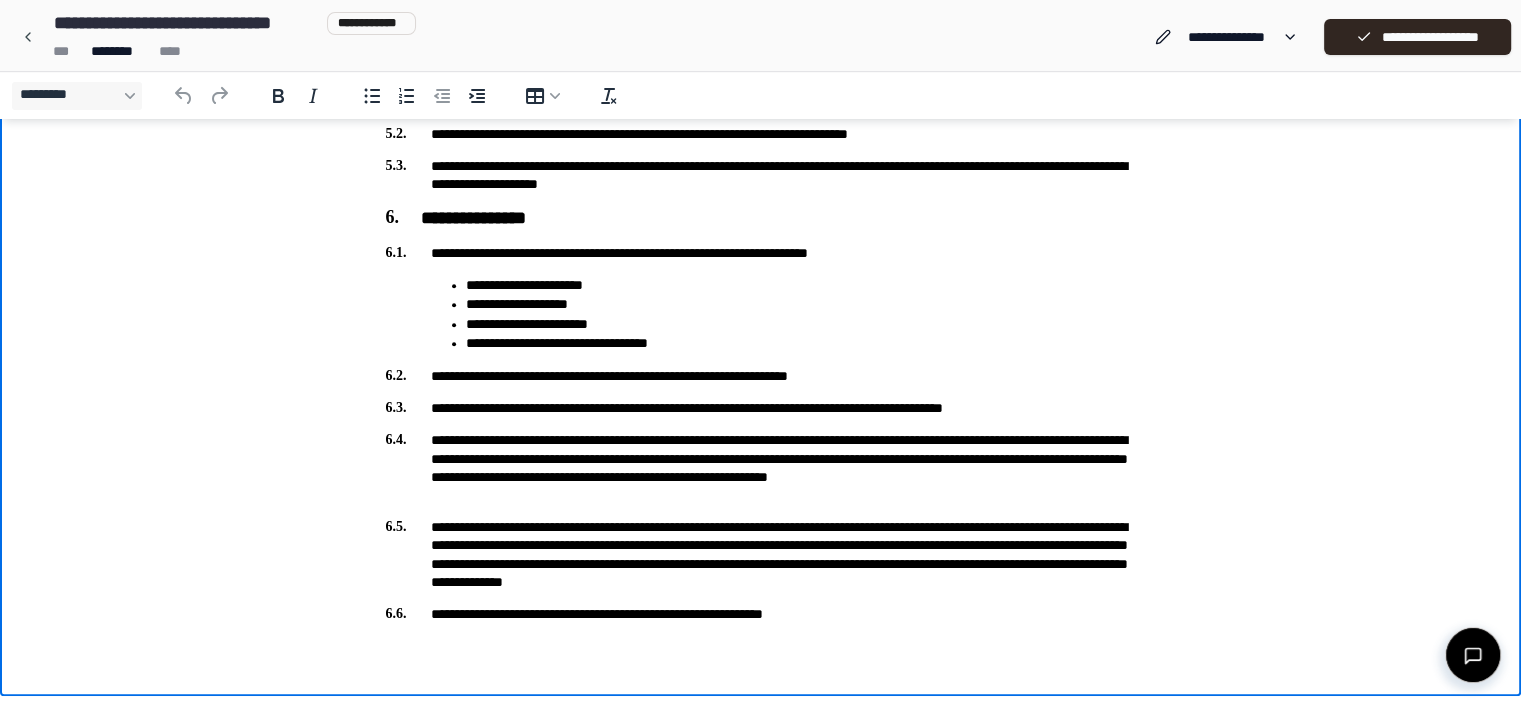 type 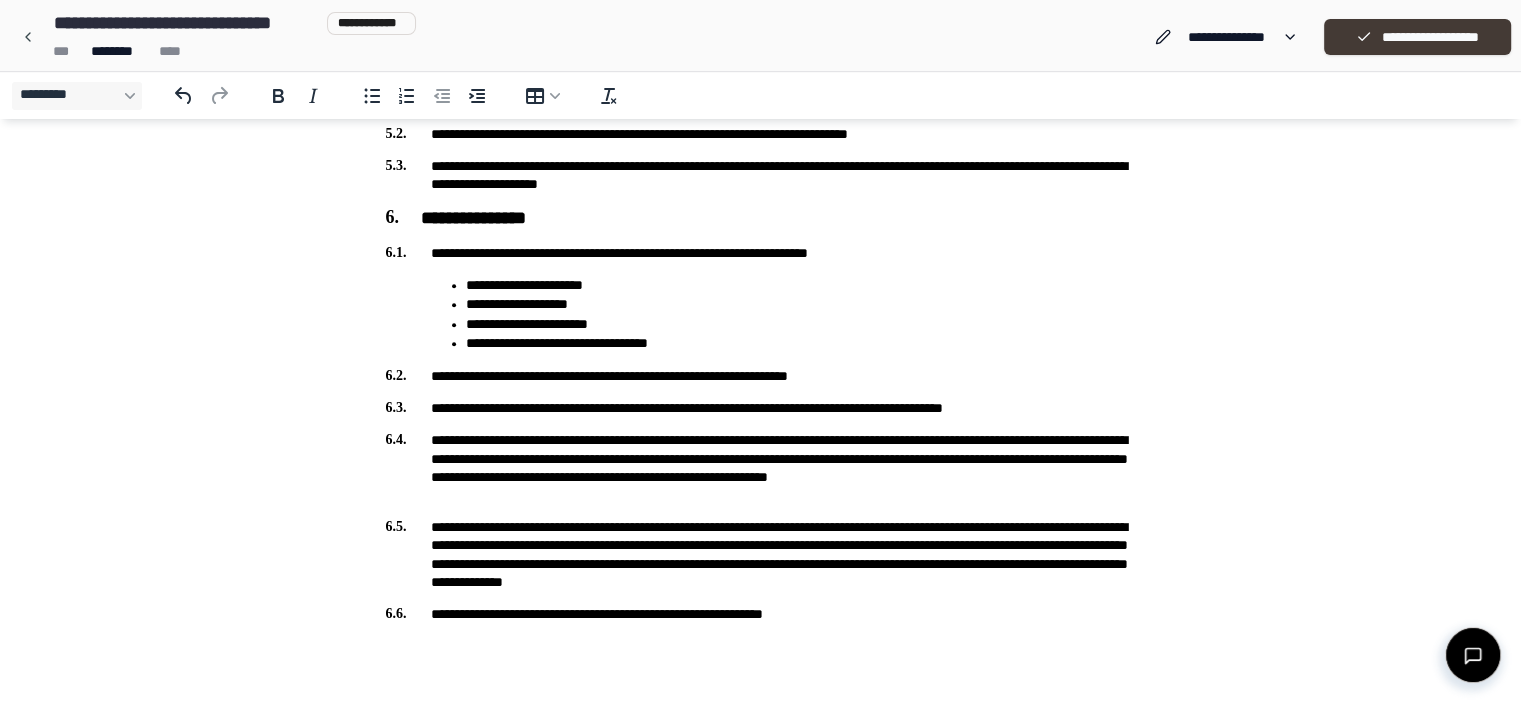 click on "**********" at bounding box center (1417, 37) 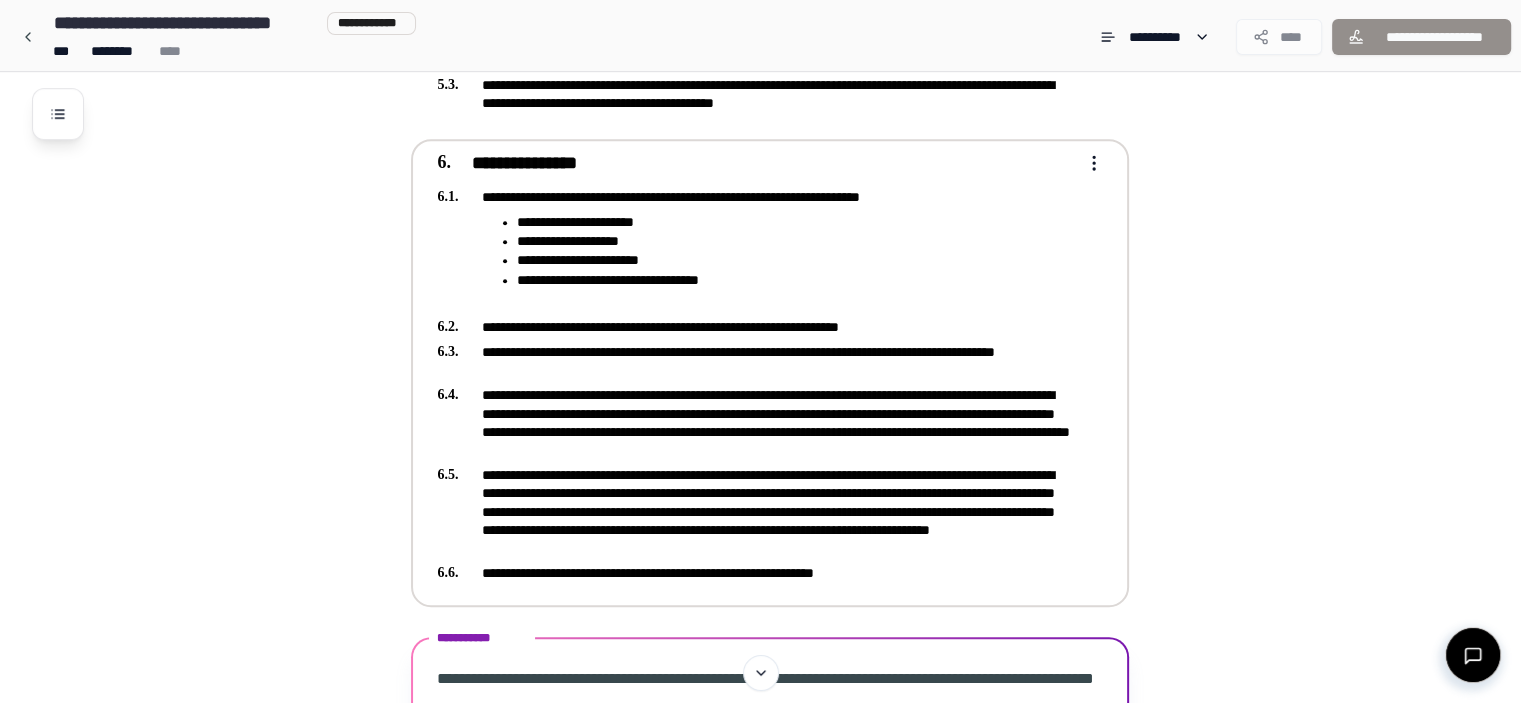 scroll, scrollTop: 1200, scrollLeft: 0, axis: vertical 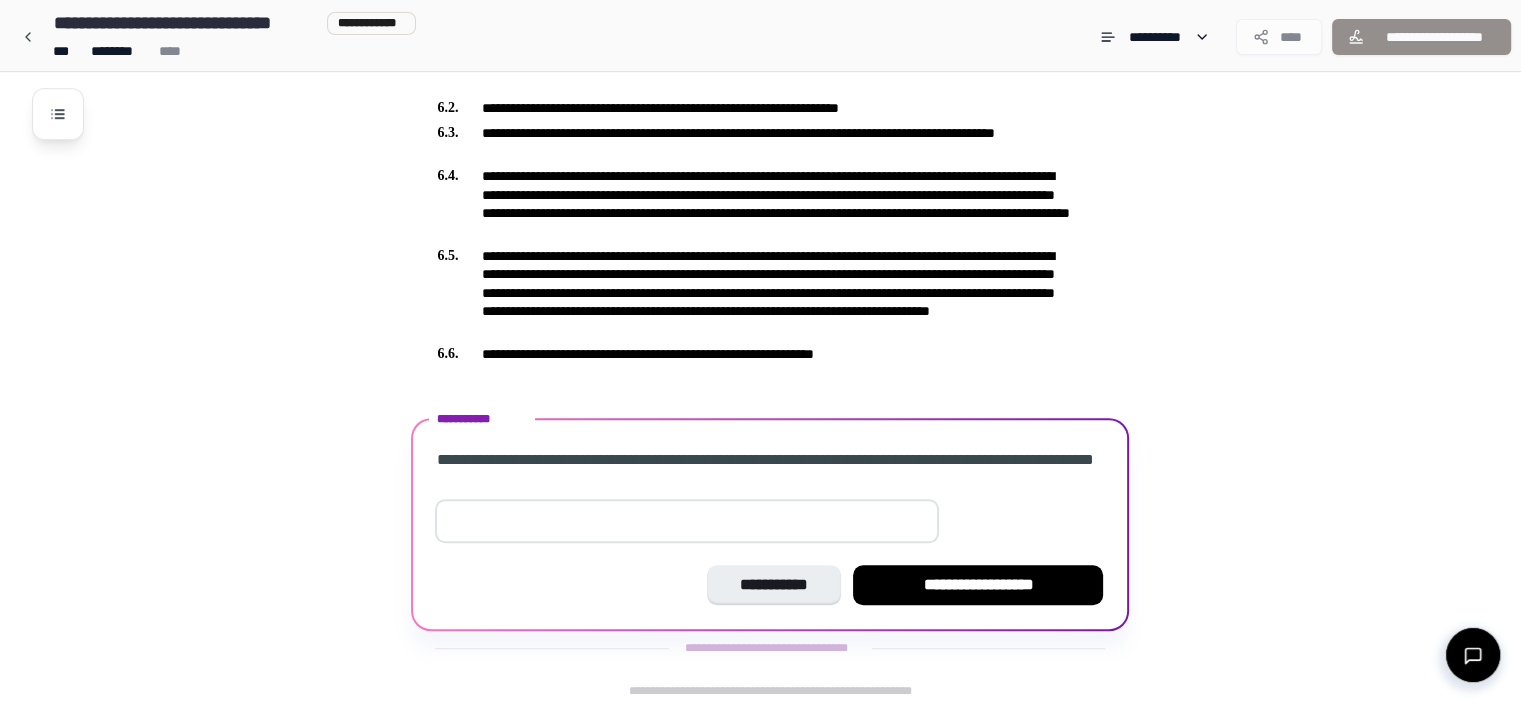 click at bounding box center (687, 521) 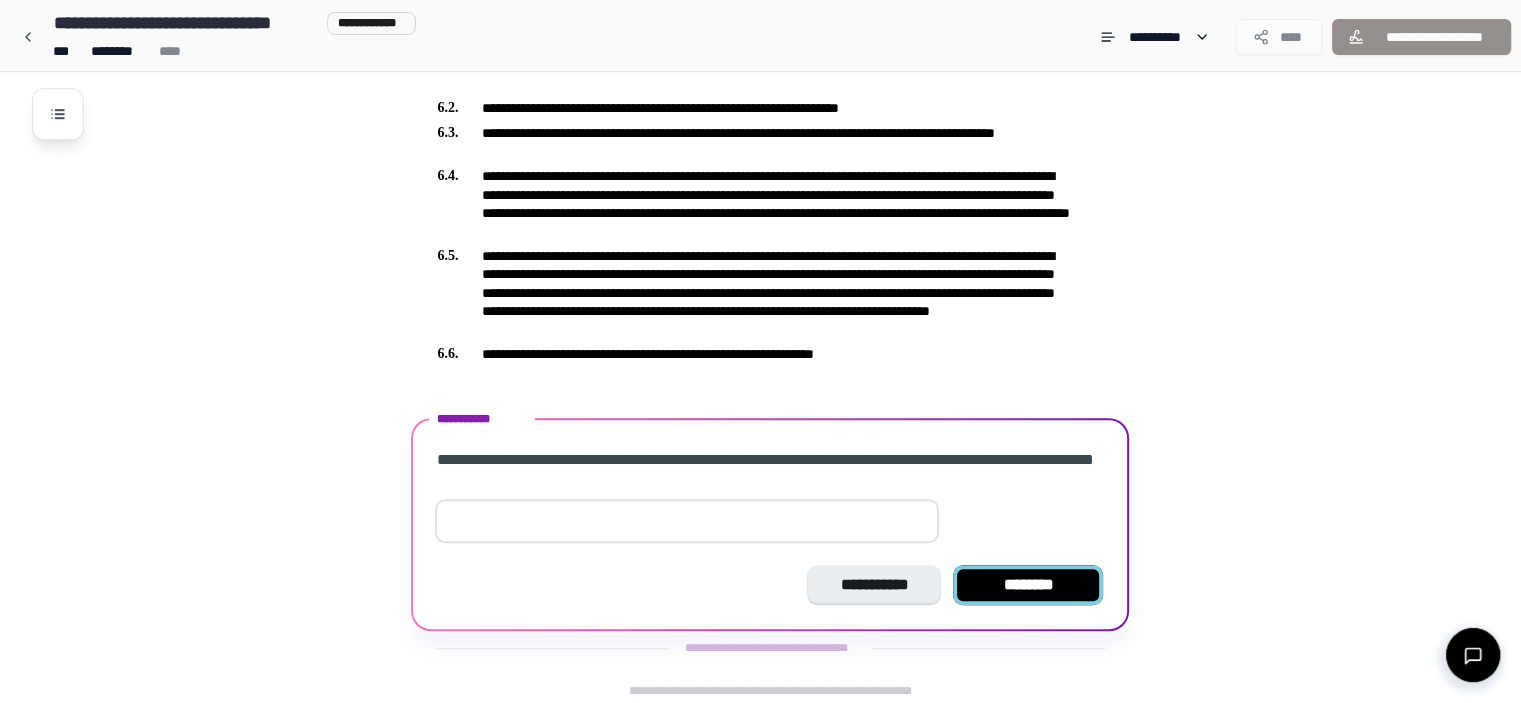 type on "**" 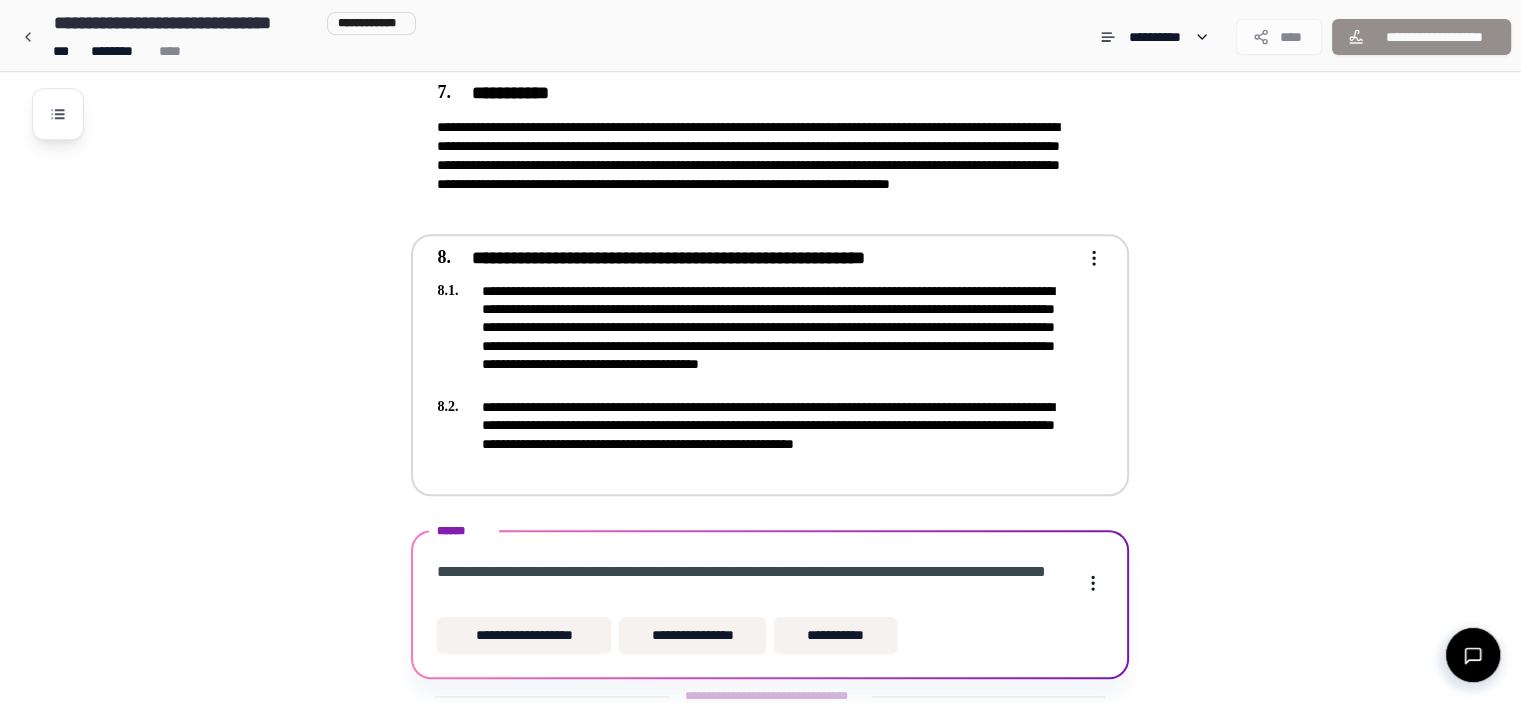 scroll, scrollTop: 1568, scrollLeft: 0, axis: vertical 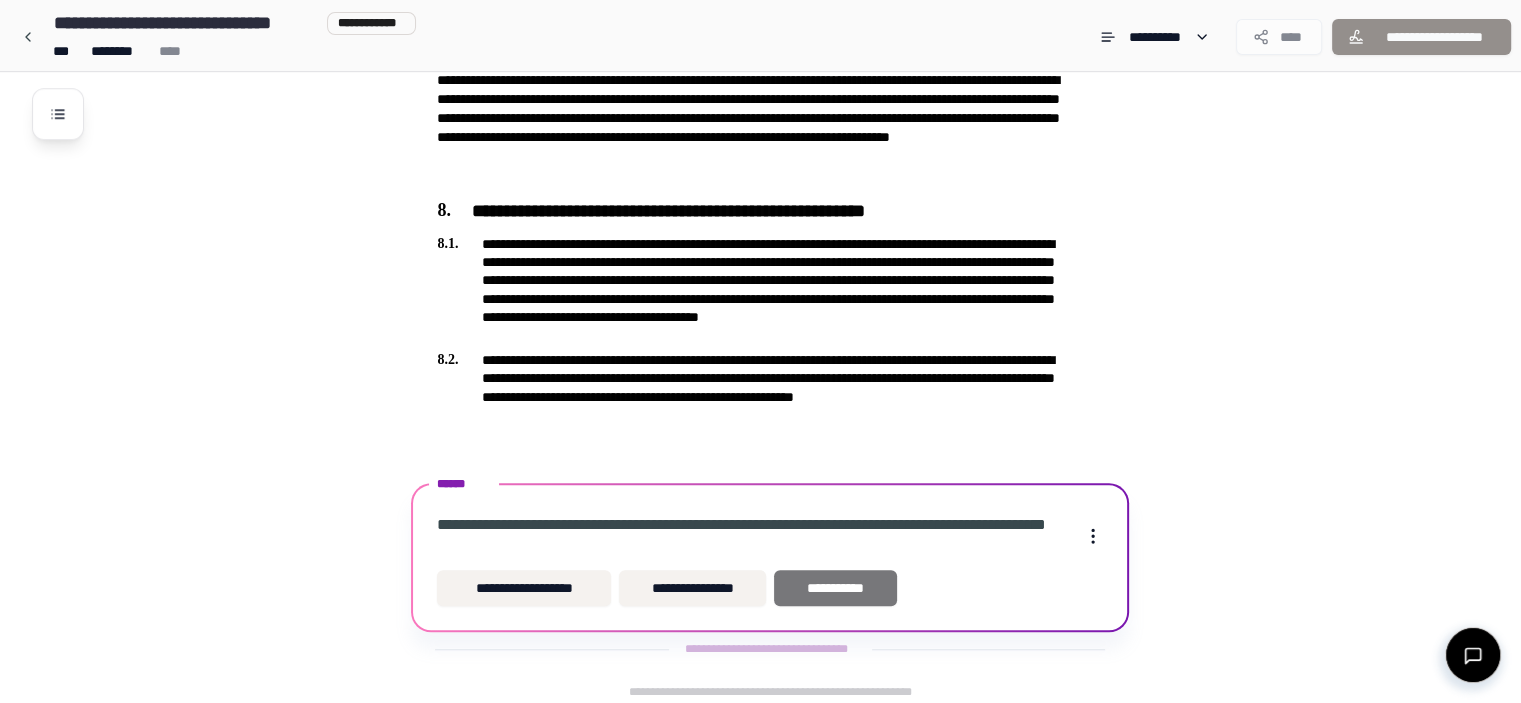 click on "**********" at bounding box center [835, 588] 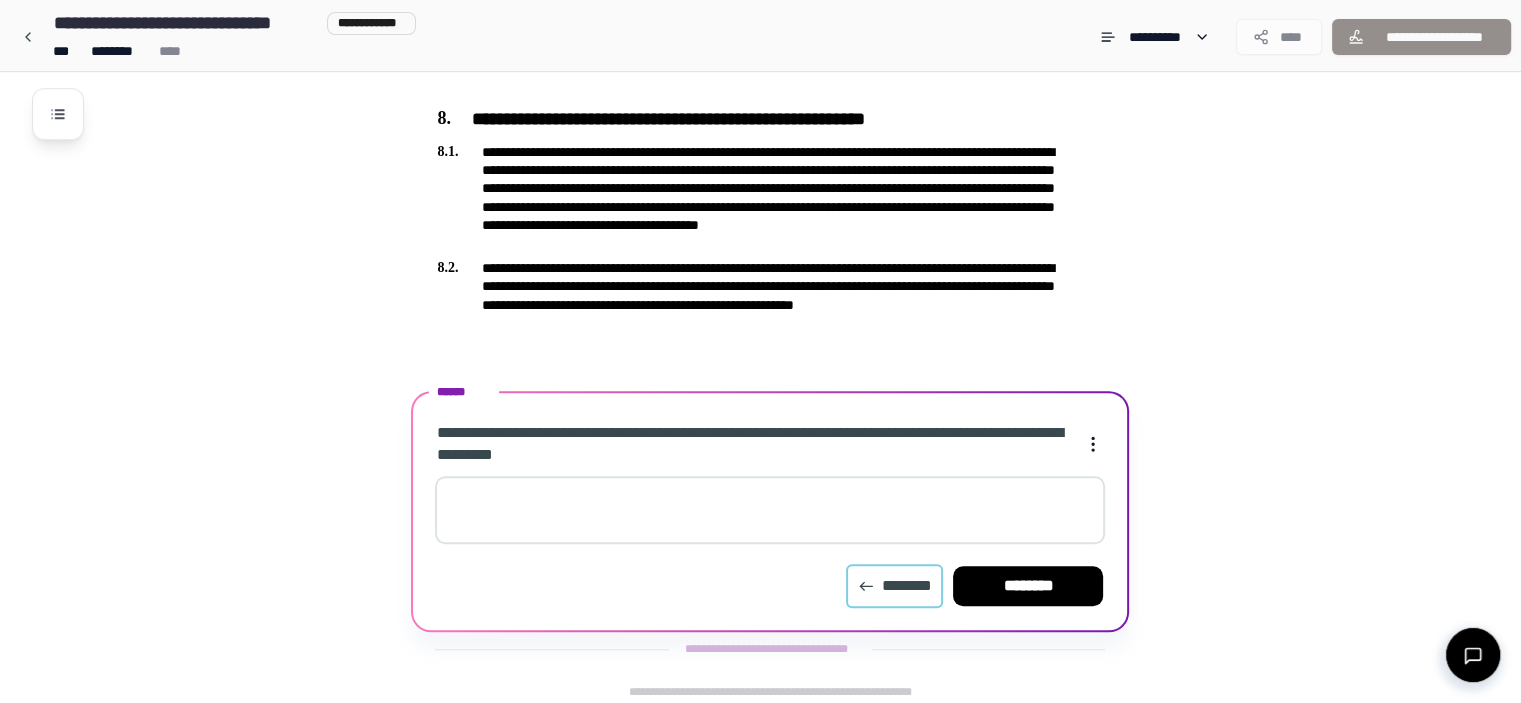 click 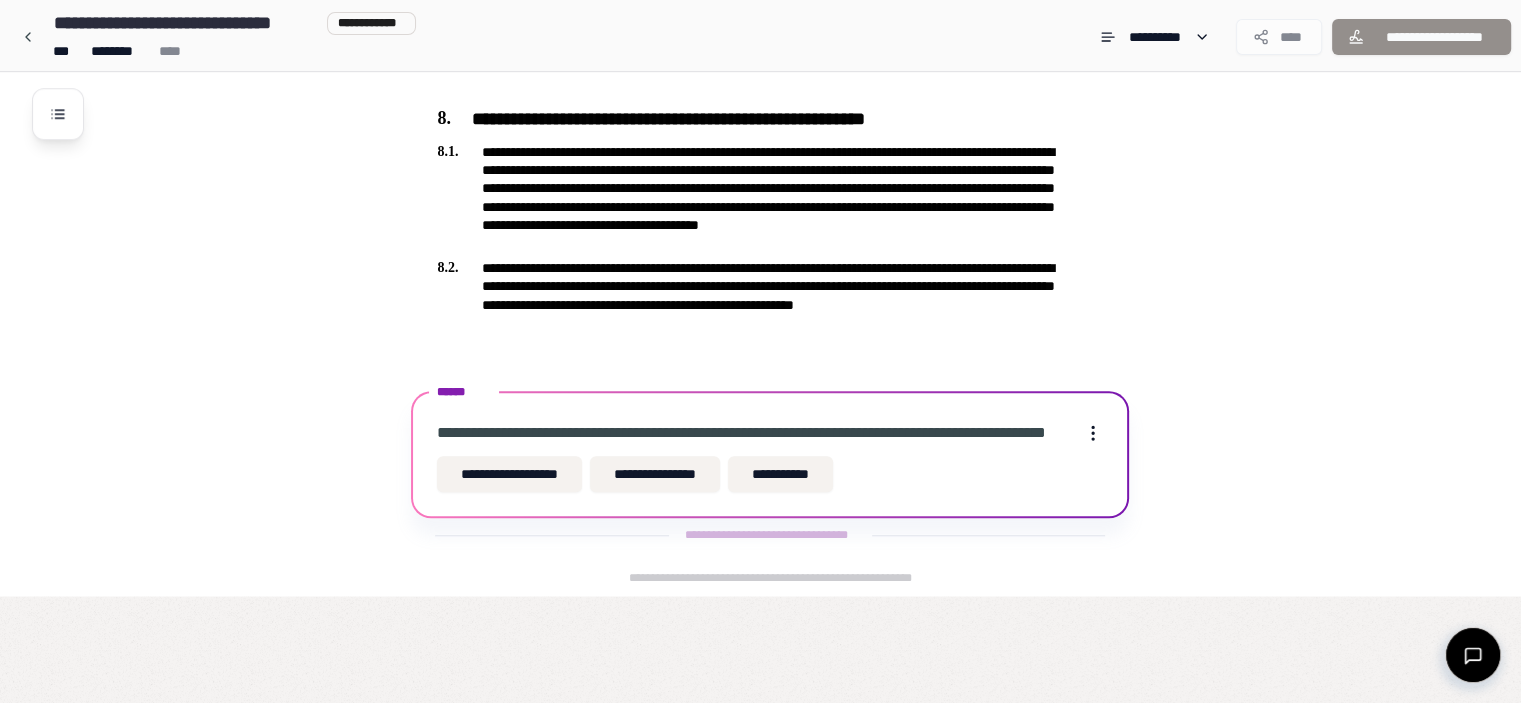 scroll, scrollTop: 1568, scrollLeft: 0, axis: vertical 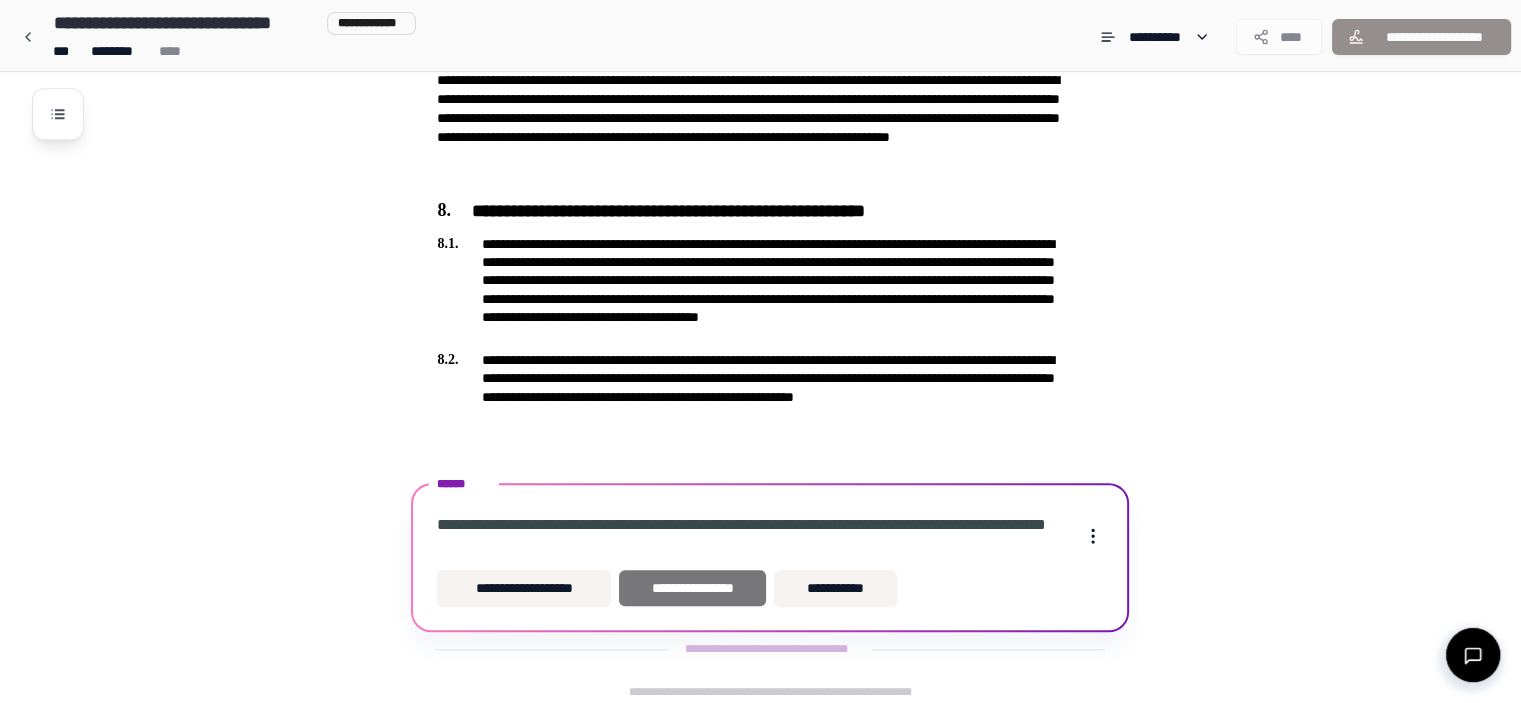 click on "**********" at bounding box center [692, 588] 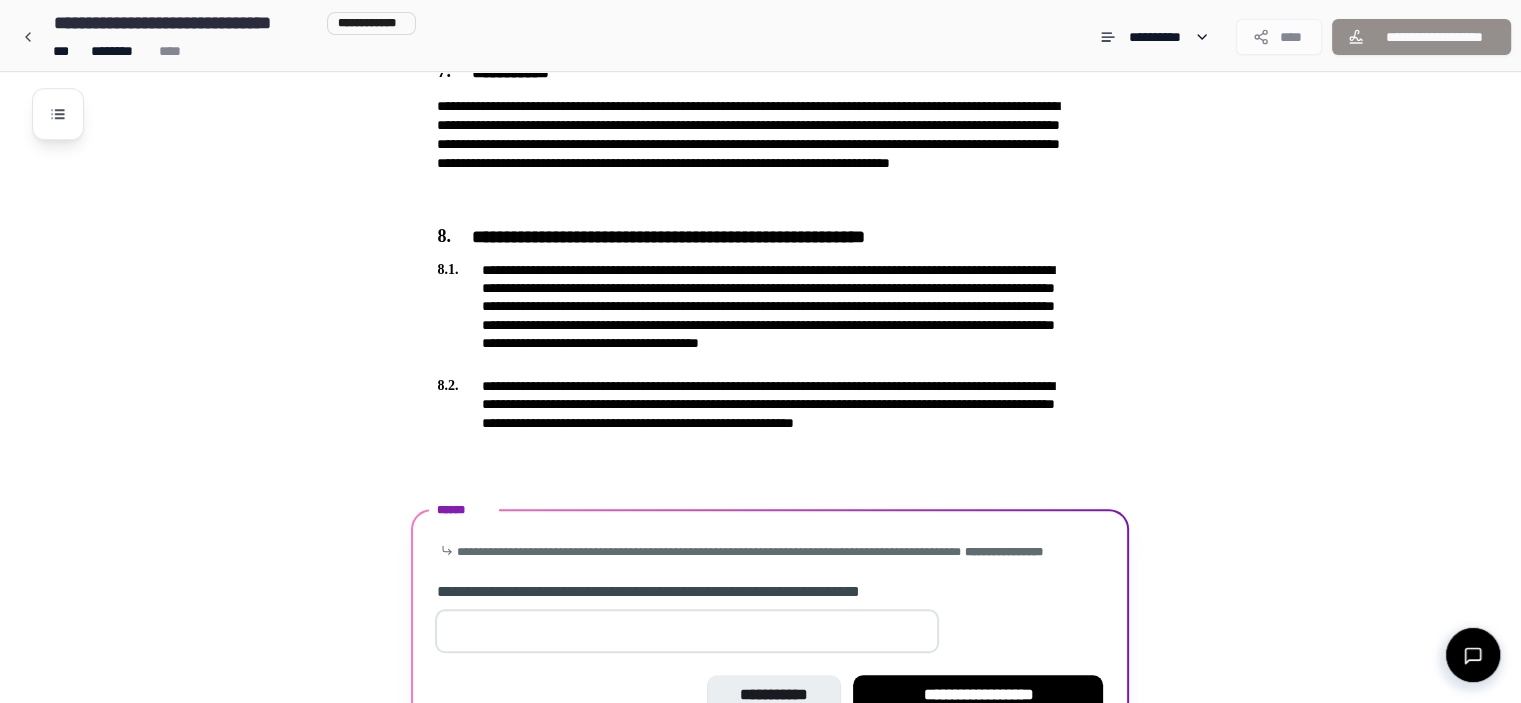scroll, scrollTop: 1650, scrollLeft: 0, axis: vertical 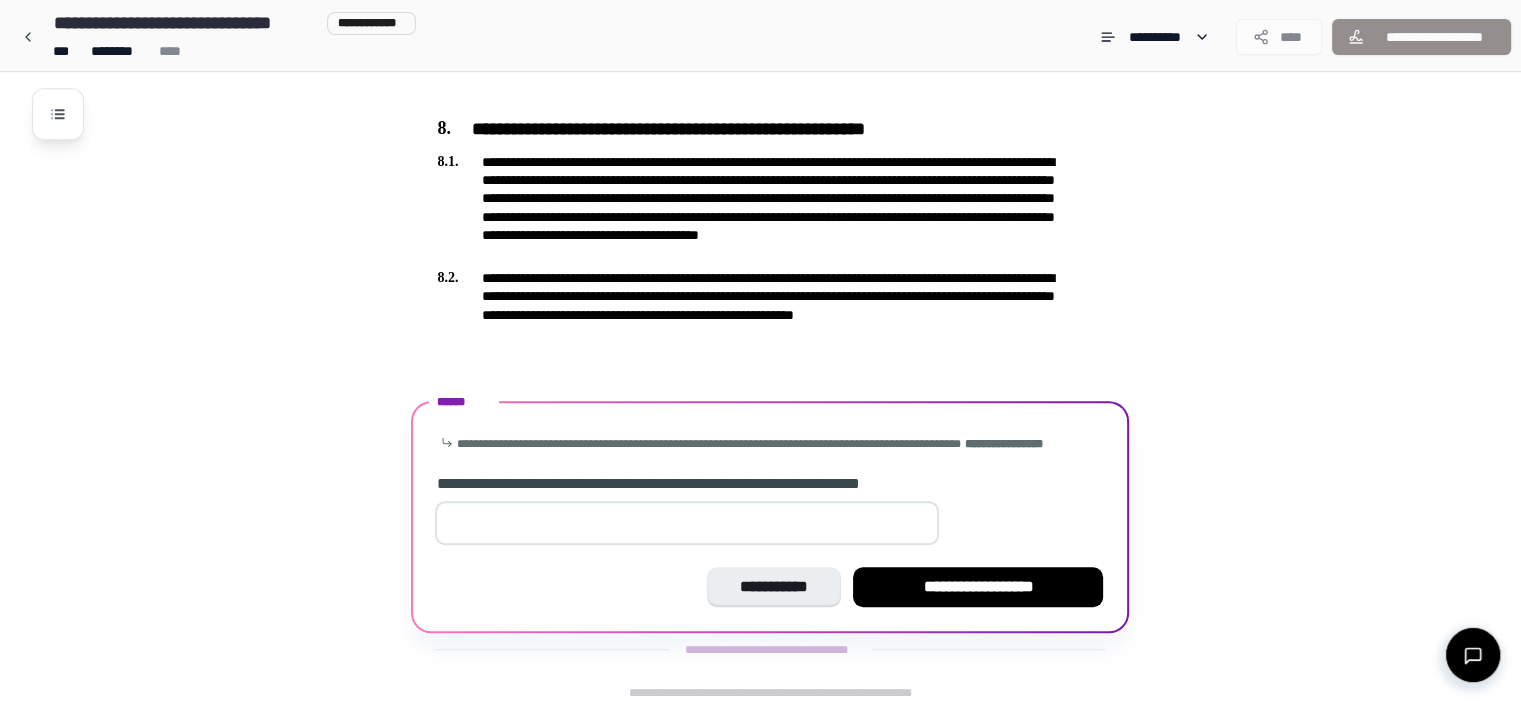 click at bounding box center (687, 523) 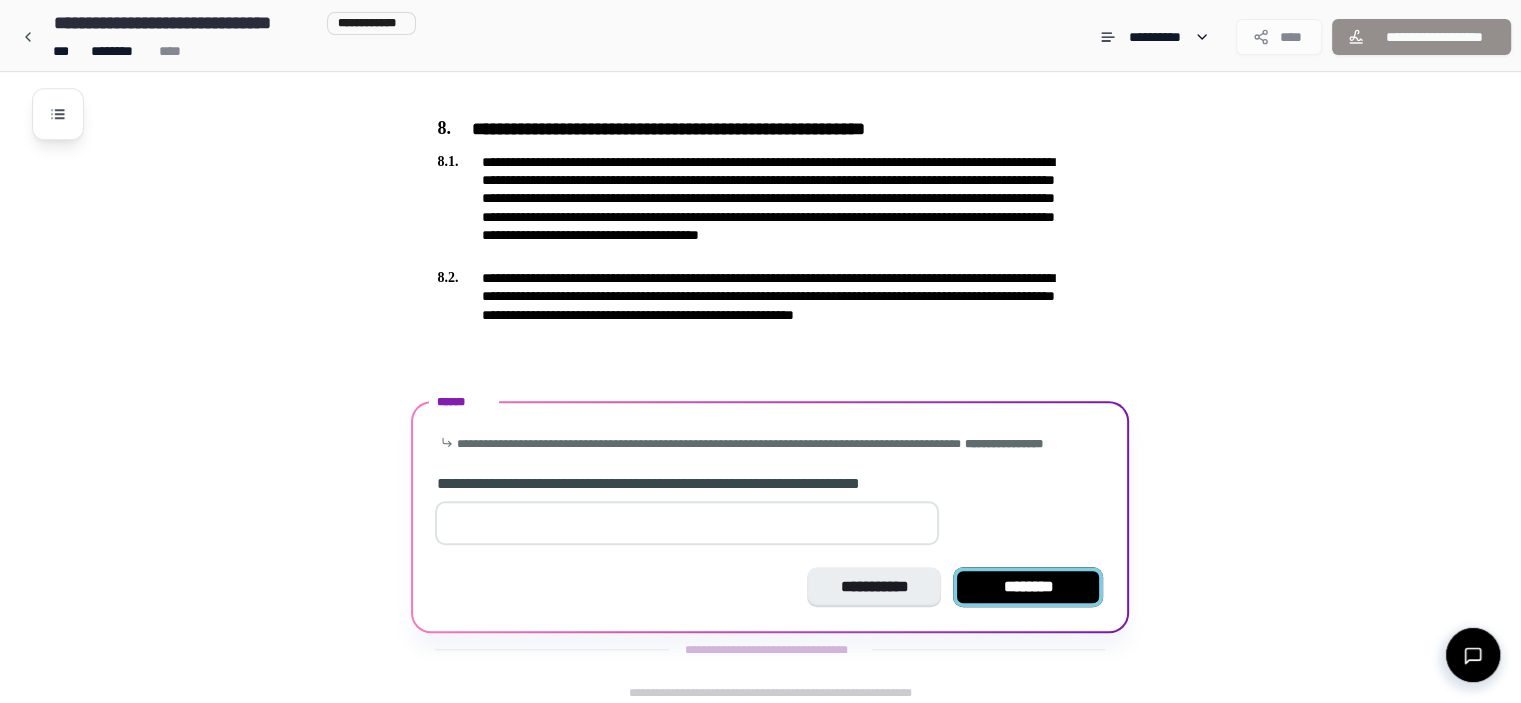 type on "*" 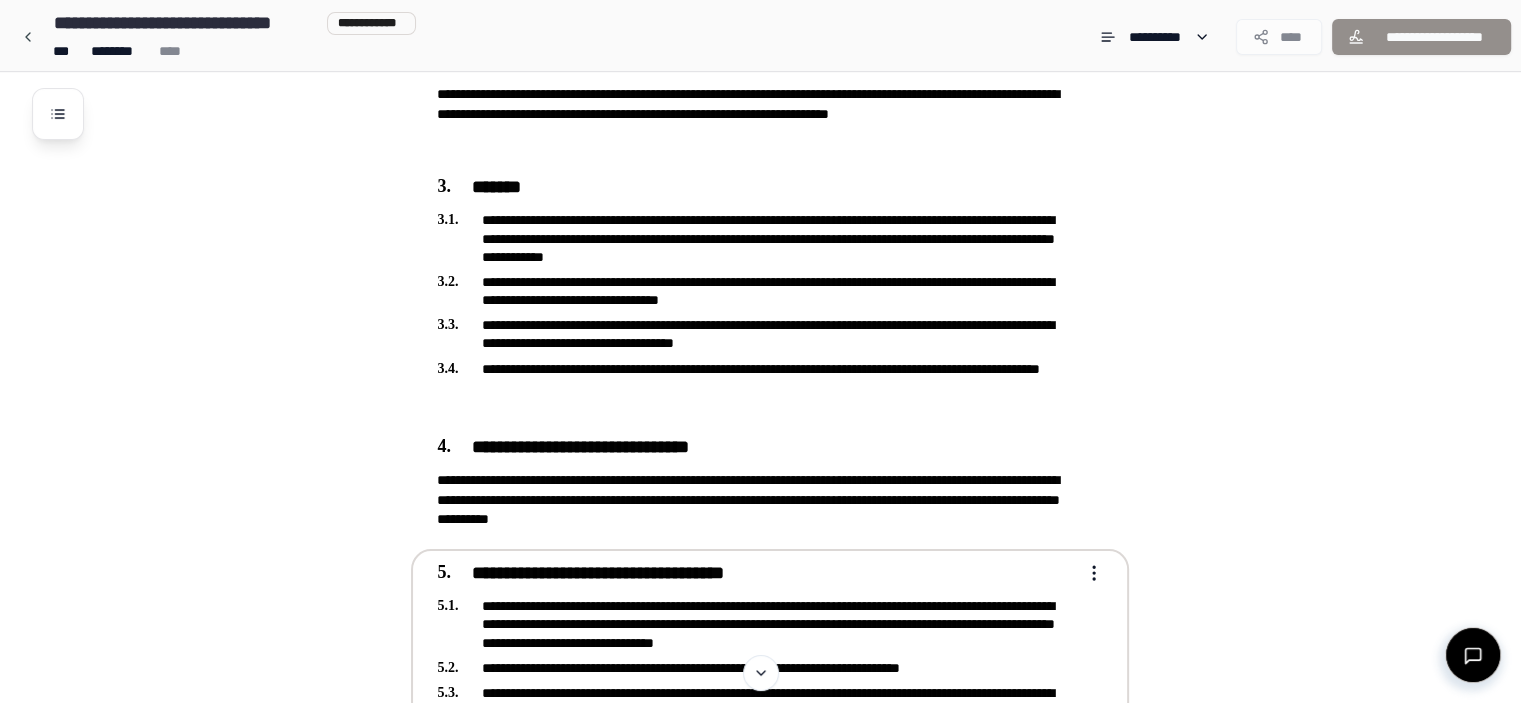 scroll, scrollTop: 324, scrollLeft: 0, axis: vertical 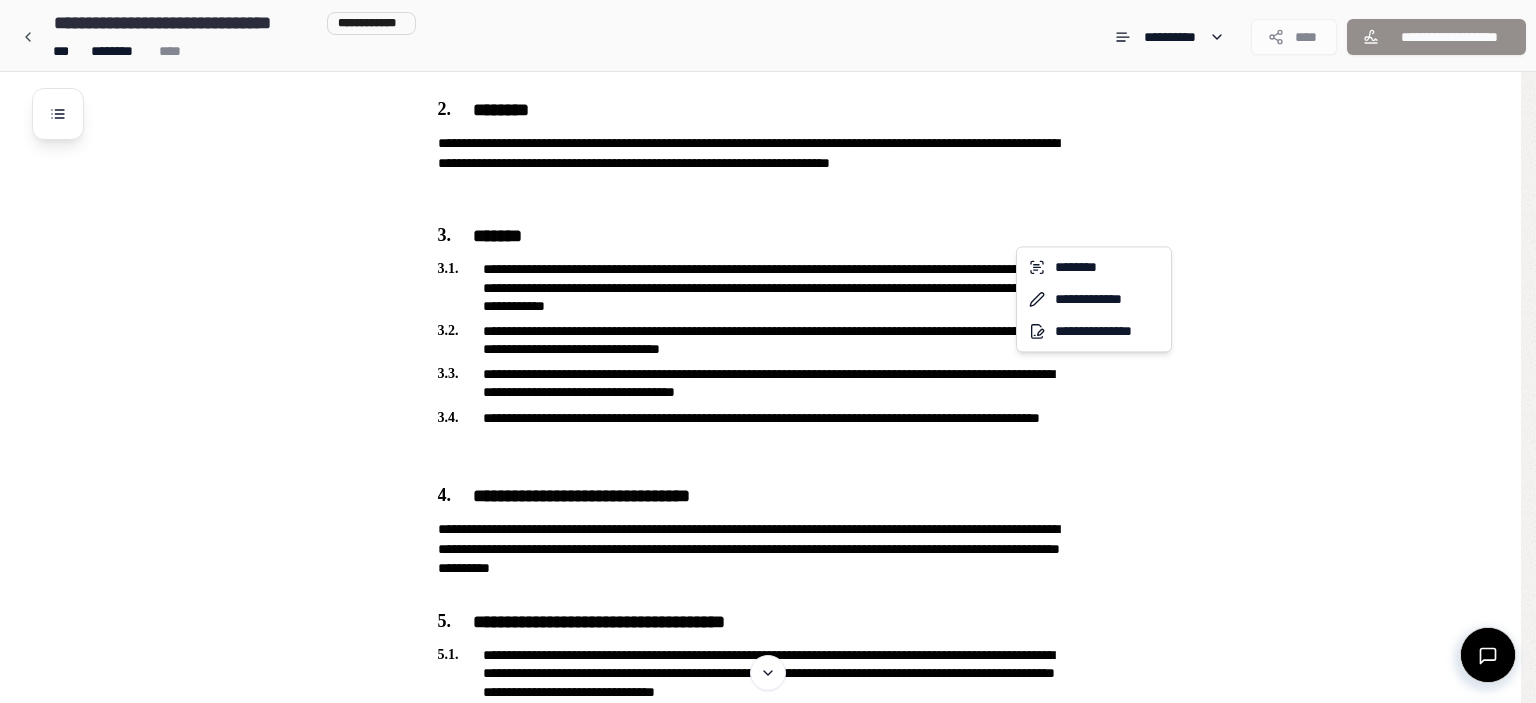 click on "**********" at bounding box center [768, 1190] 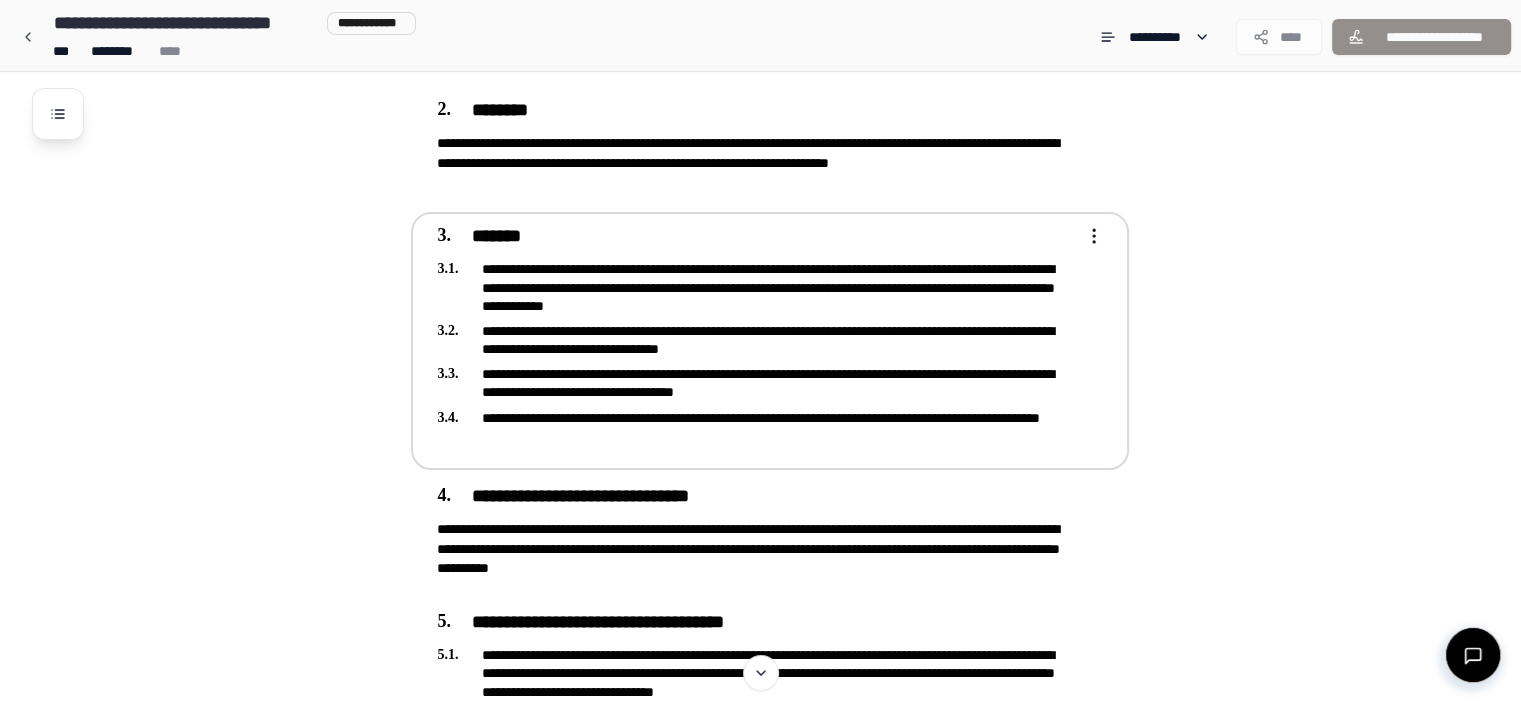 click on "**********" at bounding box center [760, 1190] 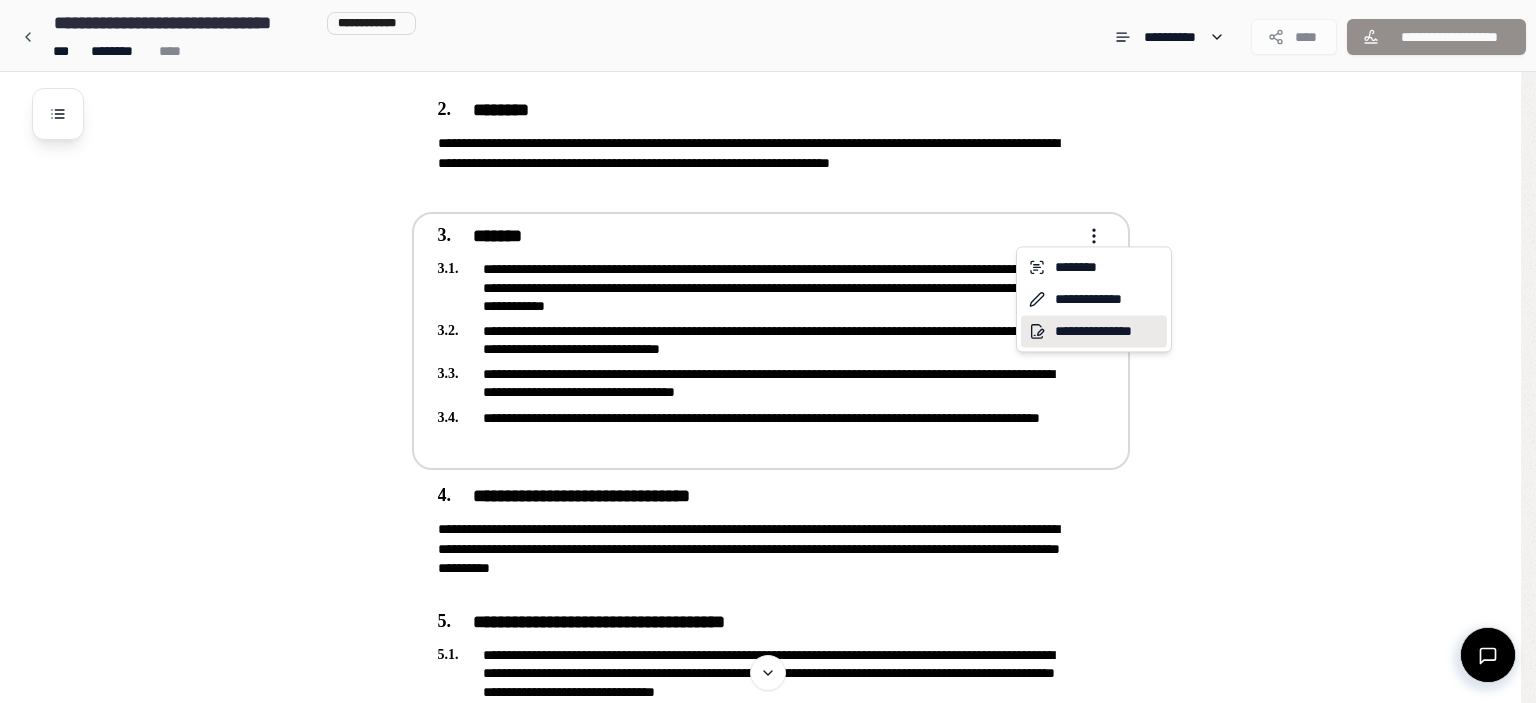 click on "**********" at bounding box center [1094, 331] 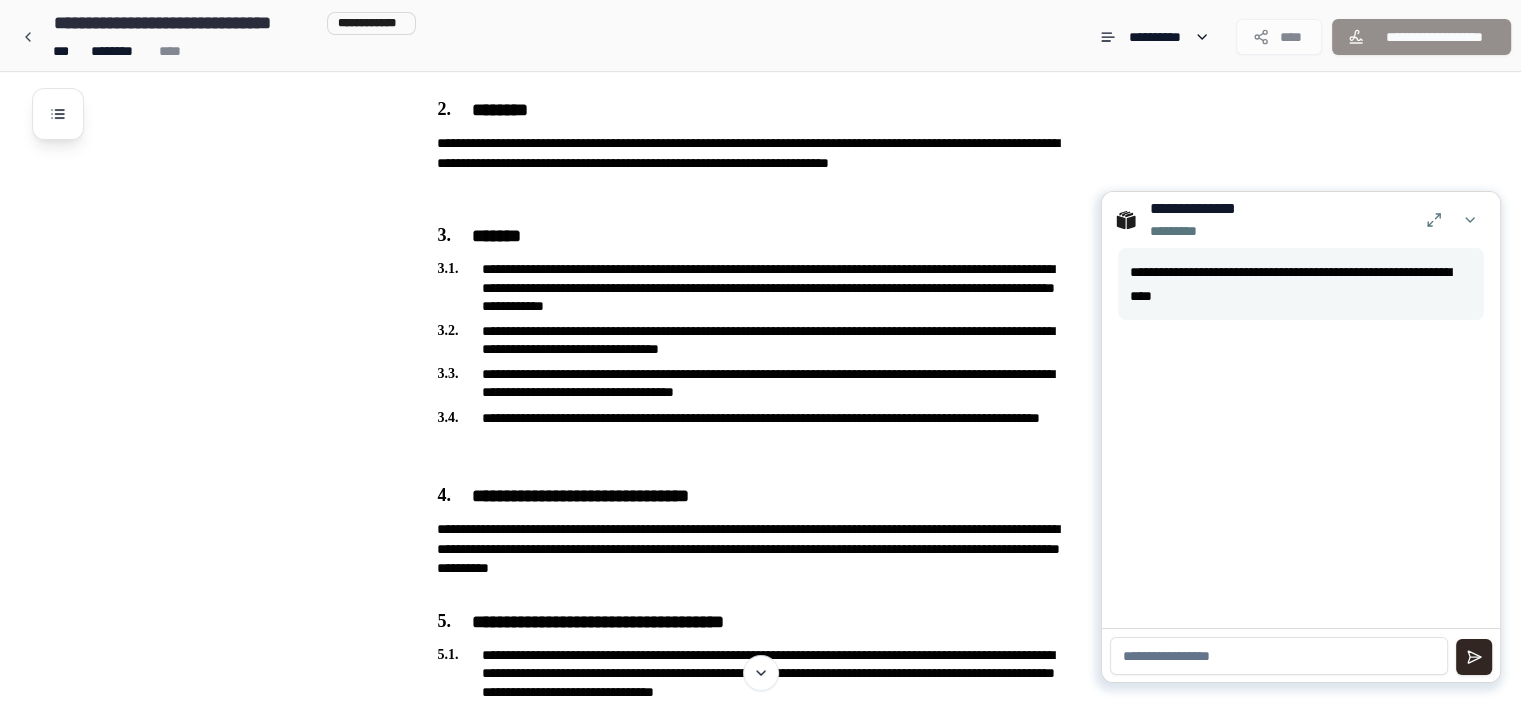 click at bounding box center [1279, 656] 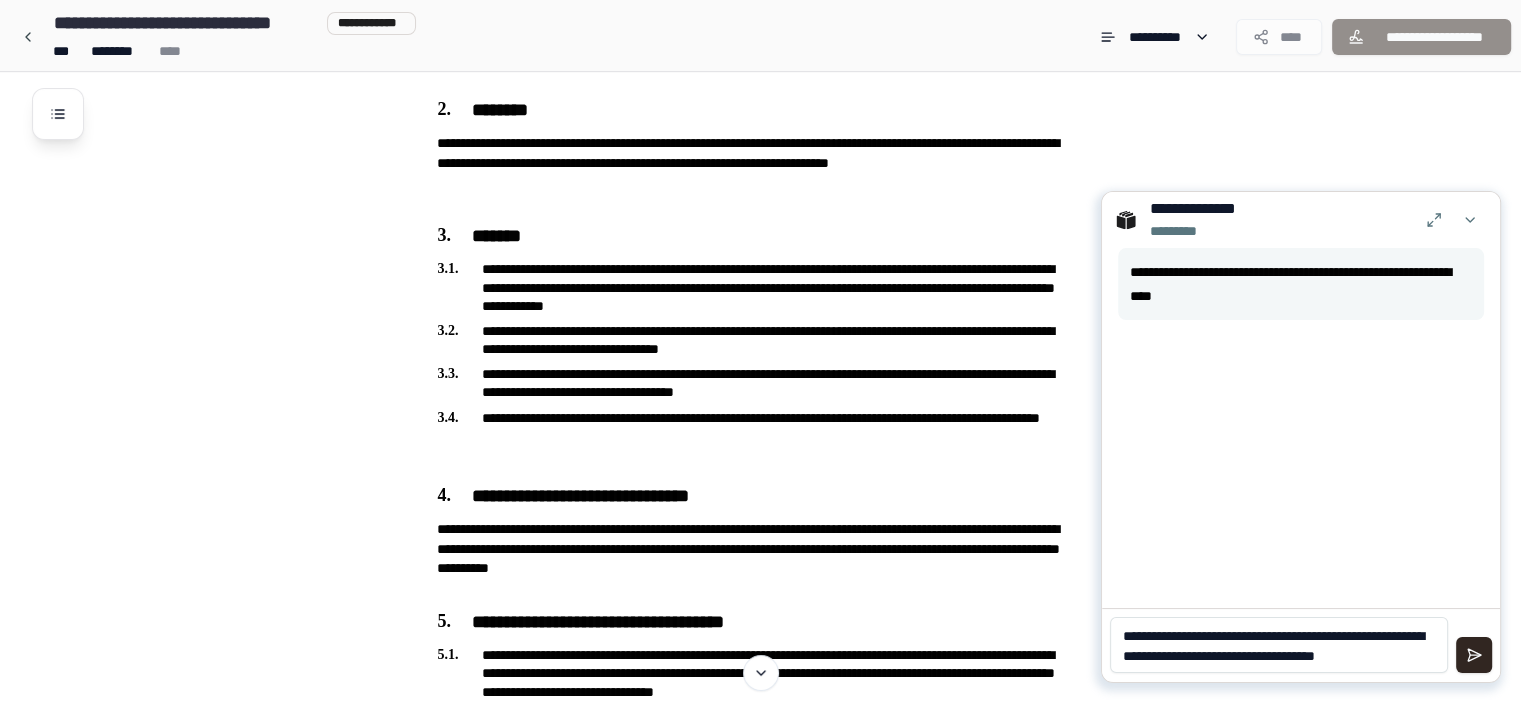scroll, scrollTop: 0, scrollLeft: 0, axis: both 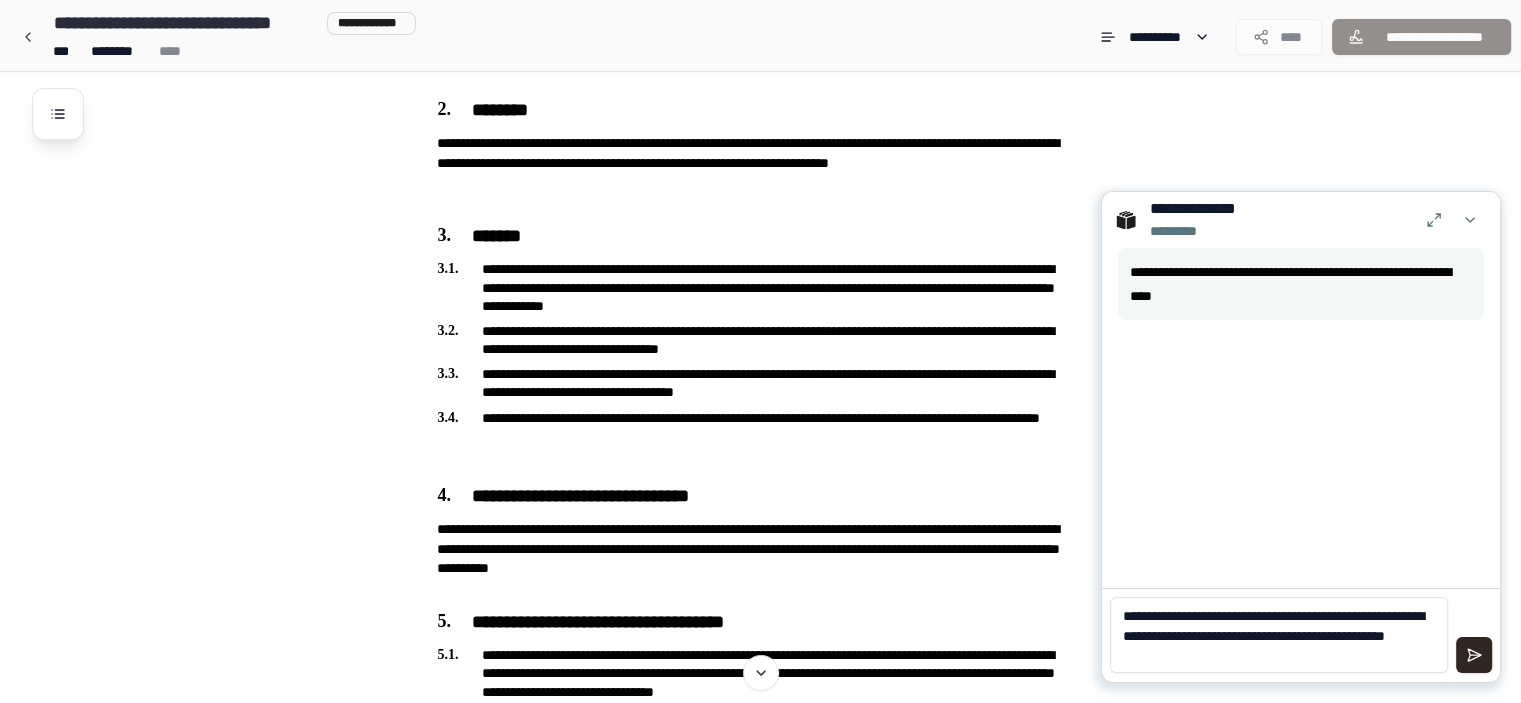 type on "**********" 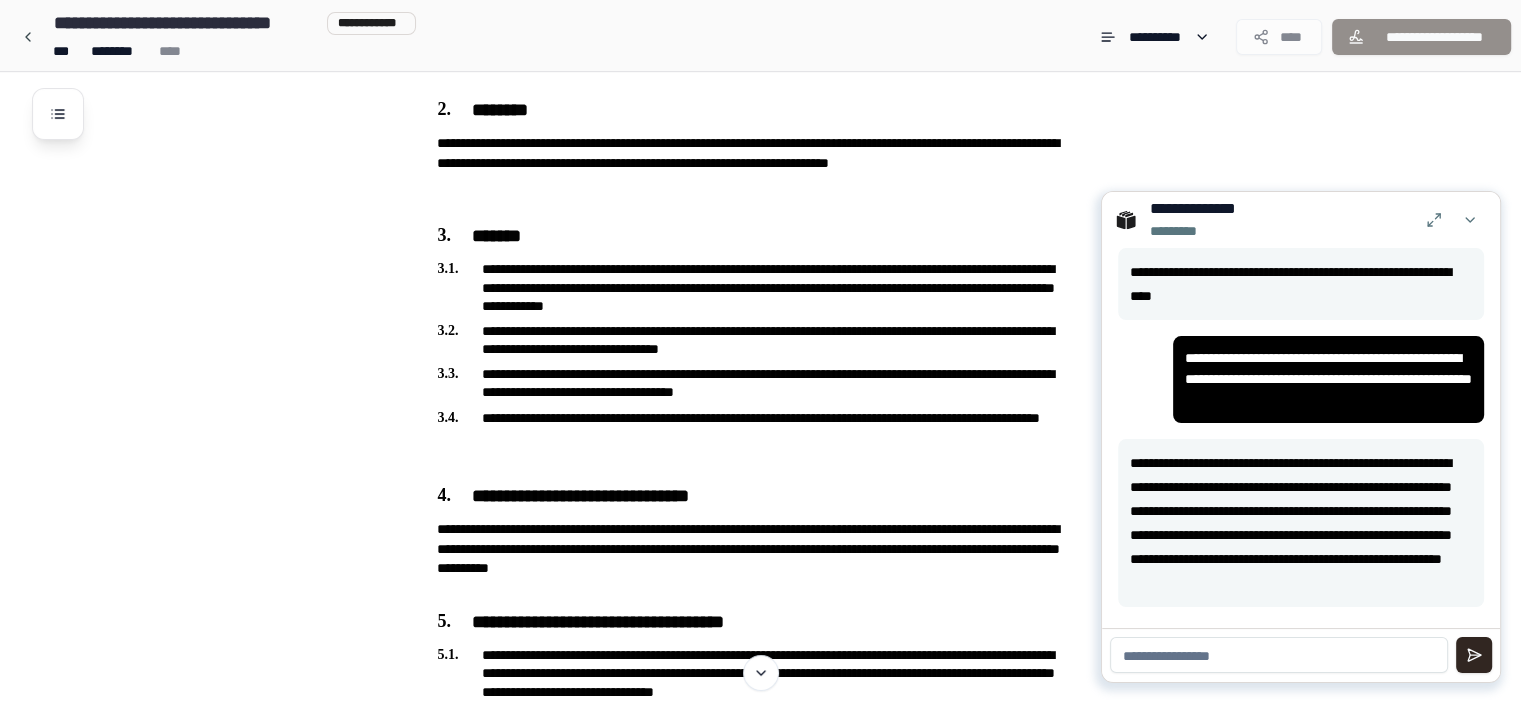 scroll, scrollTop: 424, scrollLeft: 0, axis: vertical 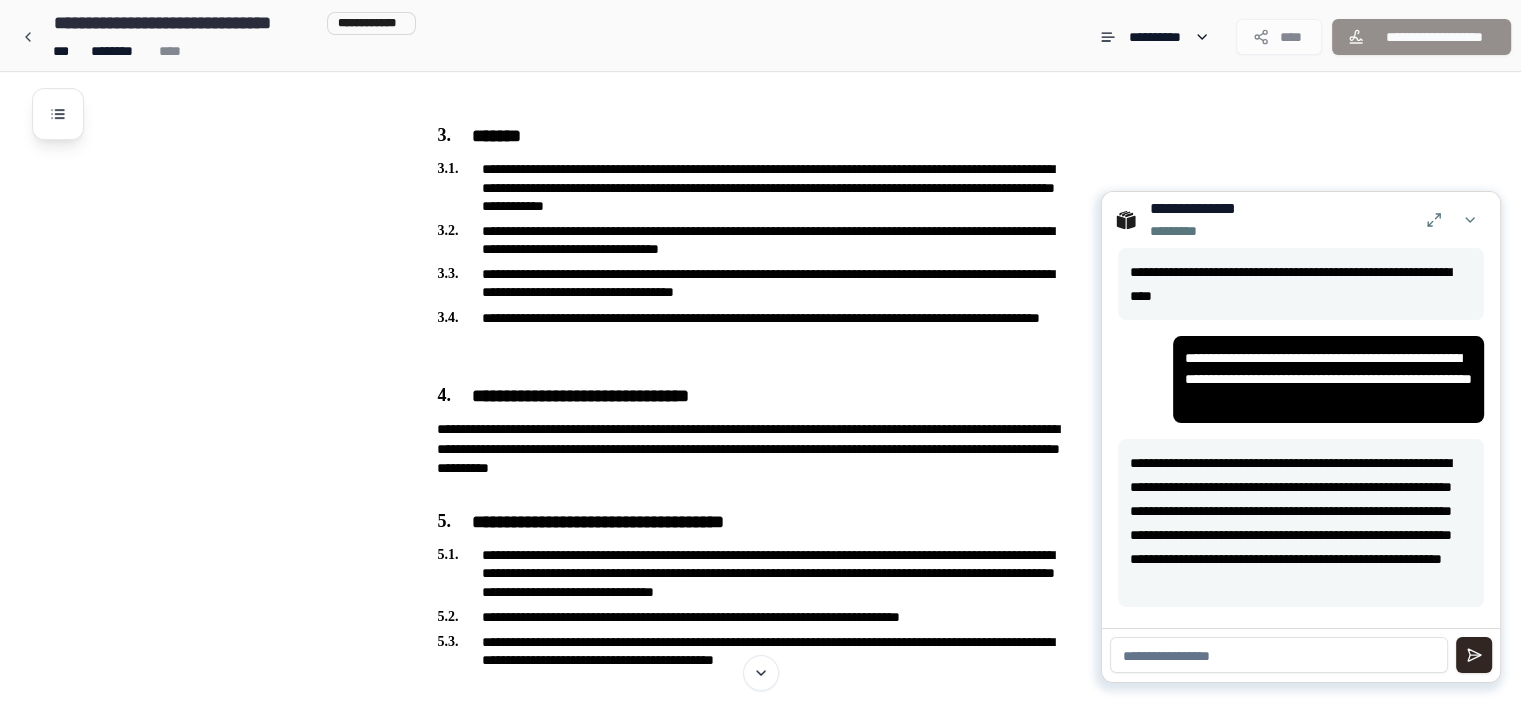 click at bounding box center (1279, 655) 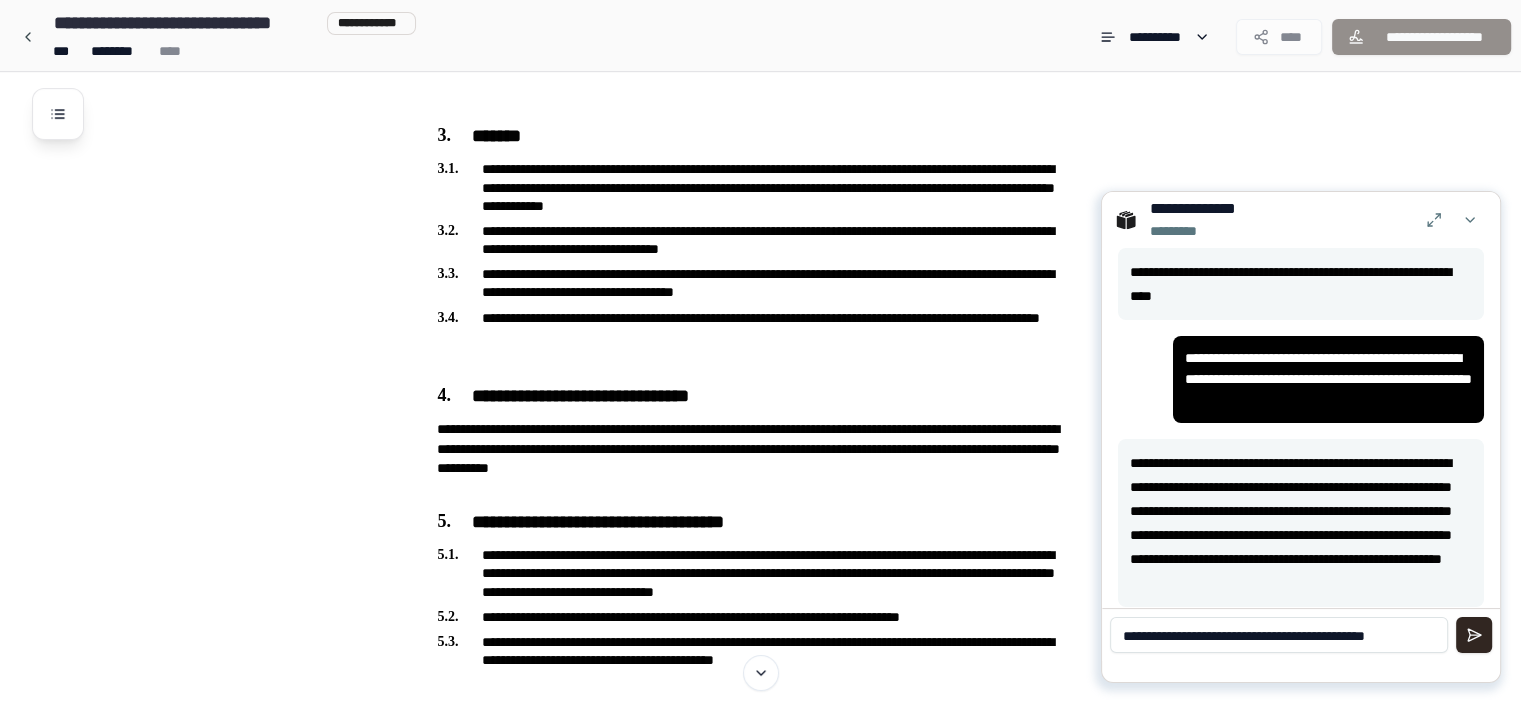 scroll, scrollTop: 0, scrollLeft: 0, axis: both 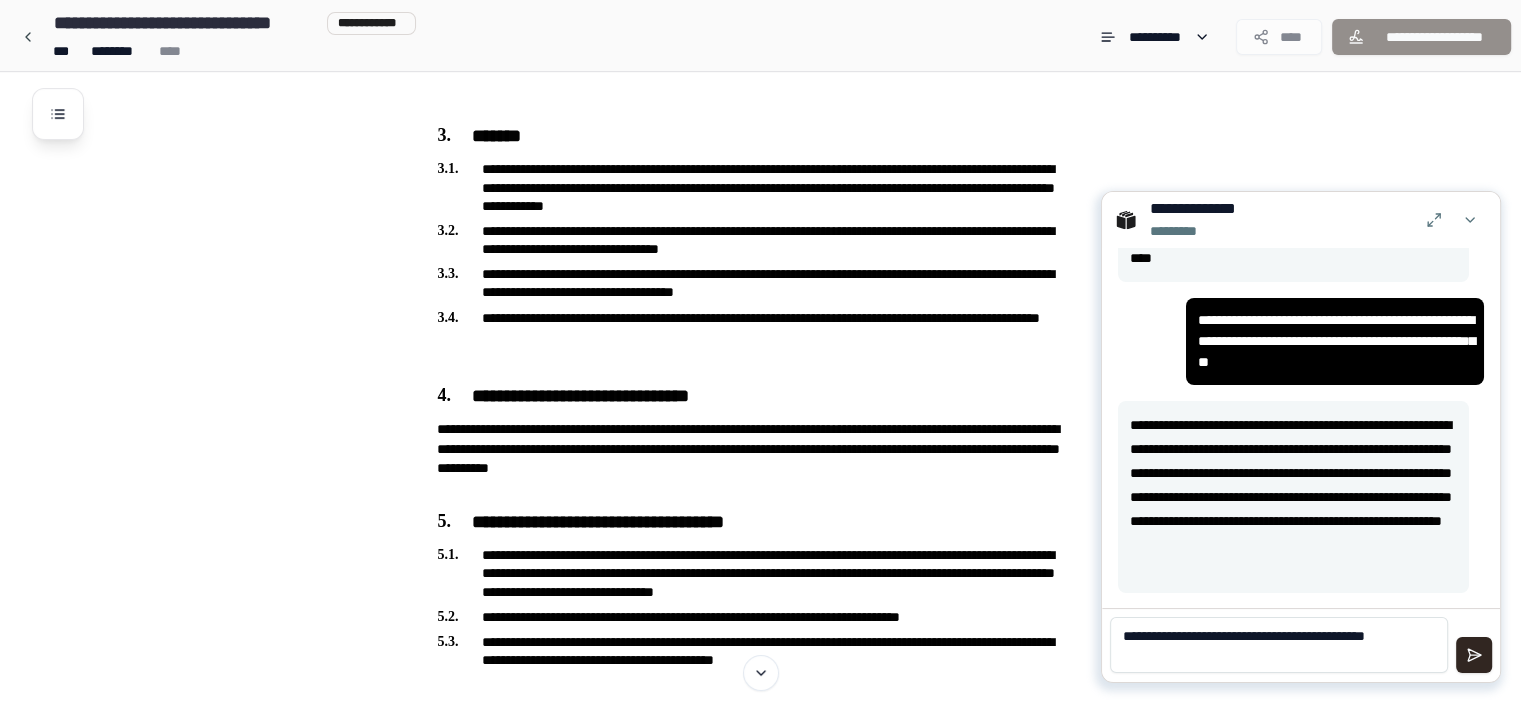 type on "**********" 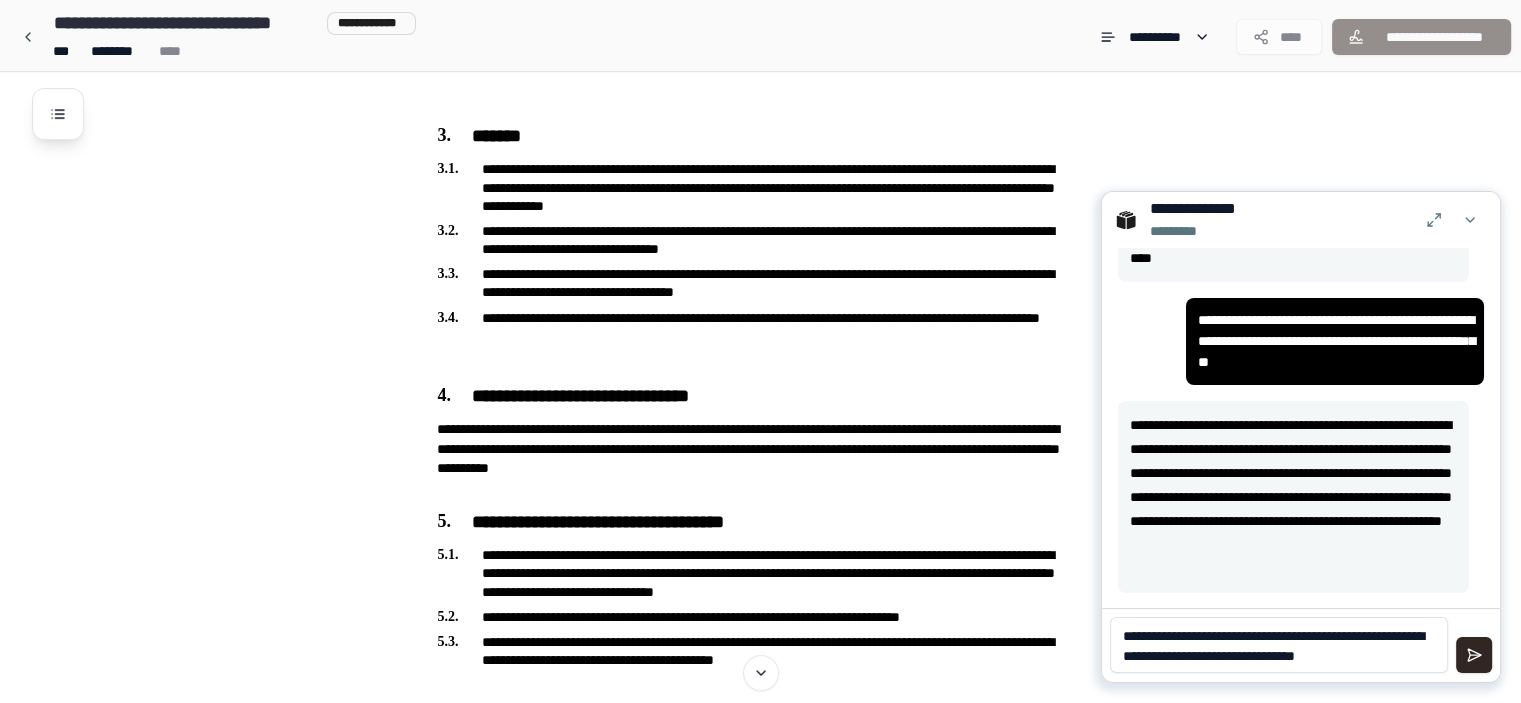 scroll, scrollTop: 0, scrollLeft: 0, axis: both 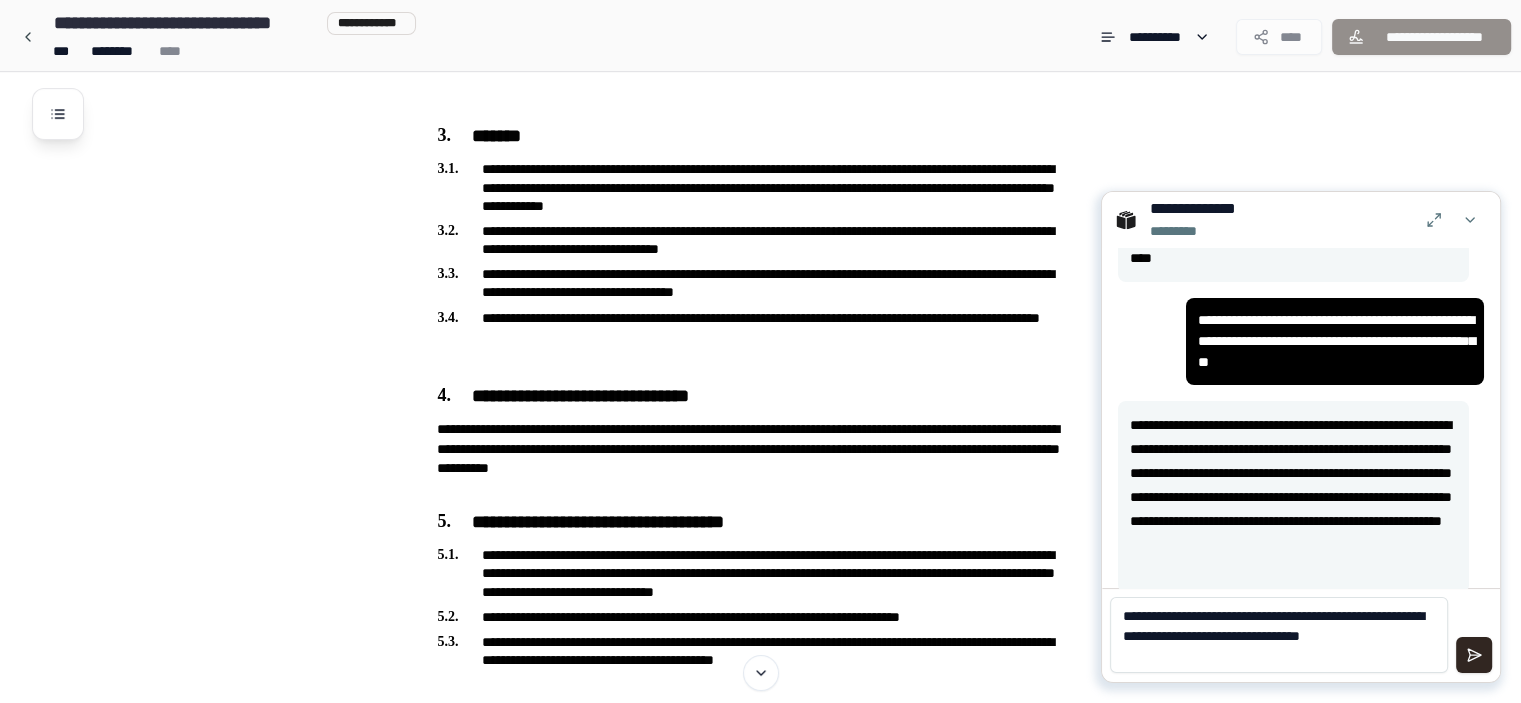 type on "**********" 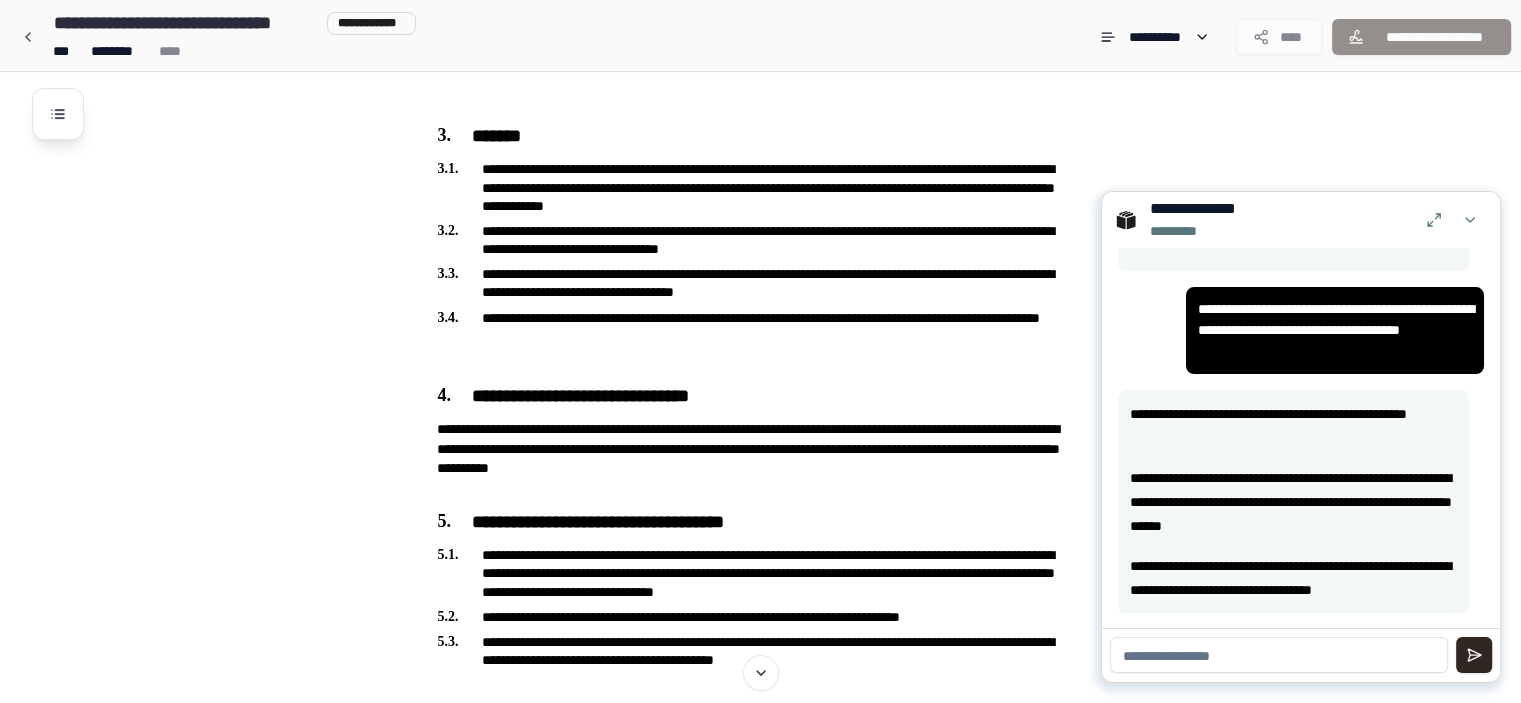 scroll, scrollTop: 361, scrollLeft: 0, axis: vertical 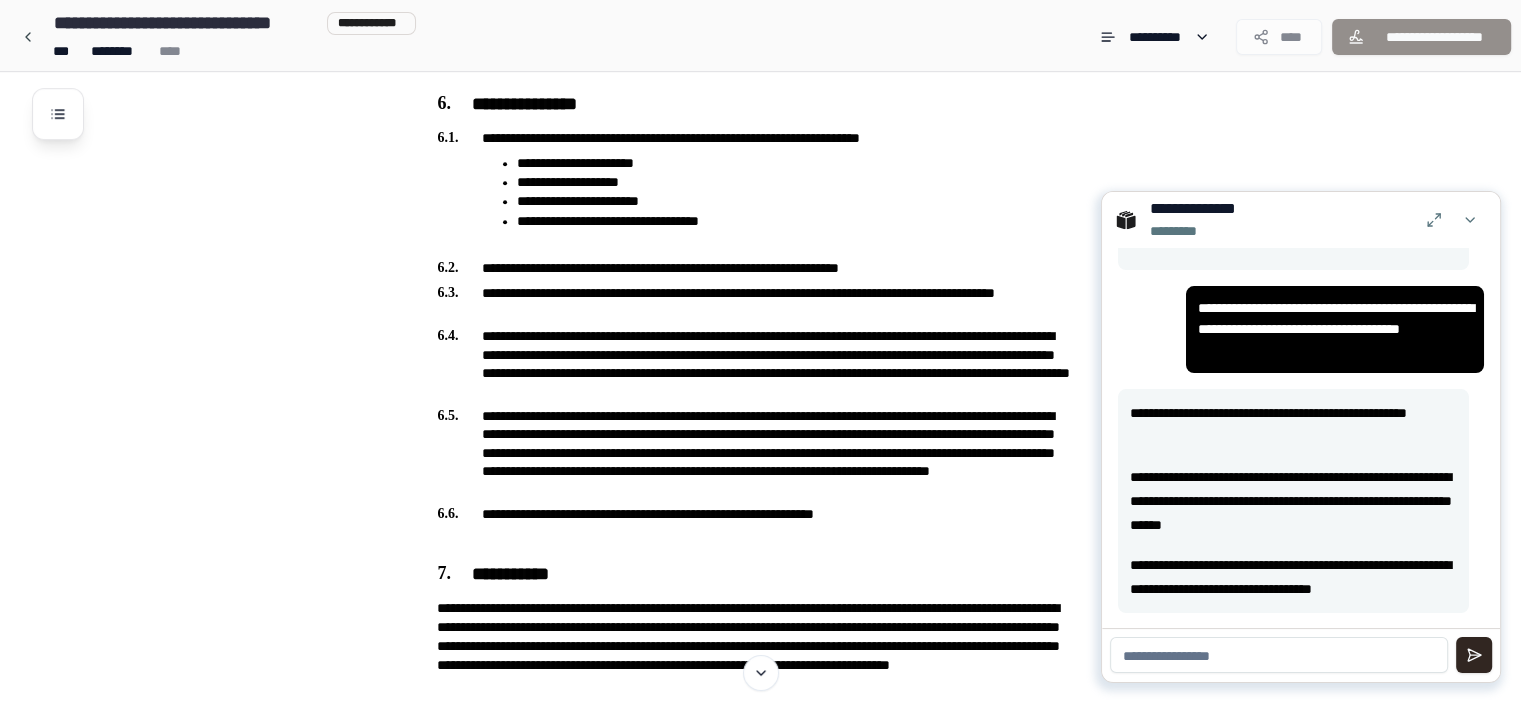 click at bounding box center [1279, 655] 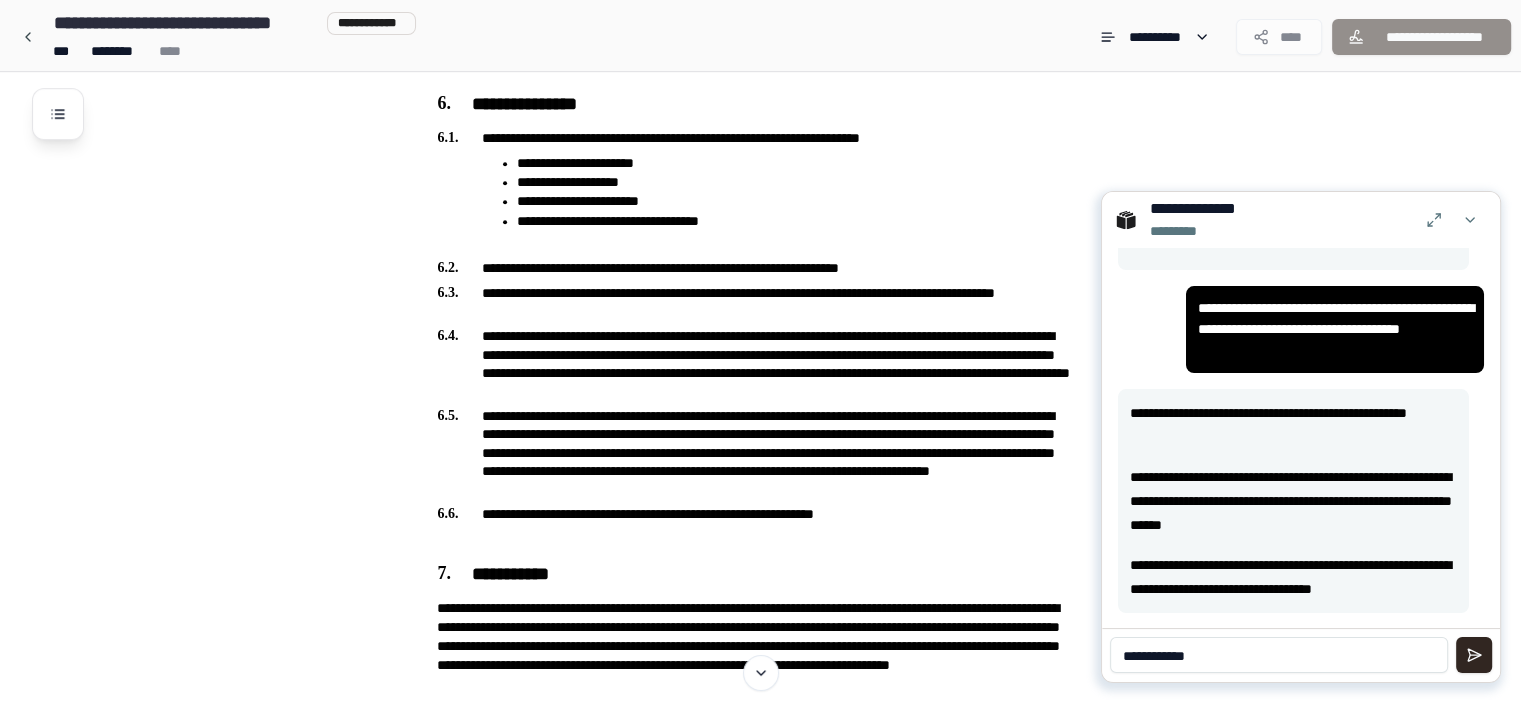 type on "**********" 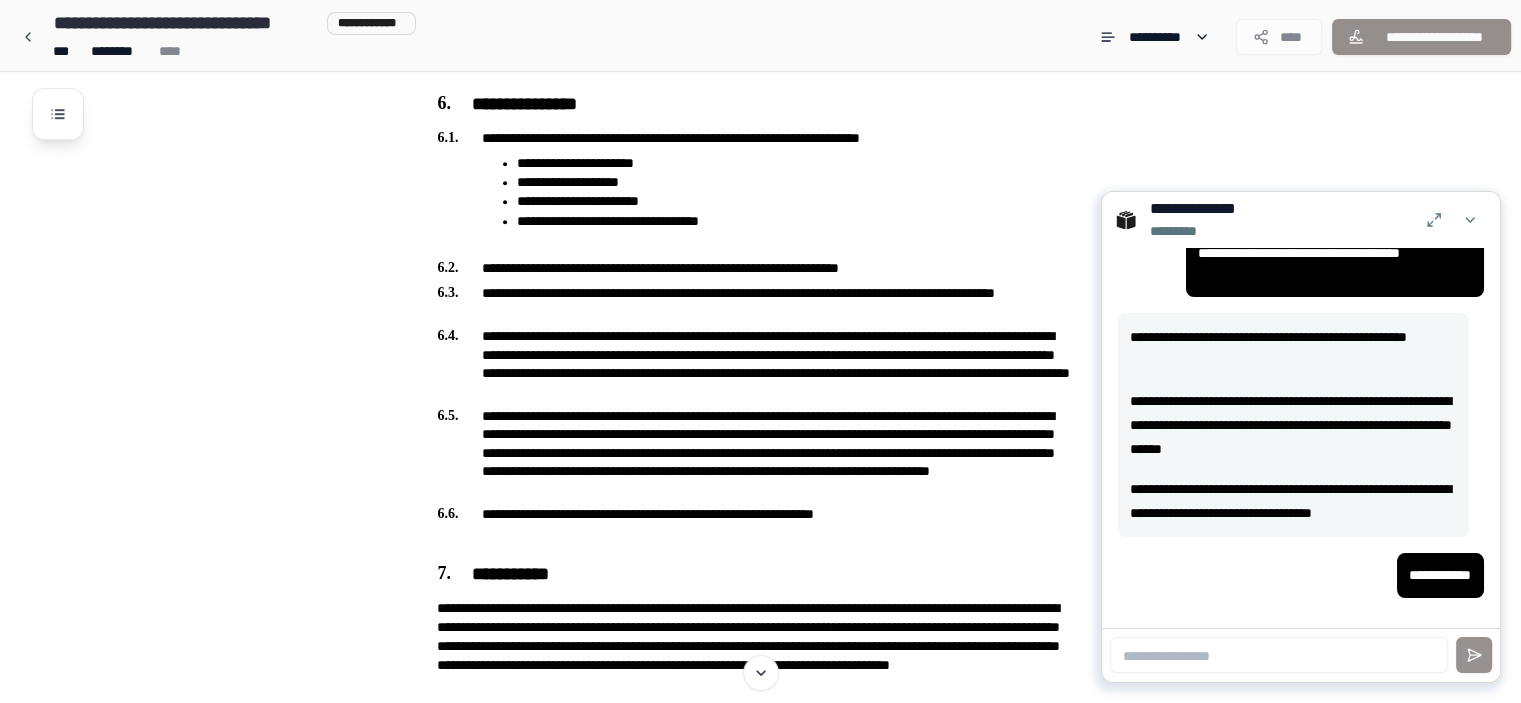 scroll, scrollTop: 438, scrollLeft: 0, axis: vertical 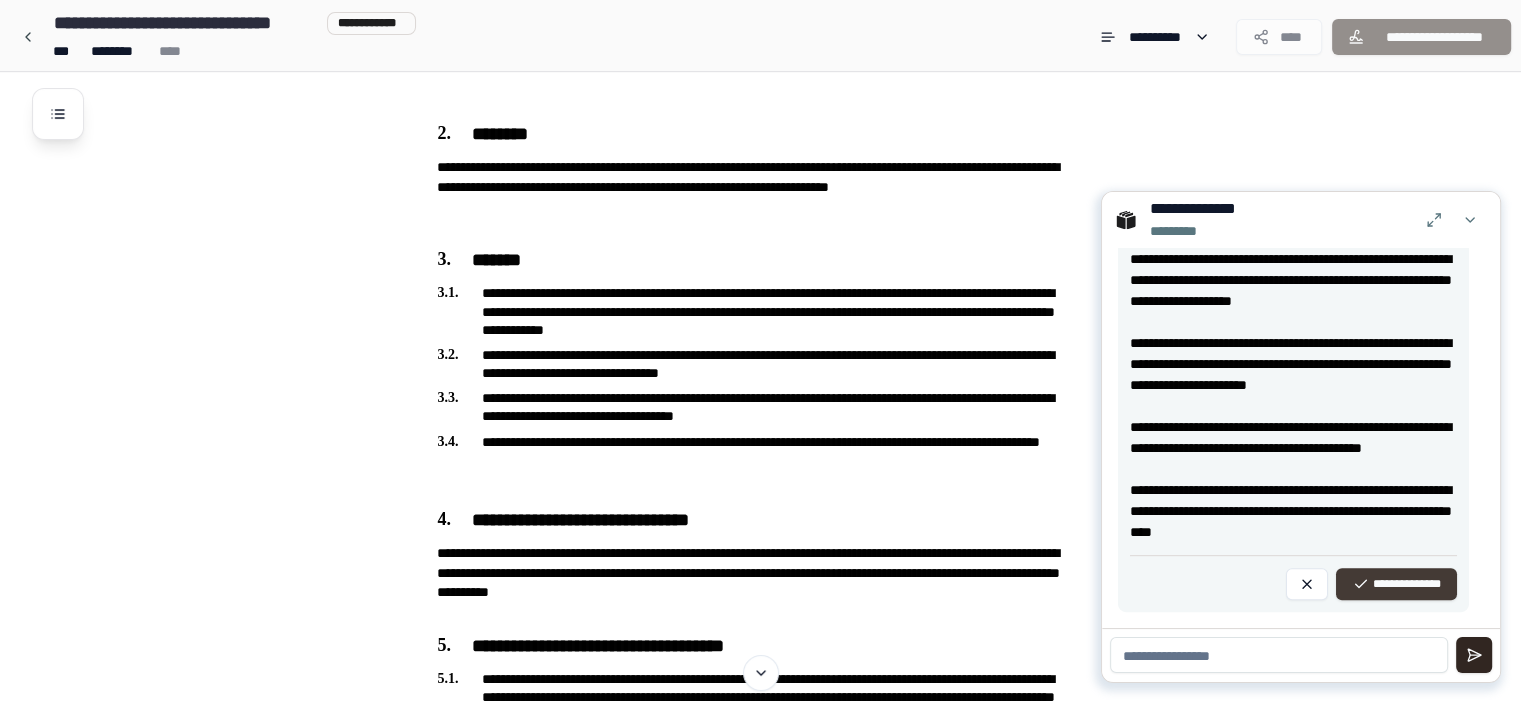click on "**********" at bounding box center (1396, 584) 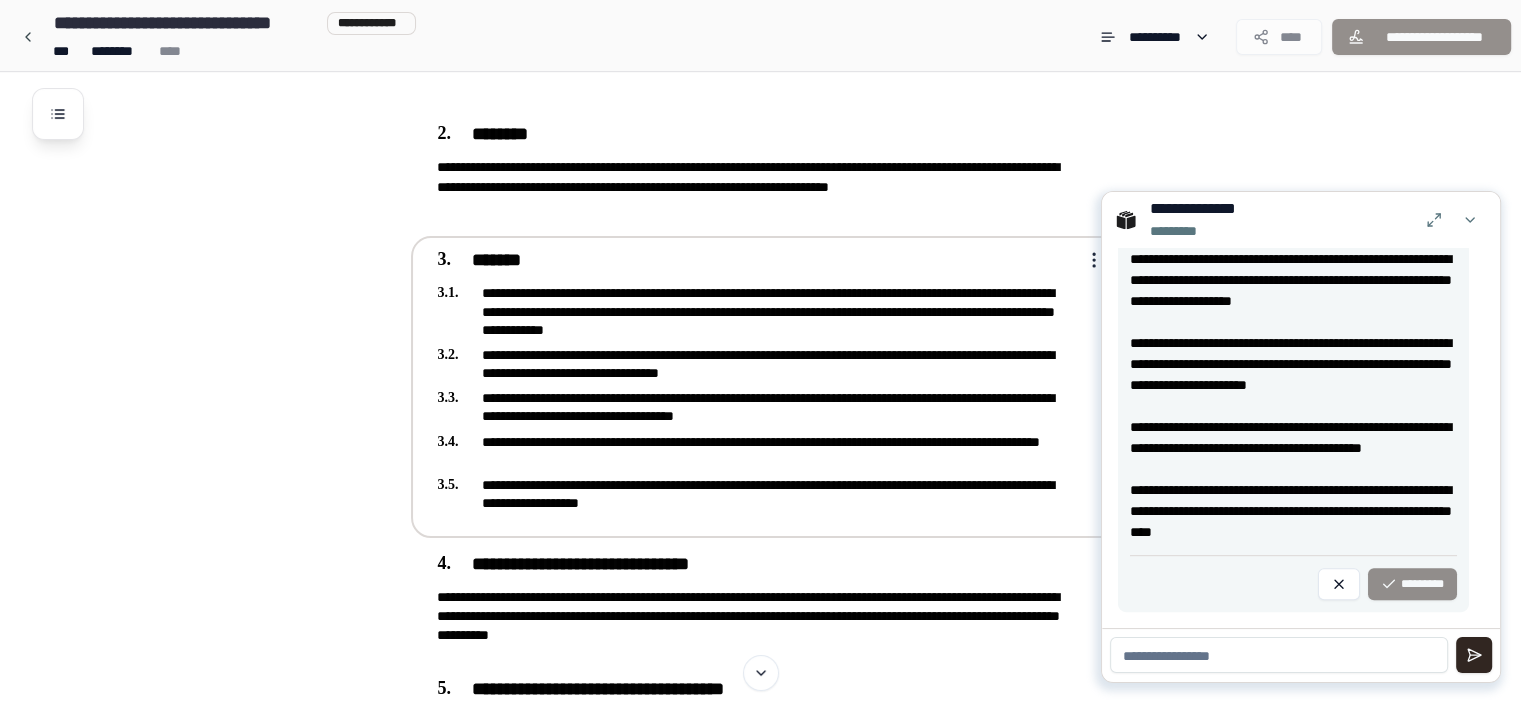 scroll, scrollTop: 638, scrollLeft: 0, axis: vertical 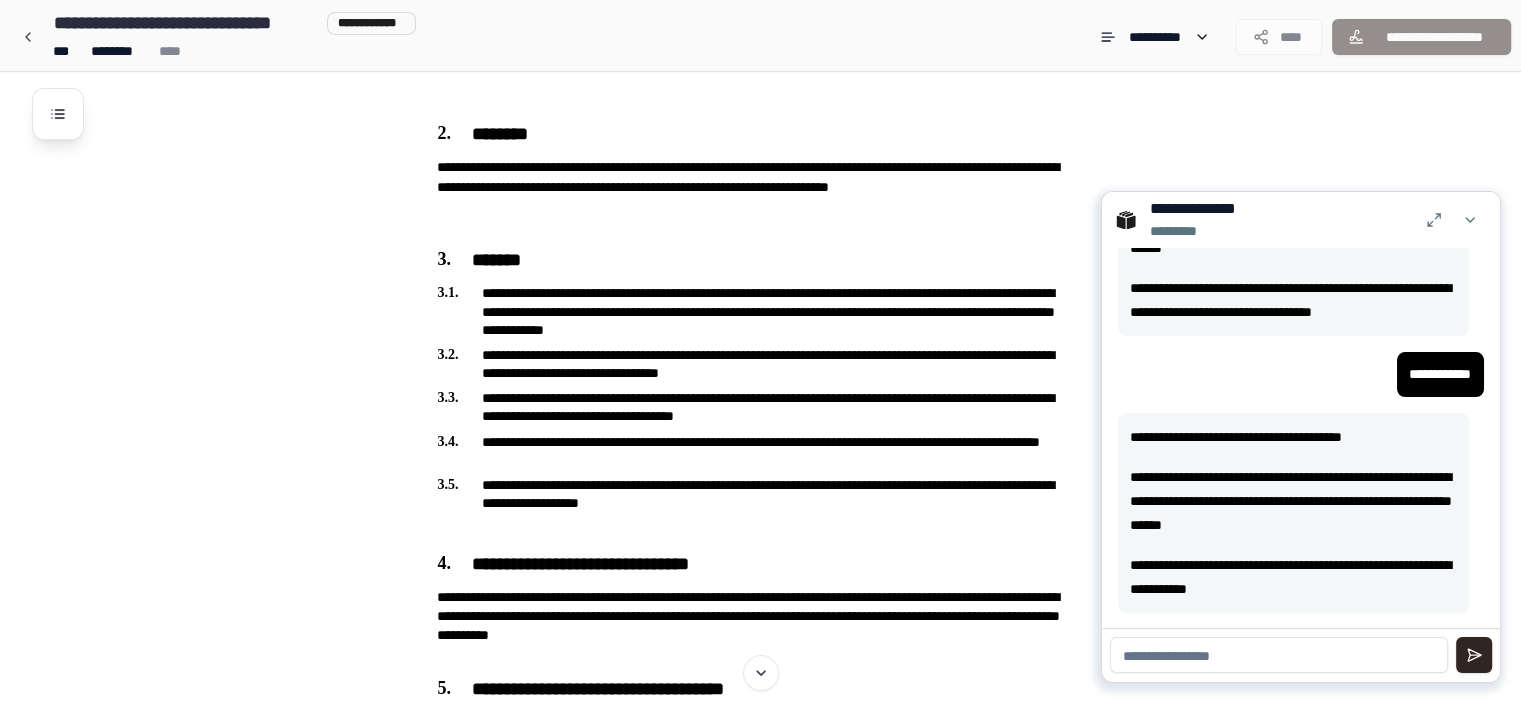 click at bounding box center (1279, 655) 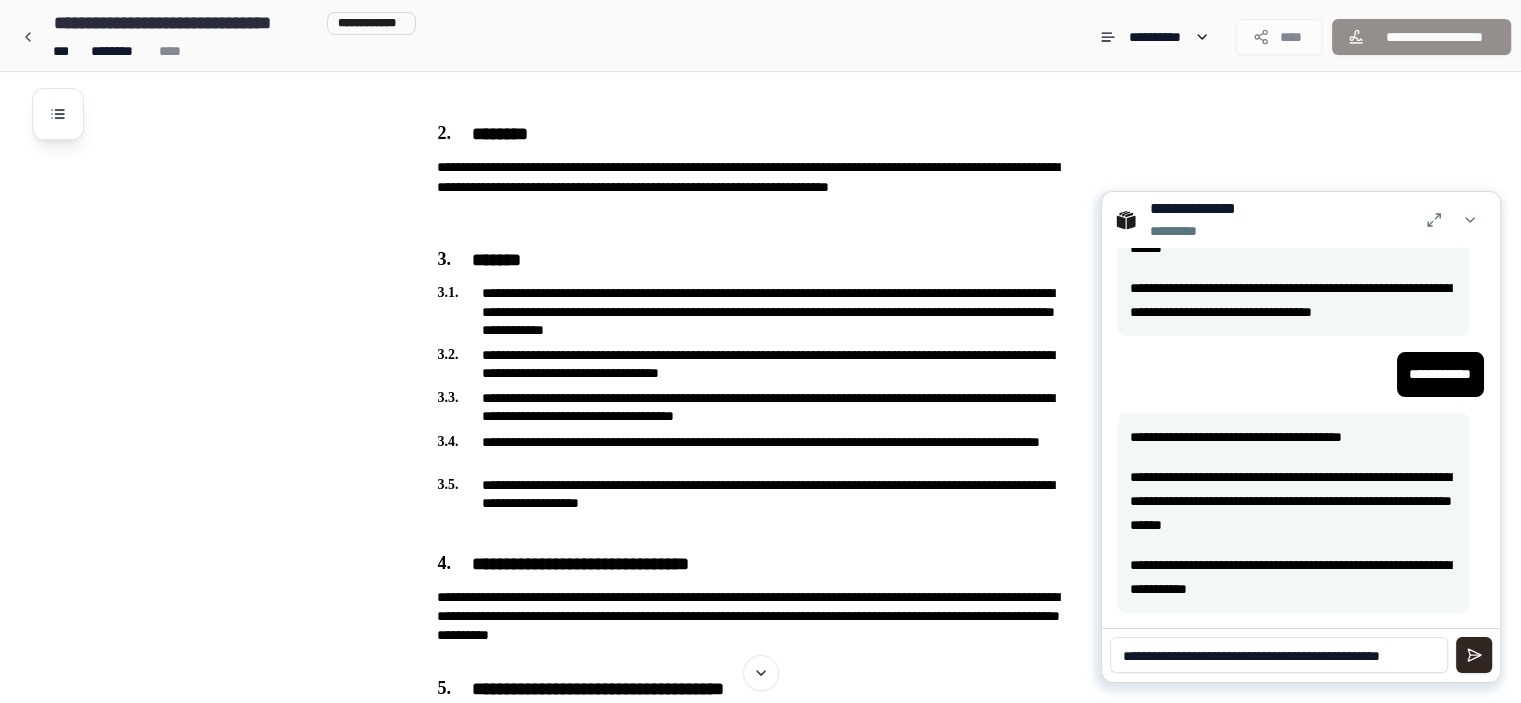 scroll, scrollTop: 0, scrollLeft: 0, axis: both 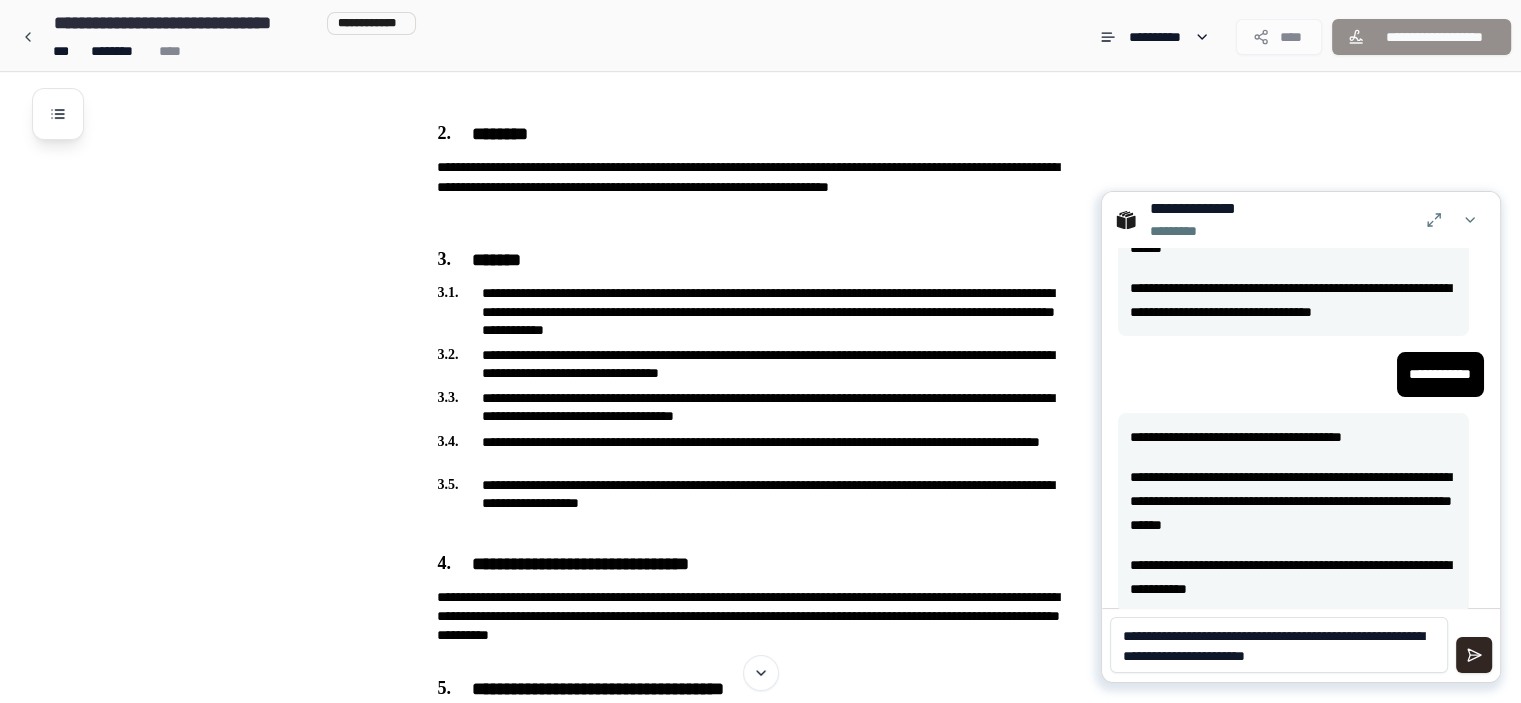 click on "**********" at bounding box center [1279, 645] 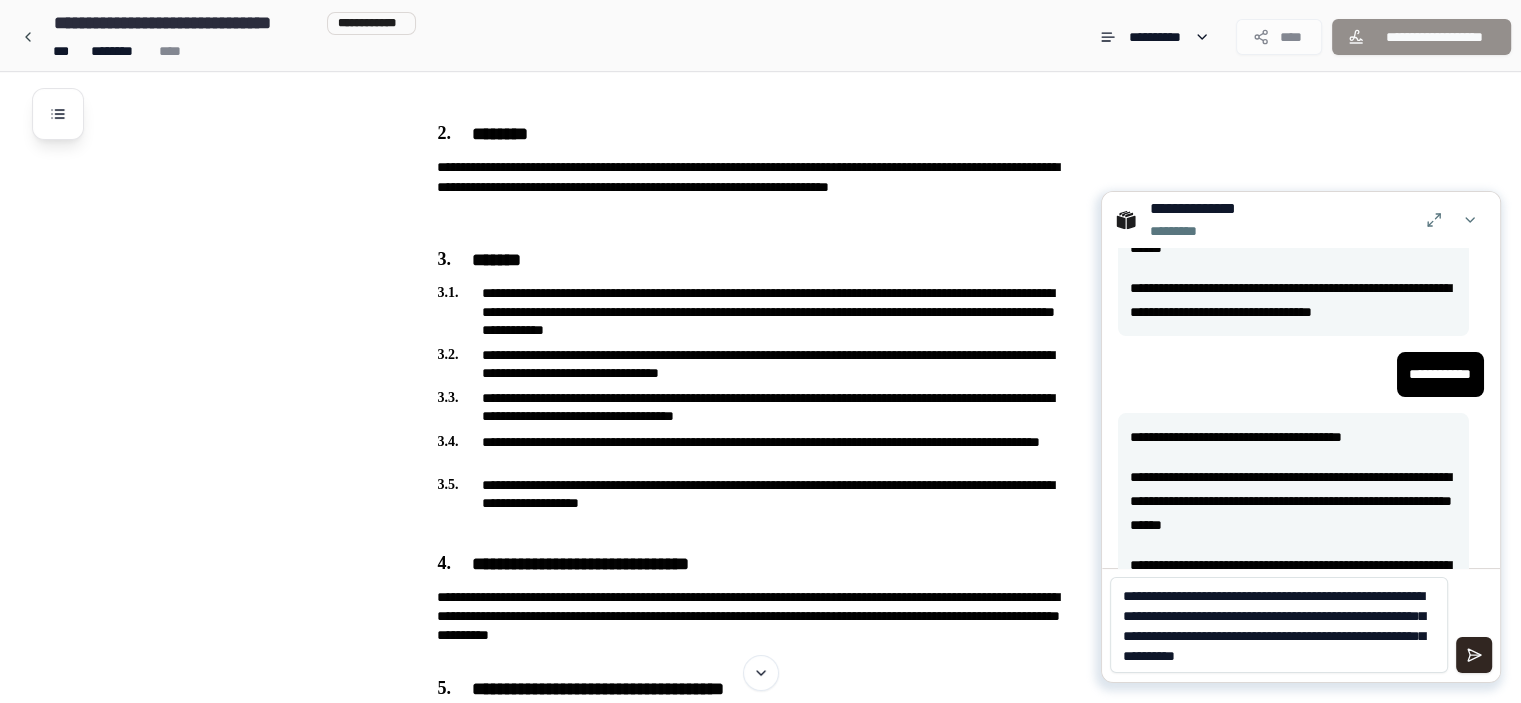 scroll, scrollTop: 0, scrollLeft: 0, axis: both 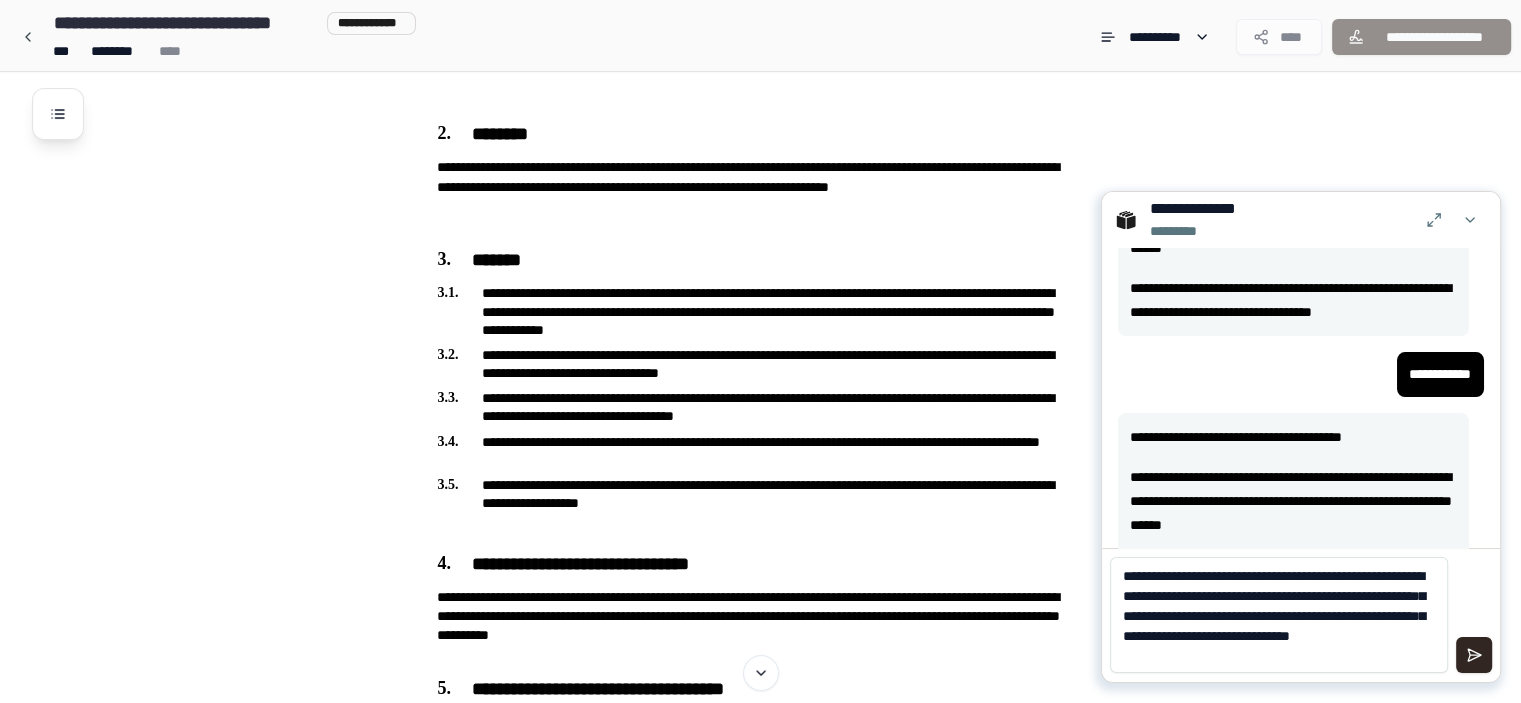 type on "**********" 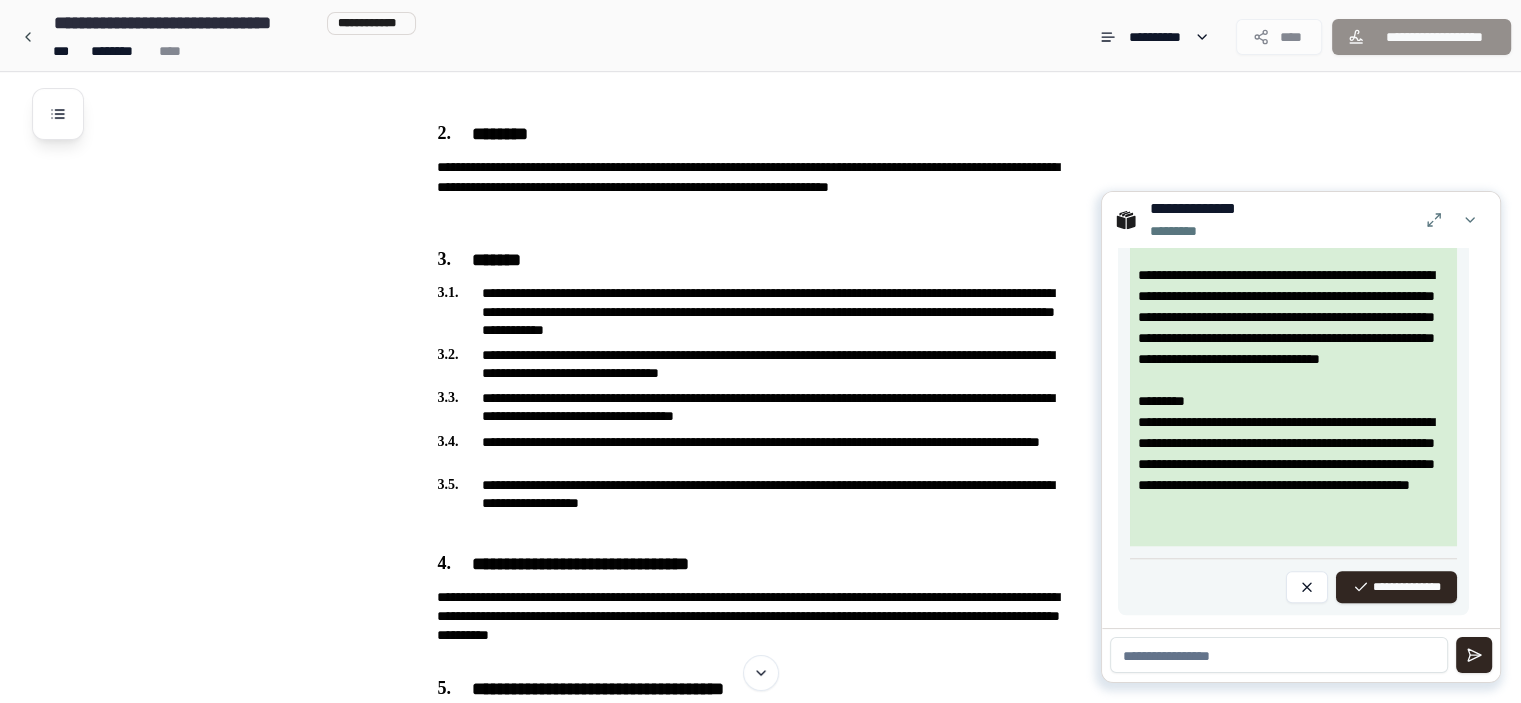 scroll, scrollTop: 1904, scrollLeft: 0, axis: vertical 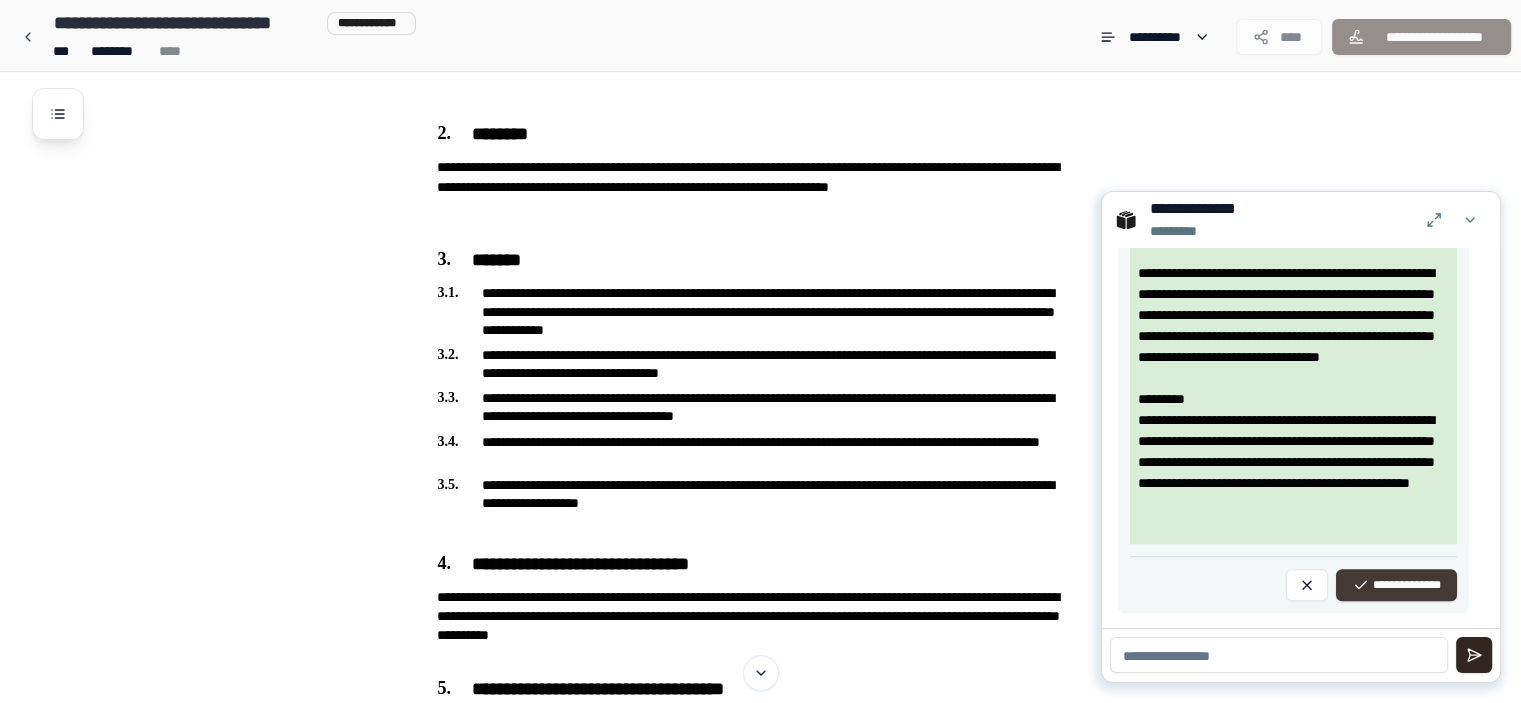 click on "**********" at bounding box center (1396, 585) 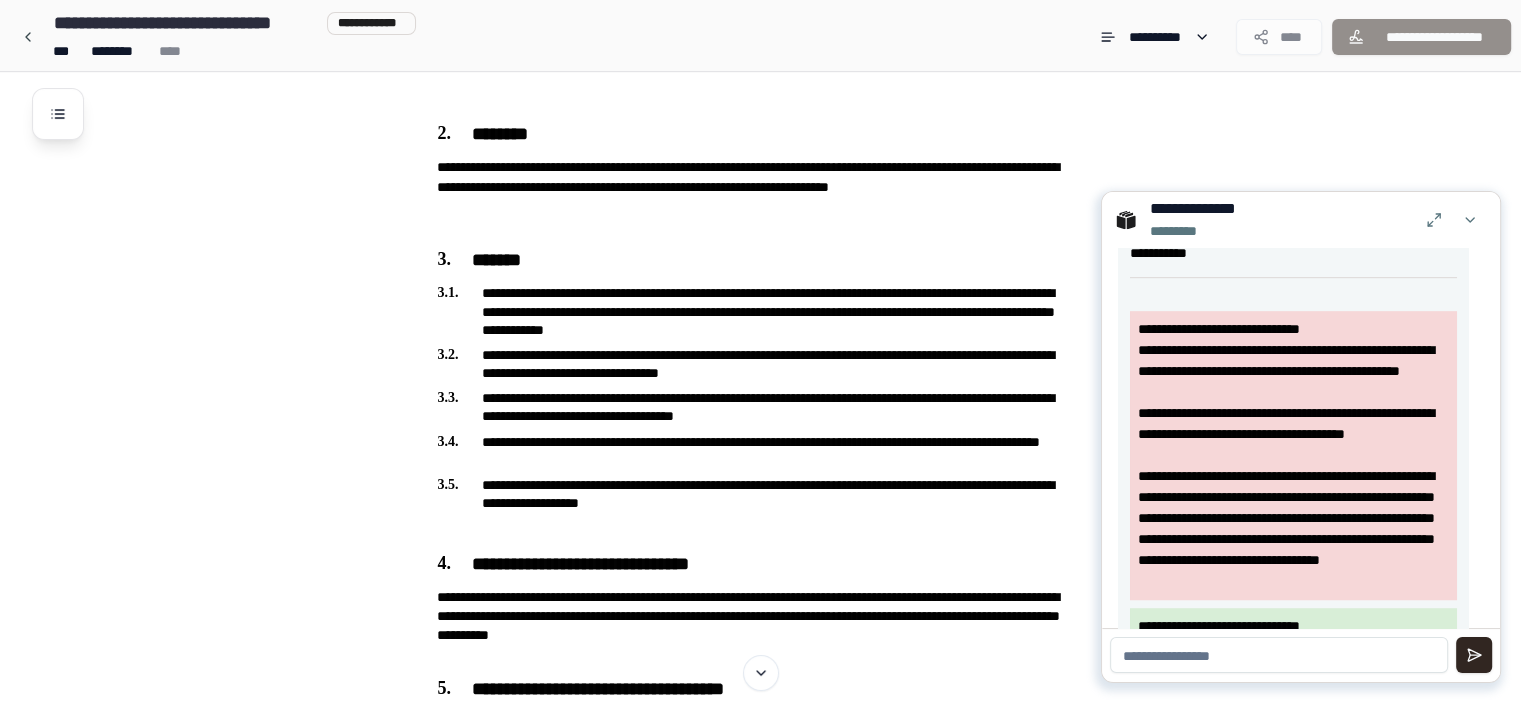scroll, scrollTop: 1068, scrollLeft: 0, axis: vertical 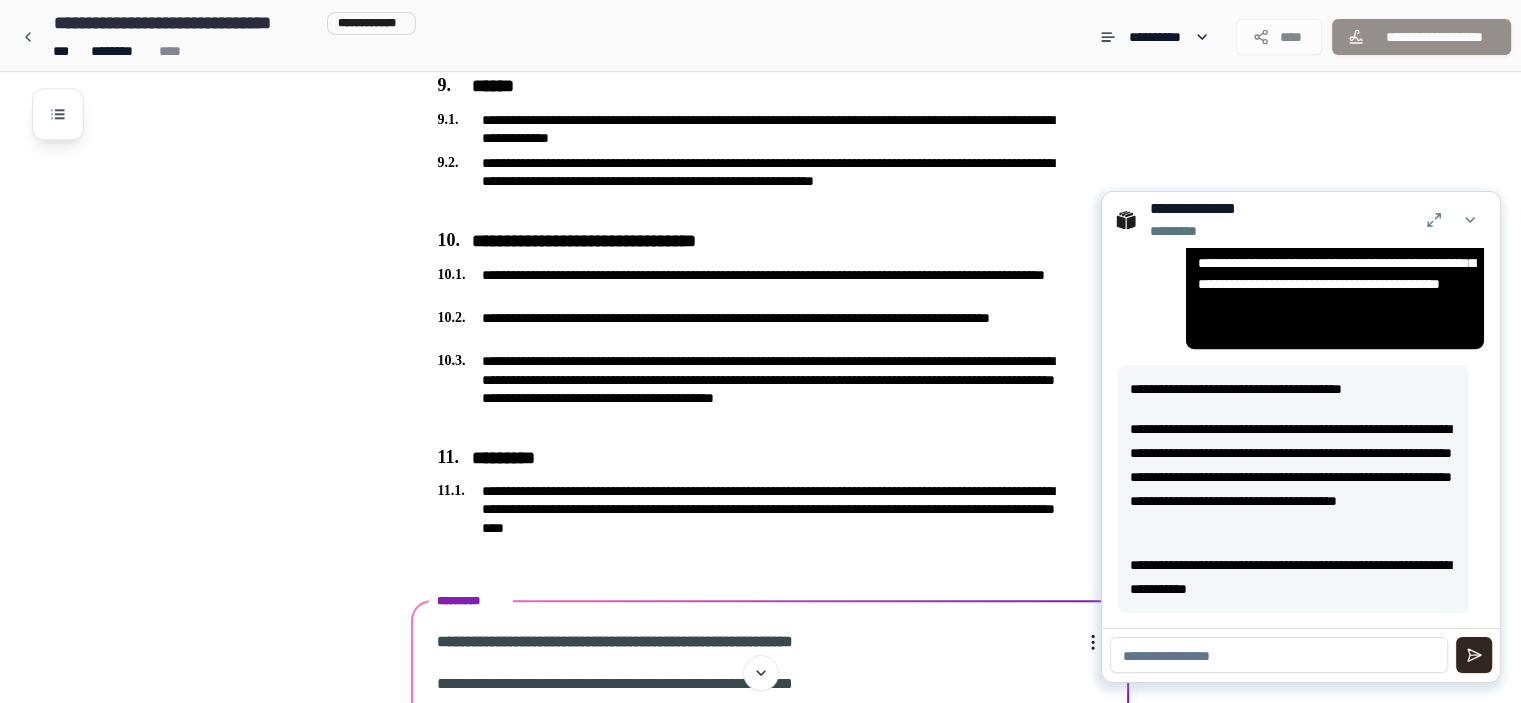 click at bounding box center [1279, 655] 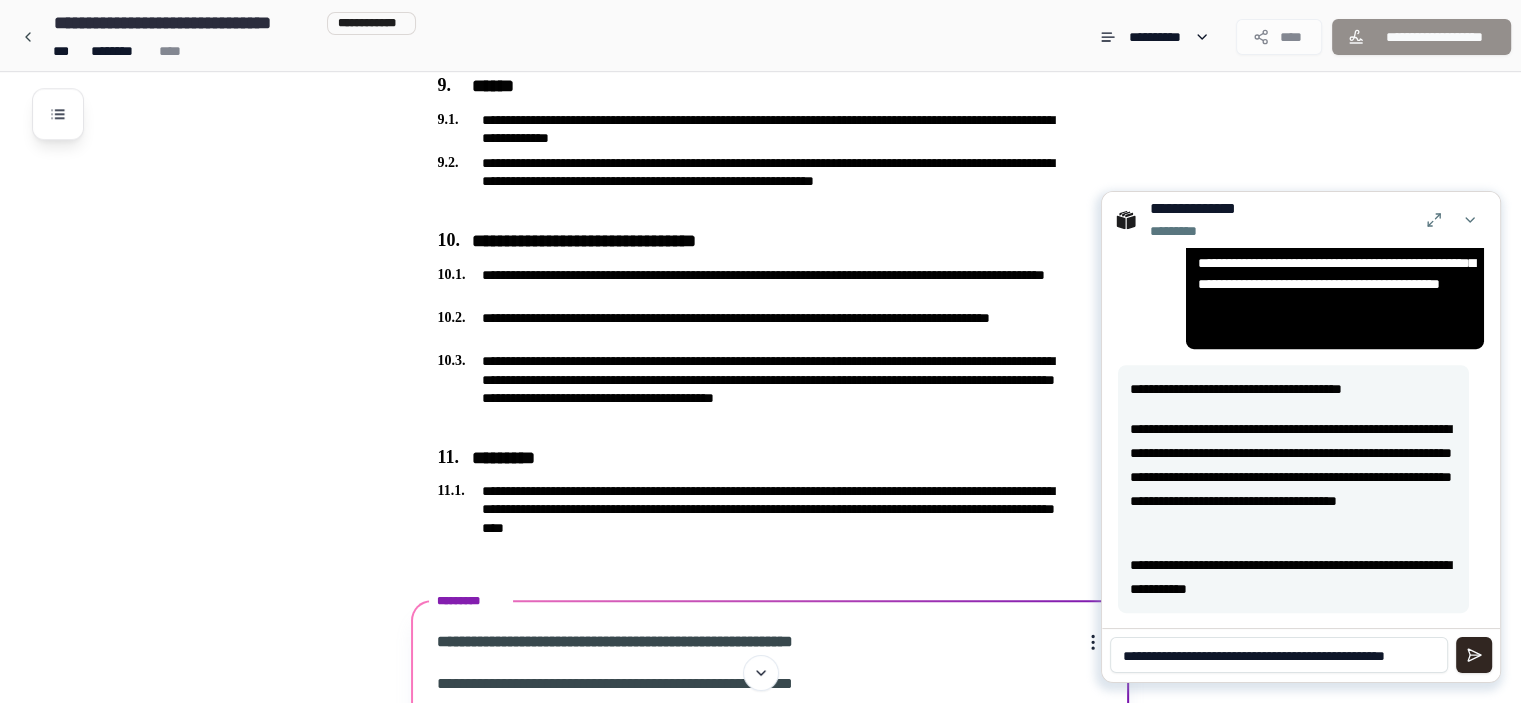 scroll, scrollTop: 0, scrollLeft: 0, axis: both 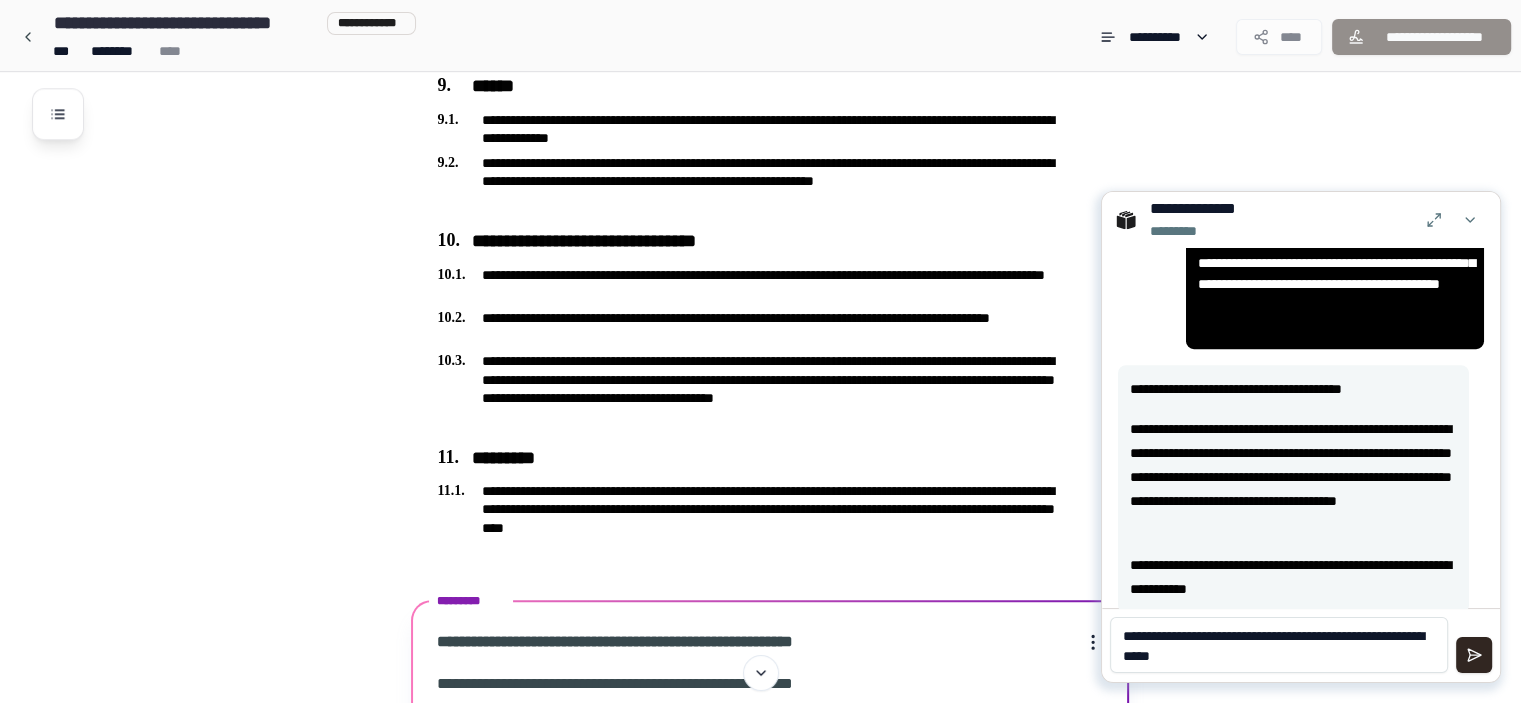 type on "**********" 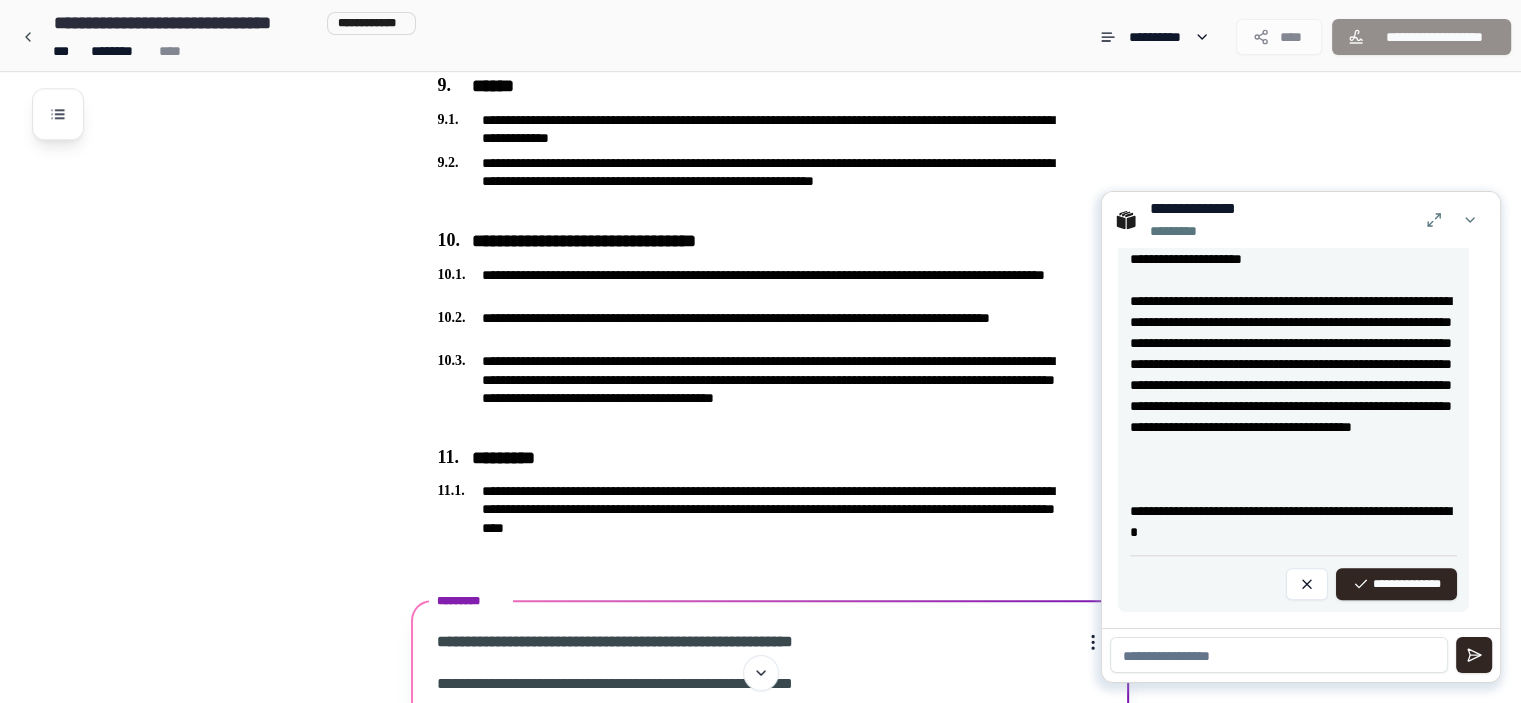 scroll, scrollTop: 2101, scrollLeft: 0, axis: vertical 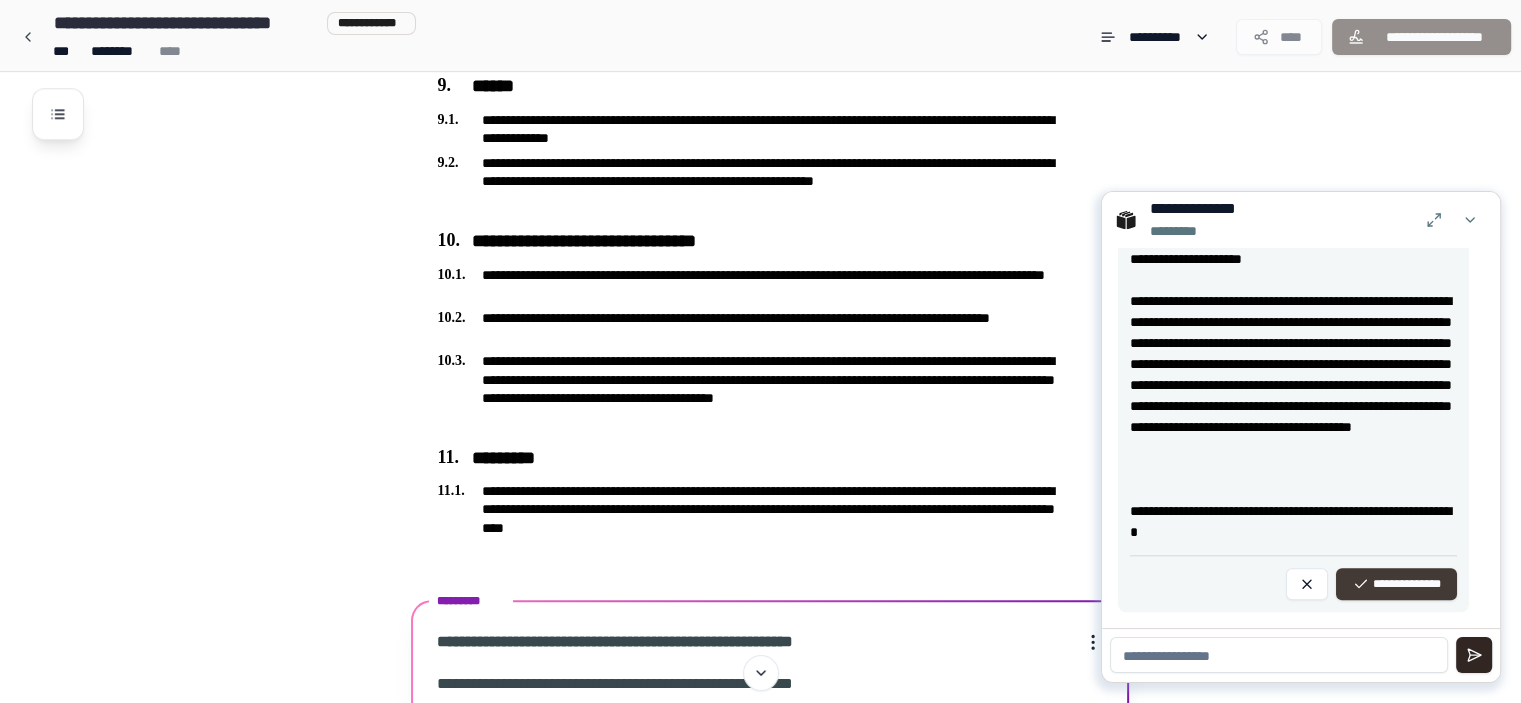 click on "**********" at bounding box center [1396, 584] 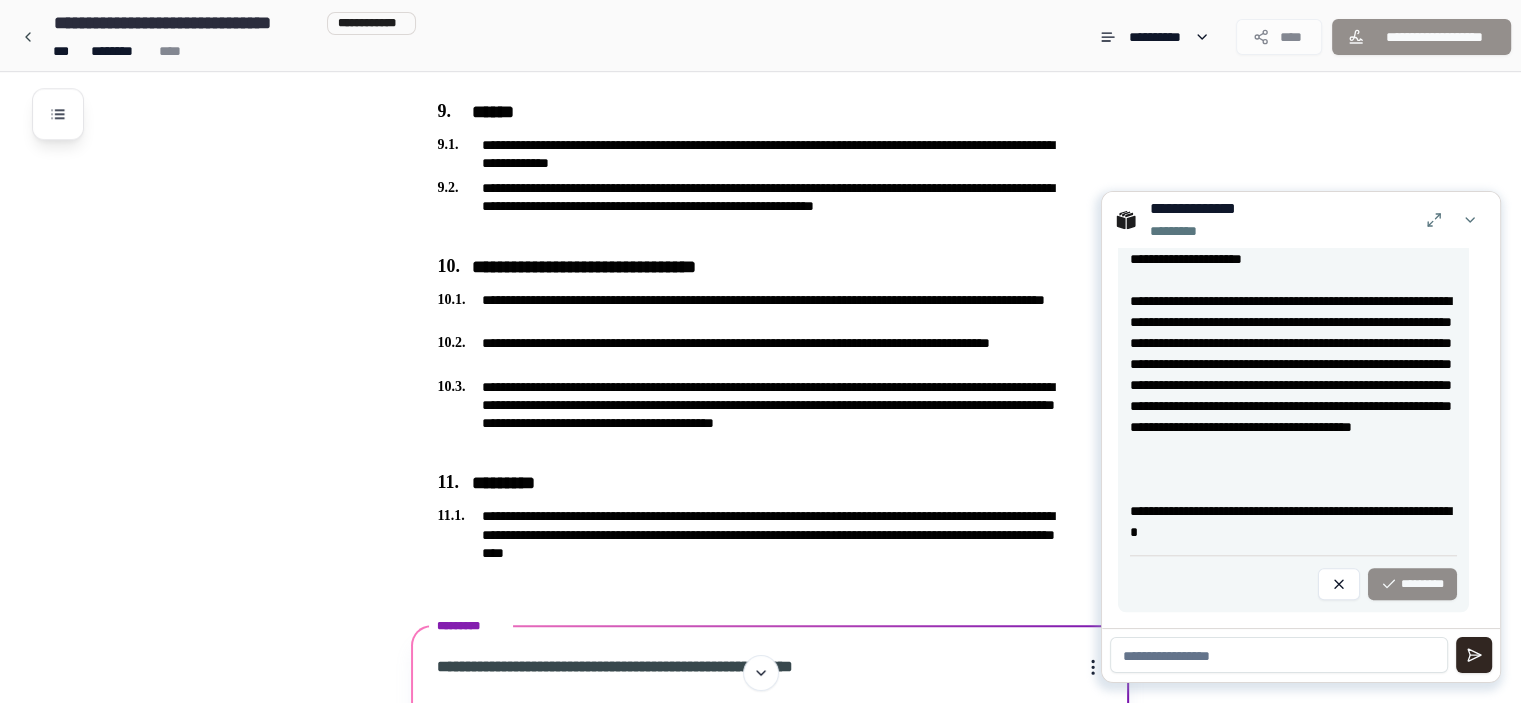 scroll, scrollTop: 2024, scrollLeft: 0, axis: vertical 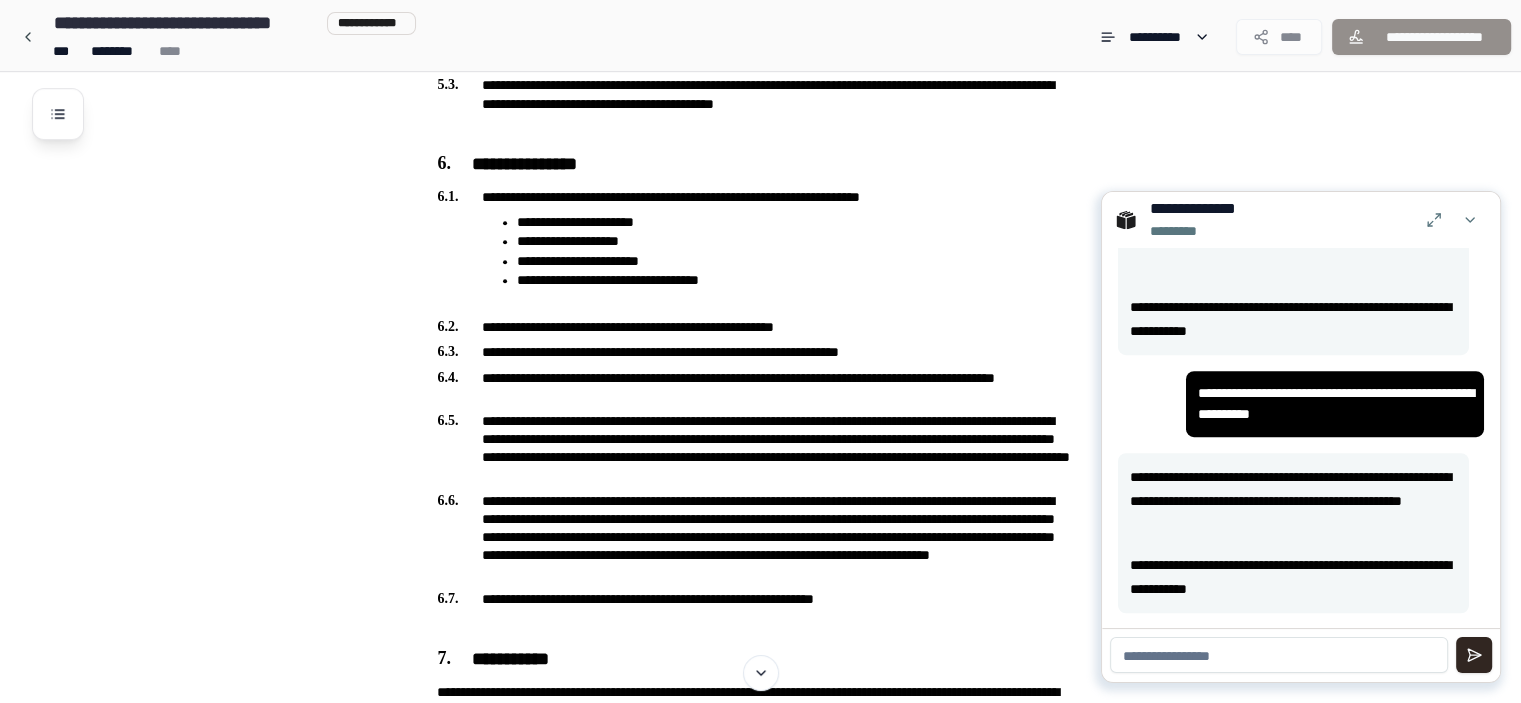 click at bounding box center (1279, 655) 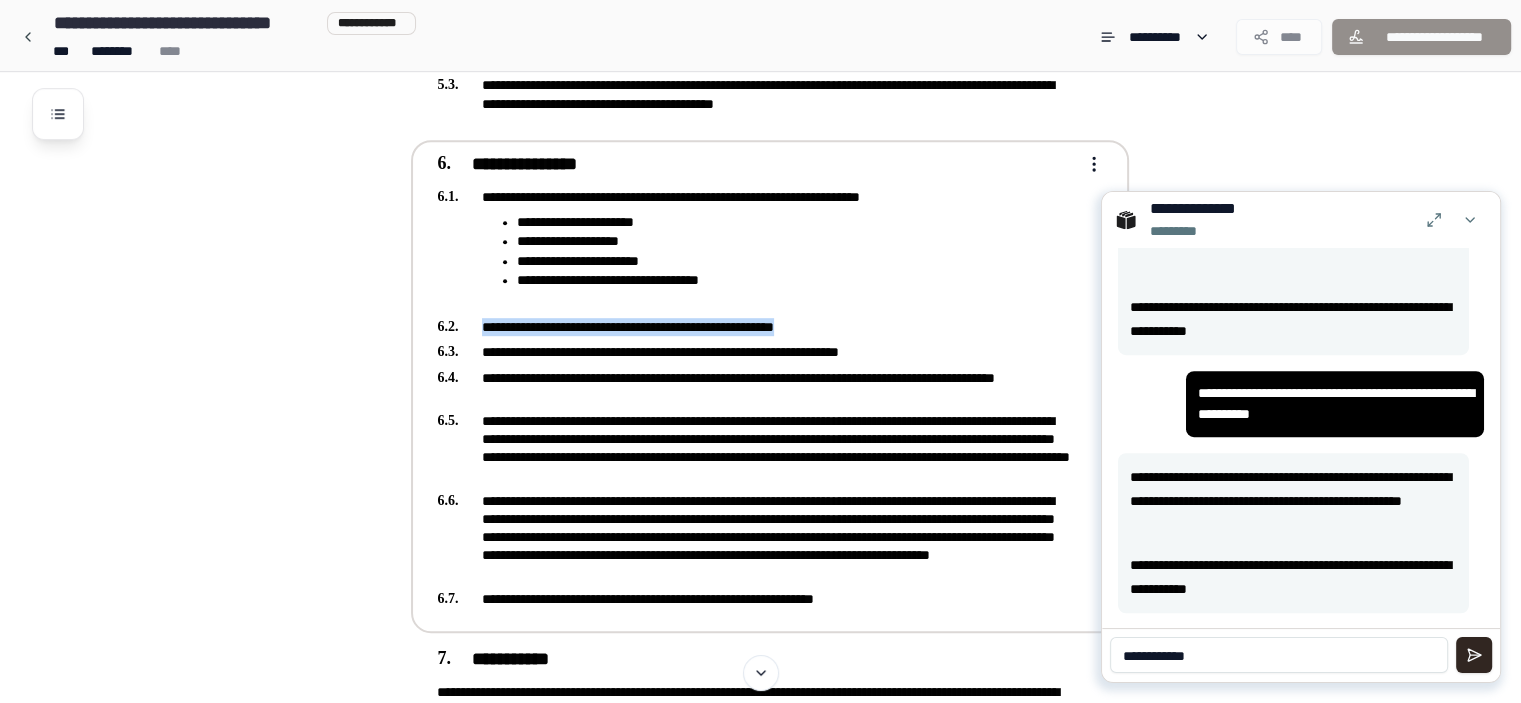 drag, startPoint x: 836, startPoint y: 320, endPoint x: 474, endPoint y: 328, distance: 362.08838 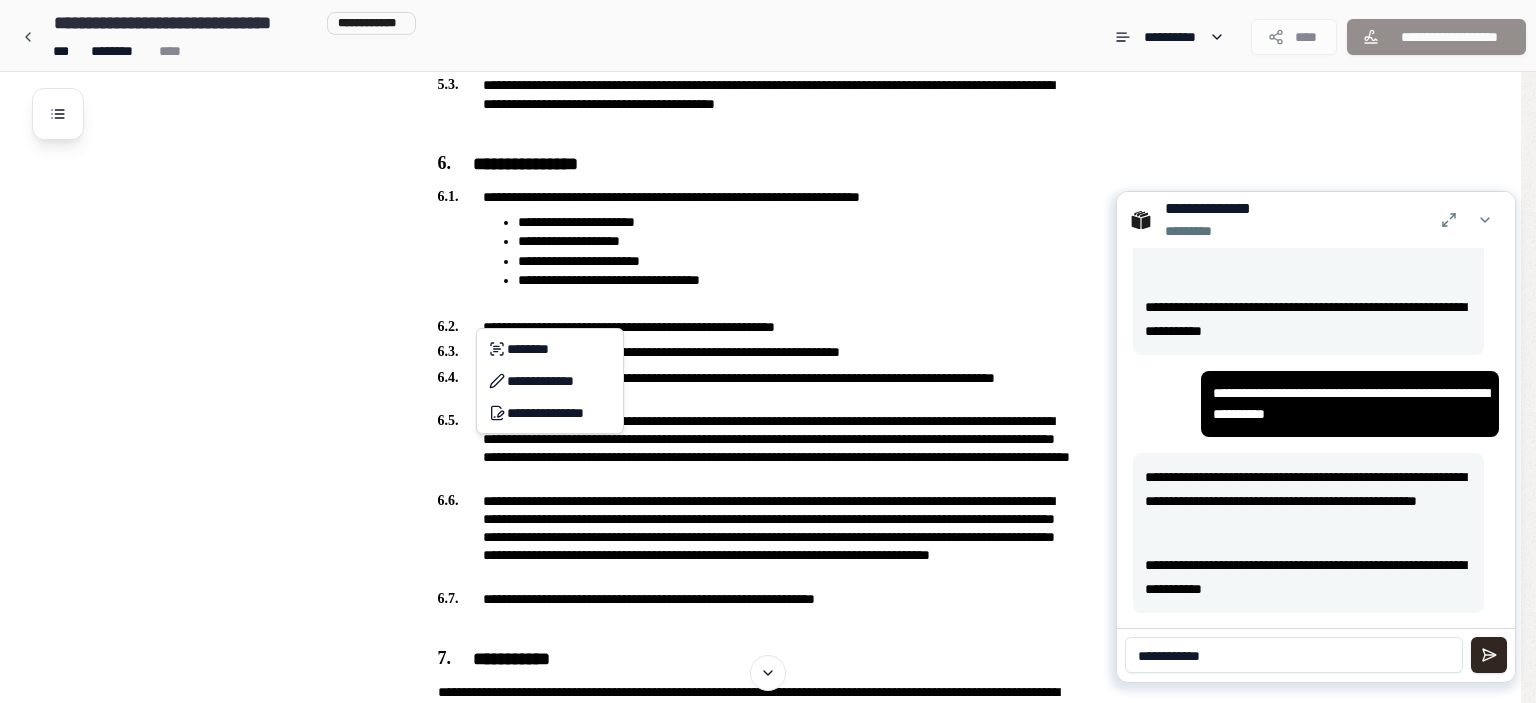 copy on "**********" 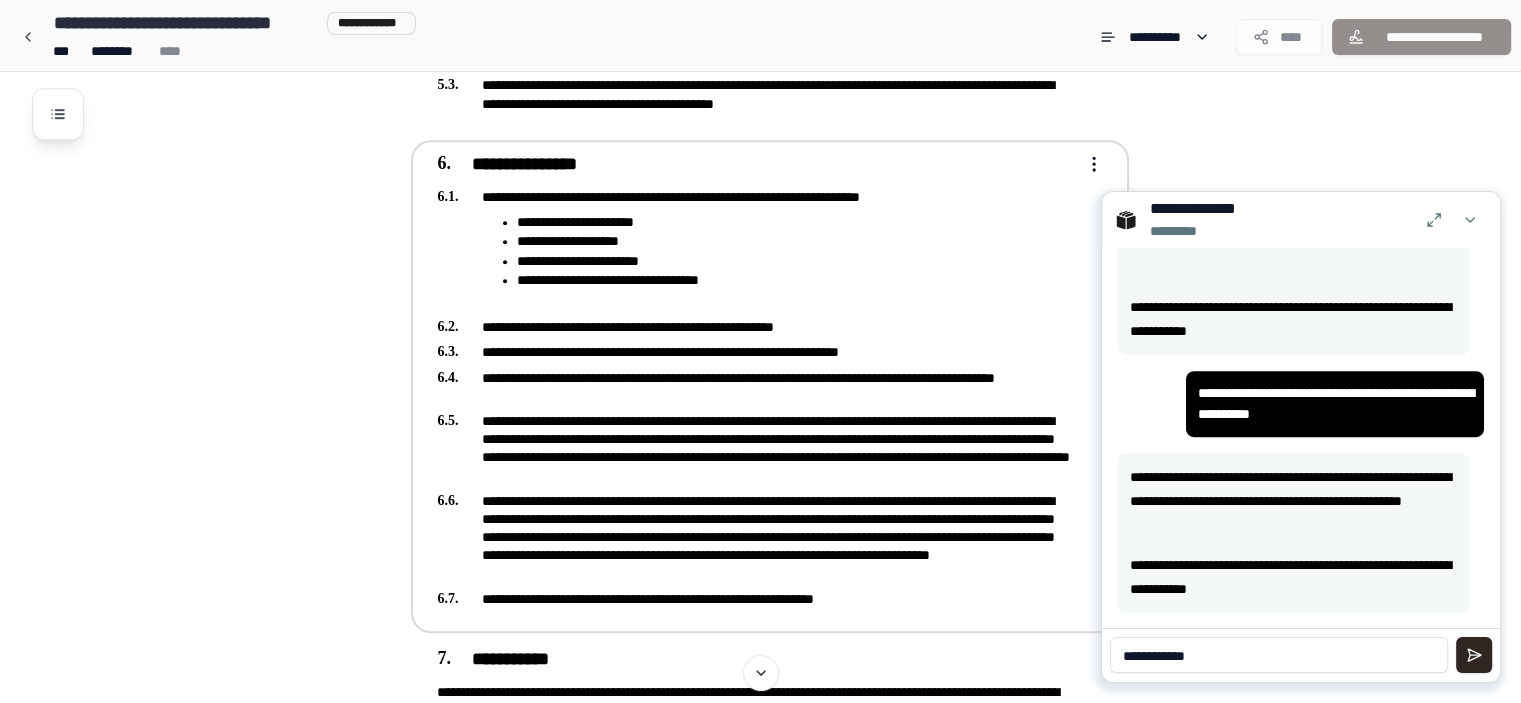 click on "**********" at bounding box center [756, 327] 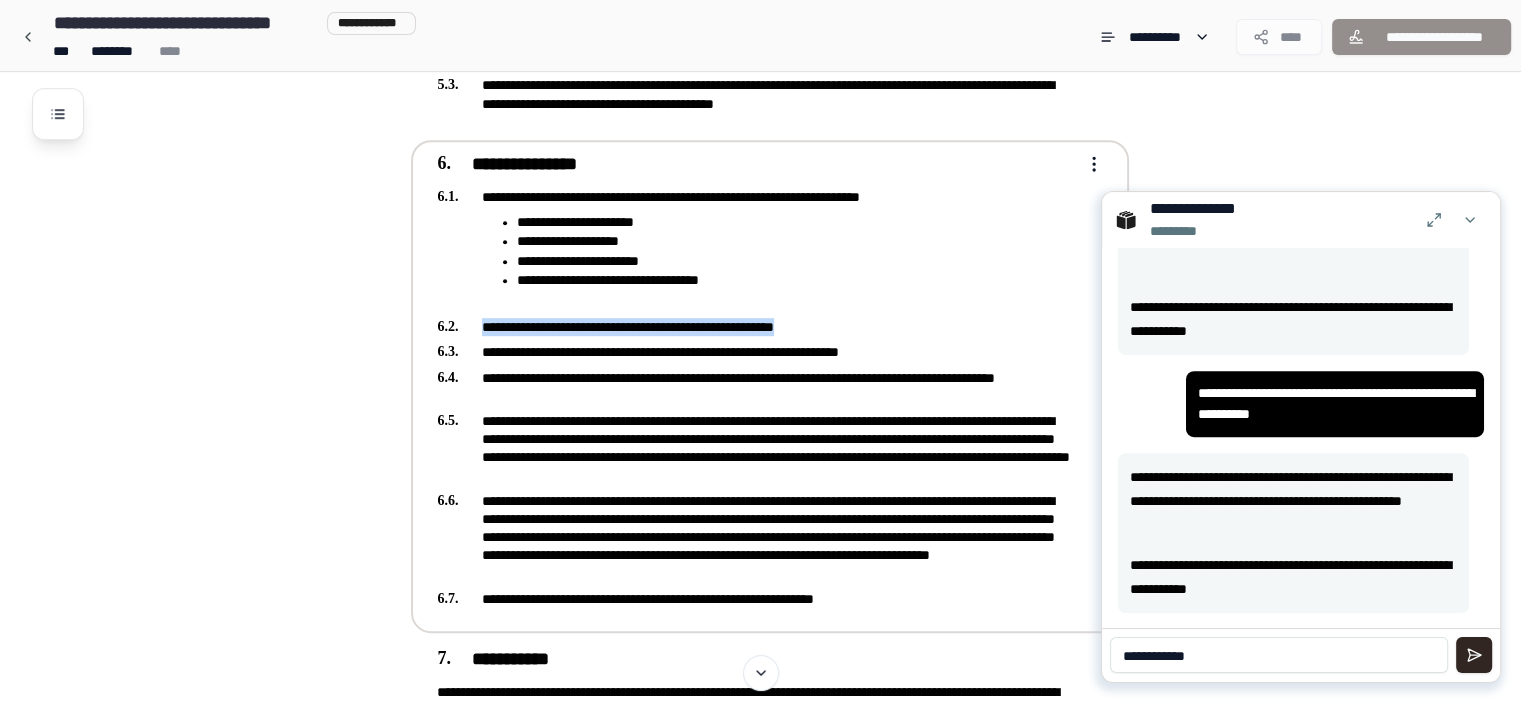 drag, startPoint x: 837, startPoint y: 322, endPoint x: 479, endPoint y: 327, distance: 358.0349 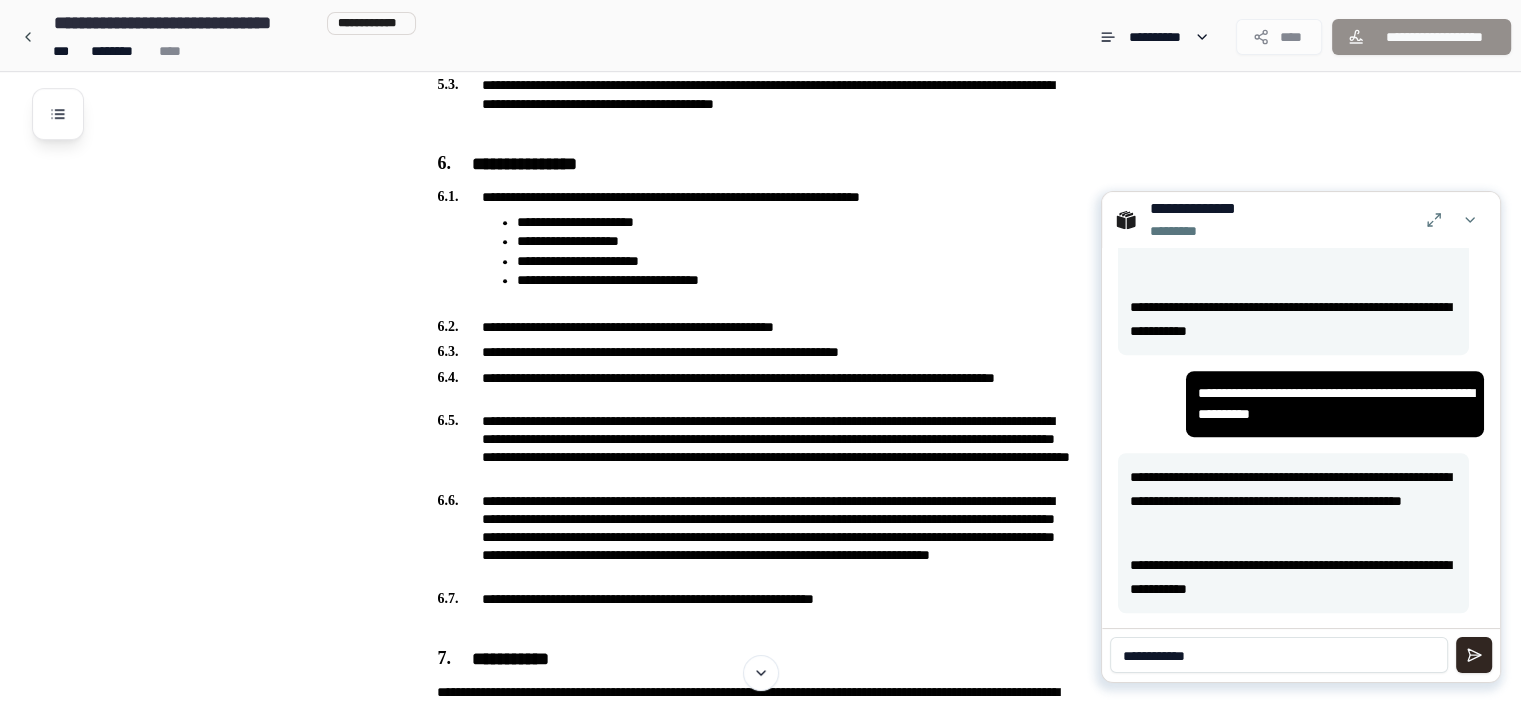 click on "**********" at bounding box center [1279, 655] 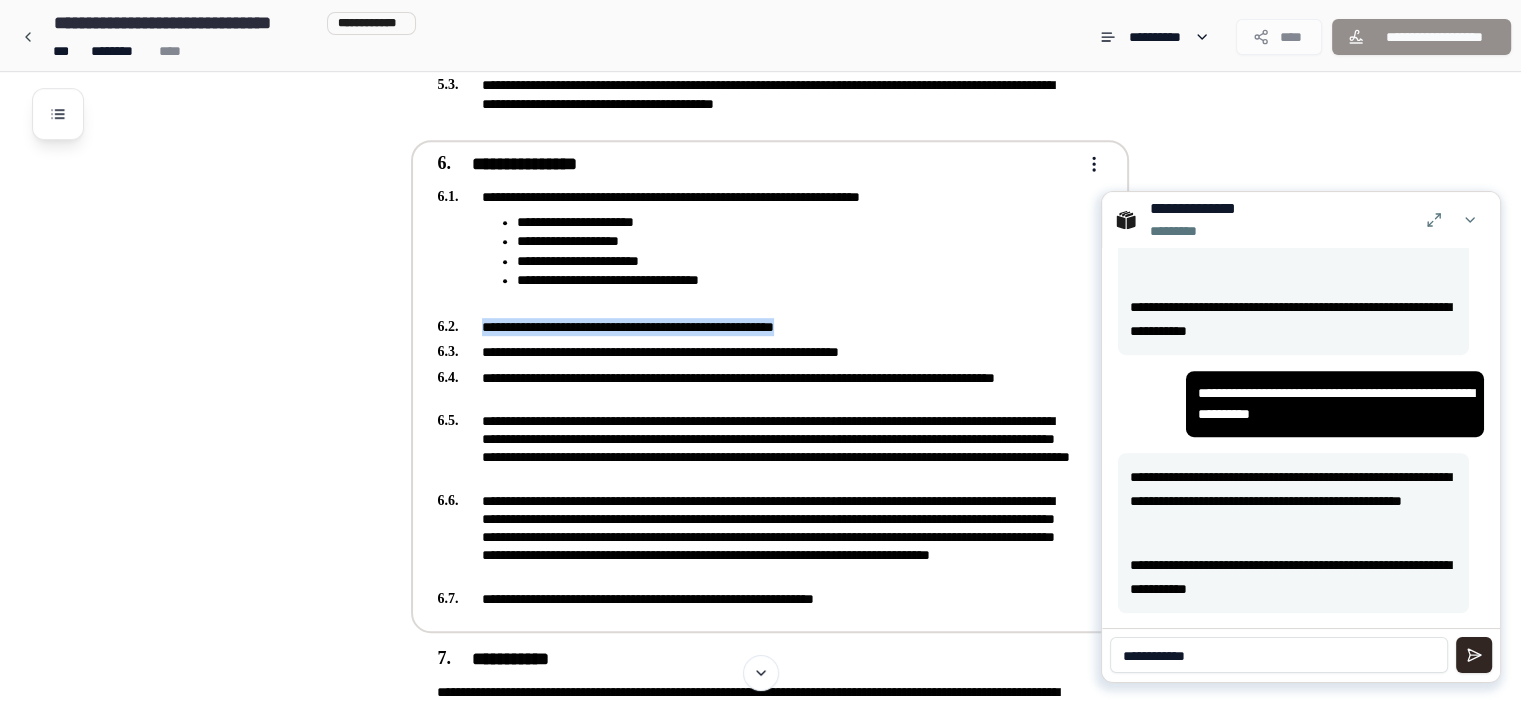 drag, startPoint x: 842, startPoint y: 323, endPoint x: 464, endPoint y: 332, distance: 378.10712 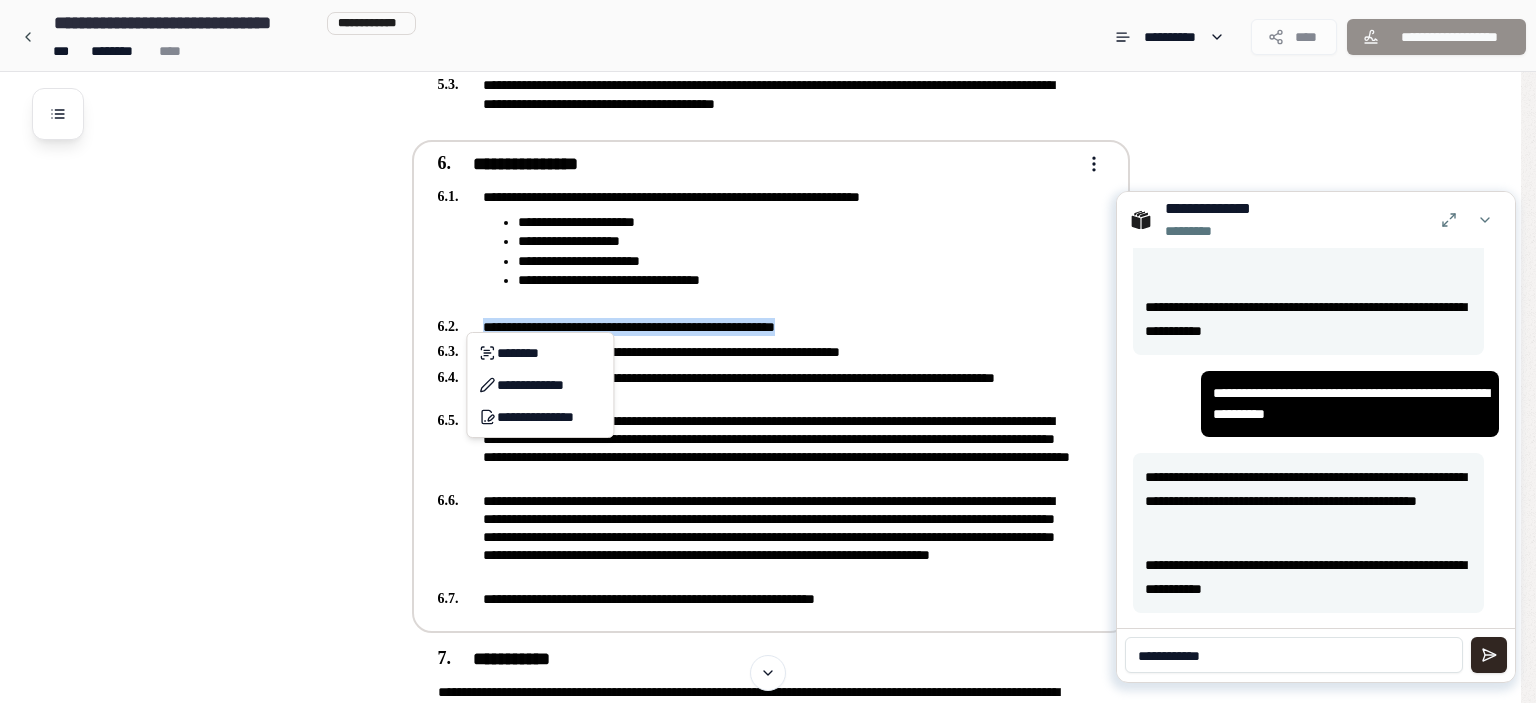 copy on "**********" 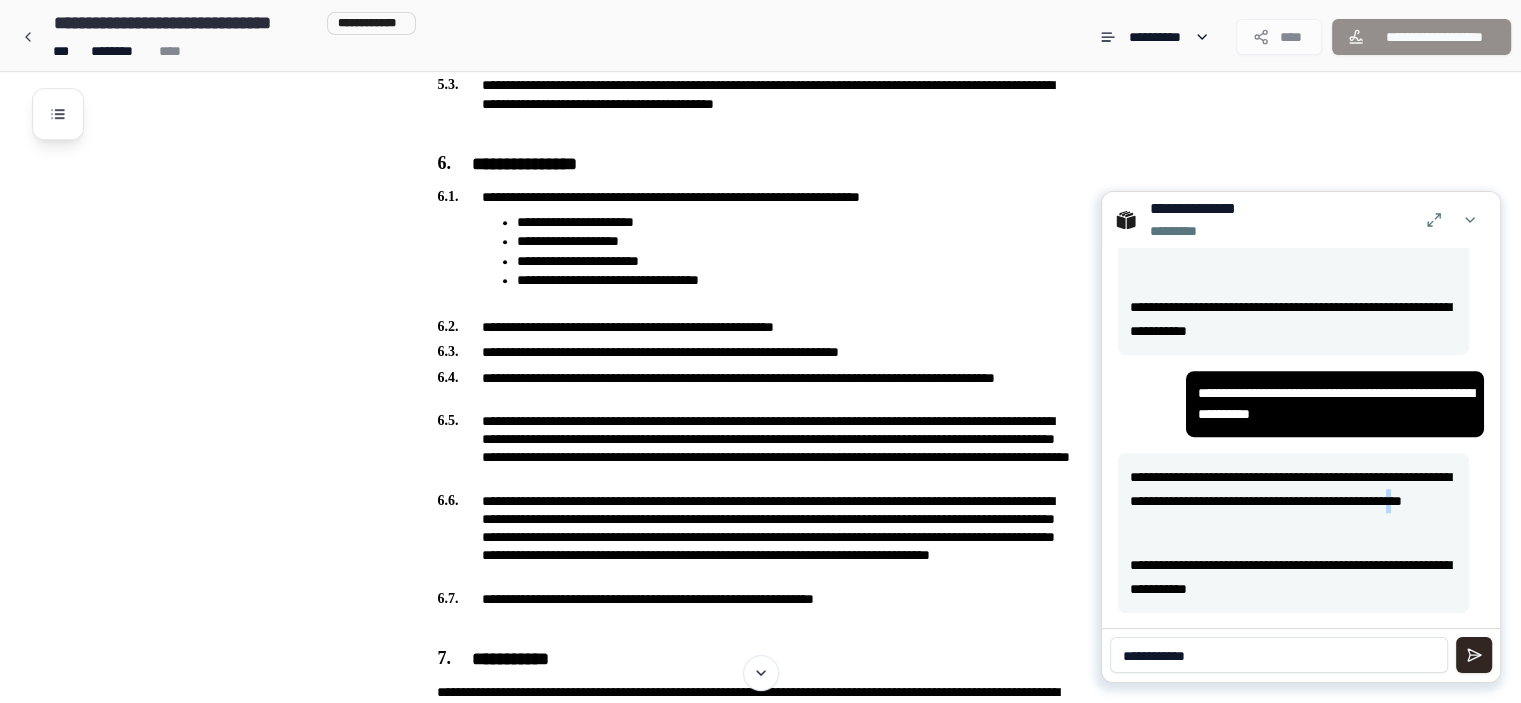 drag, startPoint x: 1220, startPoint y: 524, endPoint x: 1177, endPoint y: 496, distance: 51.312767 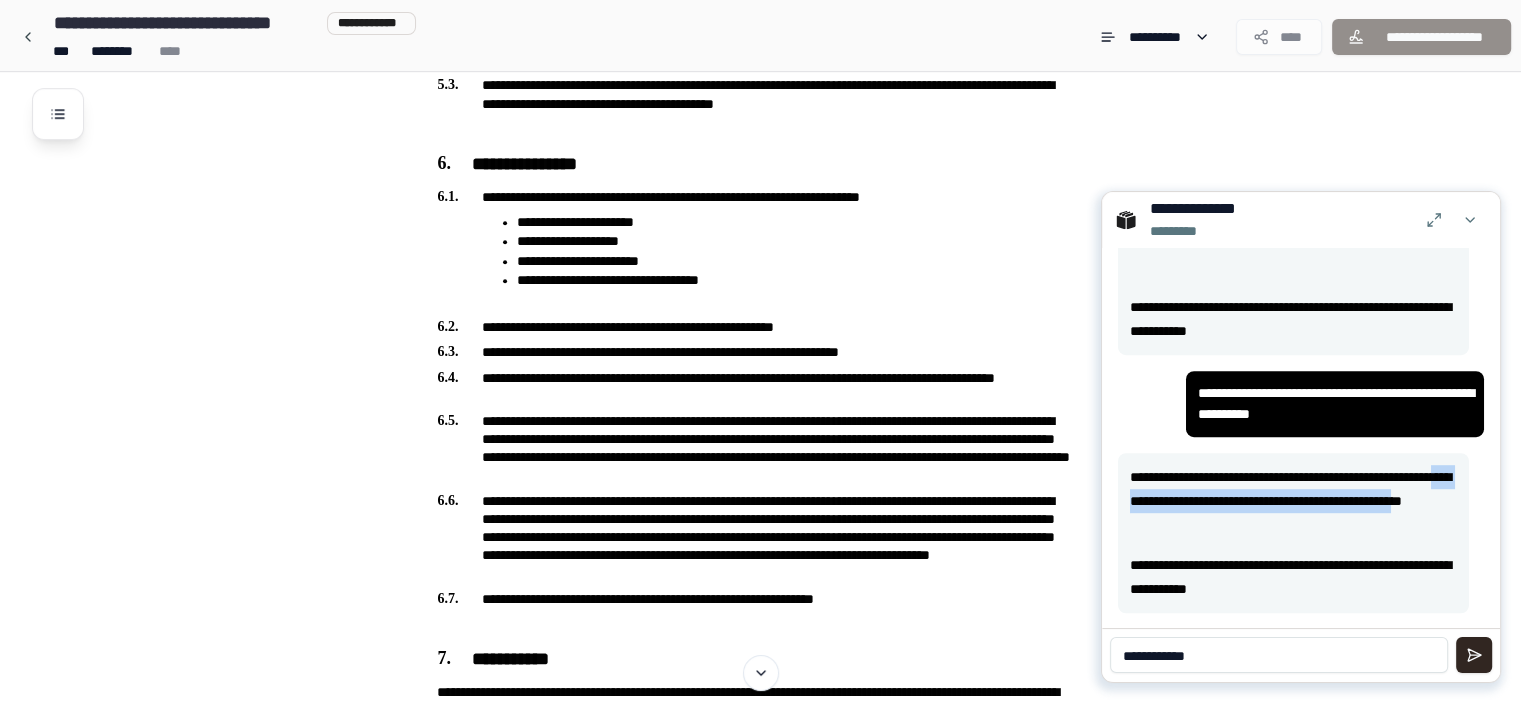 drag, startPoint x: 1178, startPoint y: 499, endPoint x: 1204, endPoint y: 519, distance: 32.80244 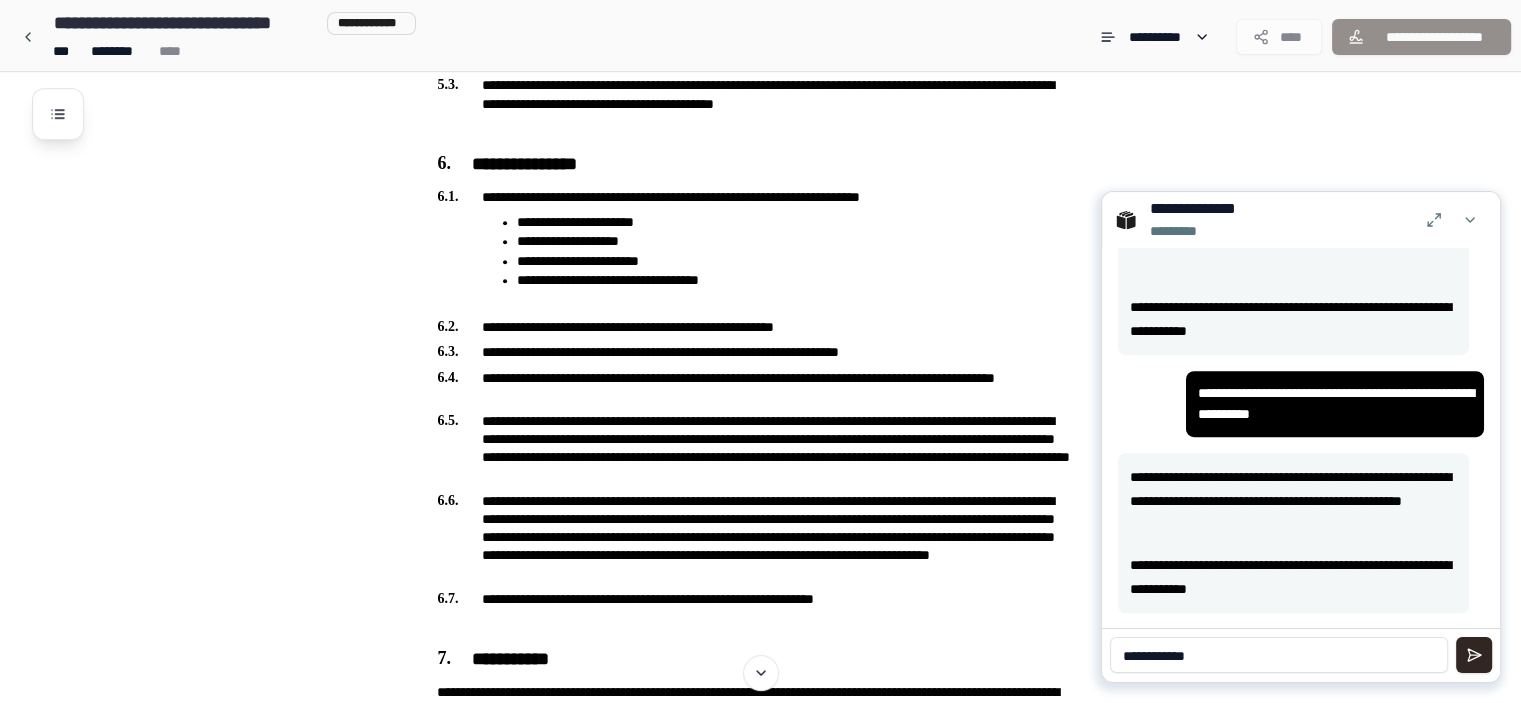 click on "**********" at bounding box center (1279, 655) 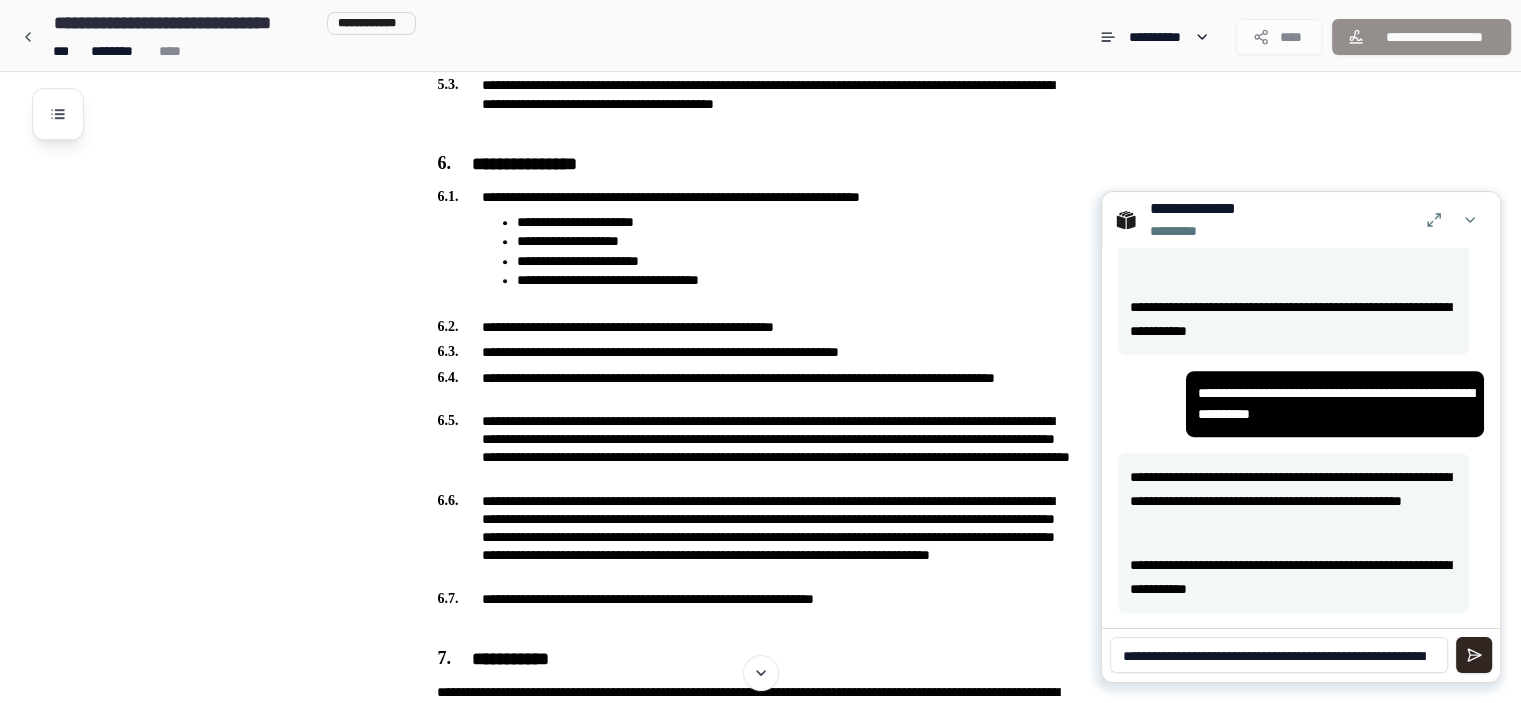 scroll, scrollTop: 0, scrollLeft: 0, axis: both 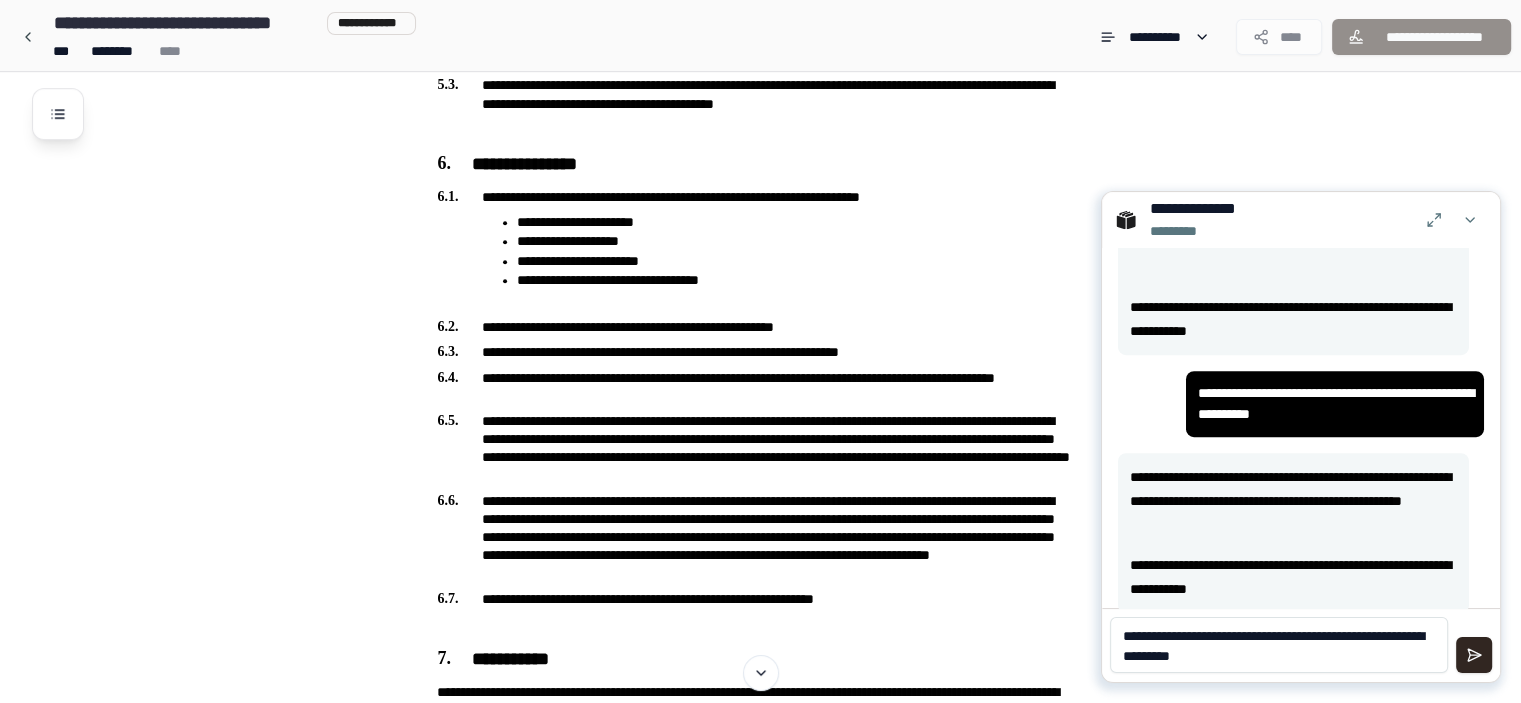 click on "**********" at bounding box center (1279, 645) 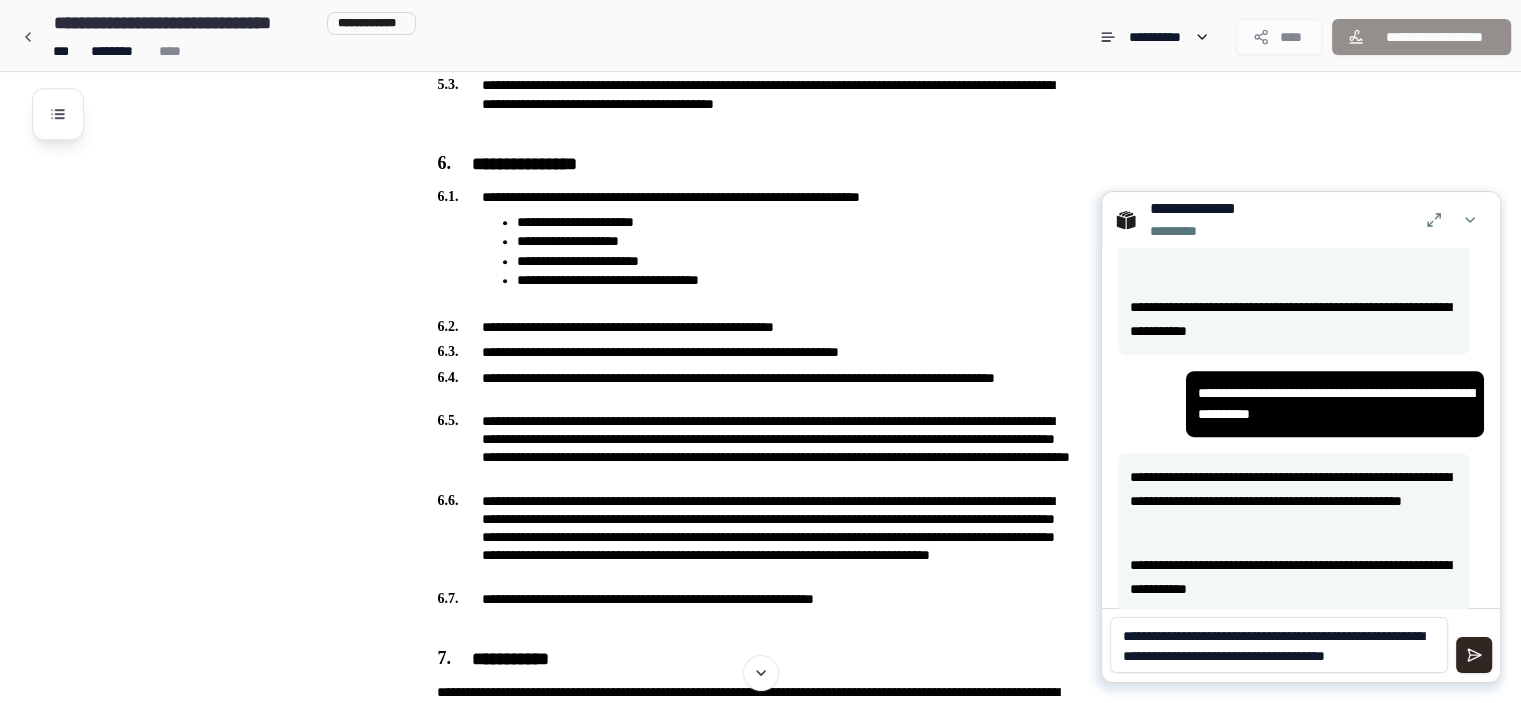 scroll, scrollTop: 0, scrollLeft: 0, axis: both 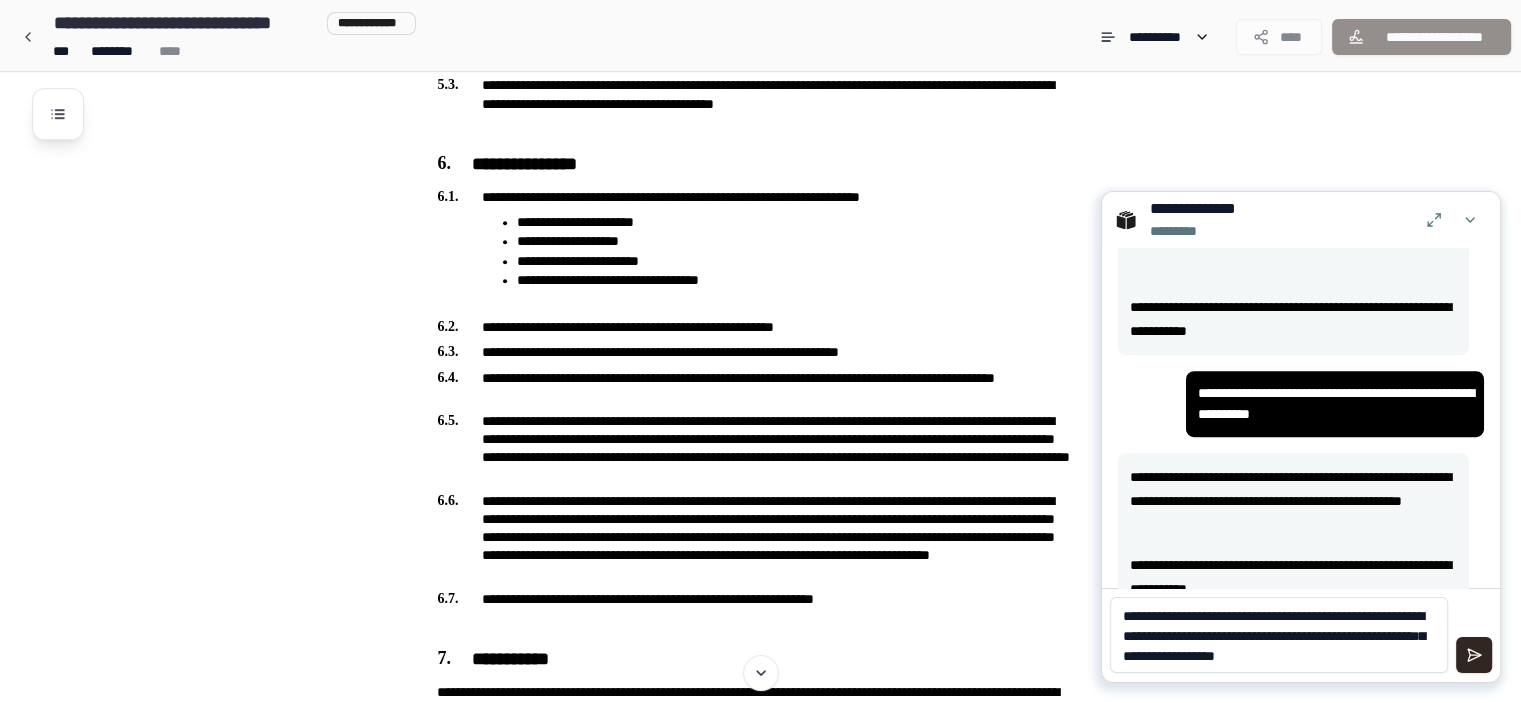 type on "**********" 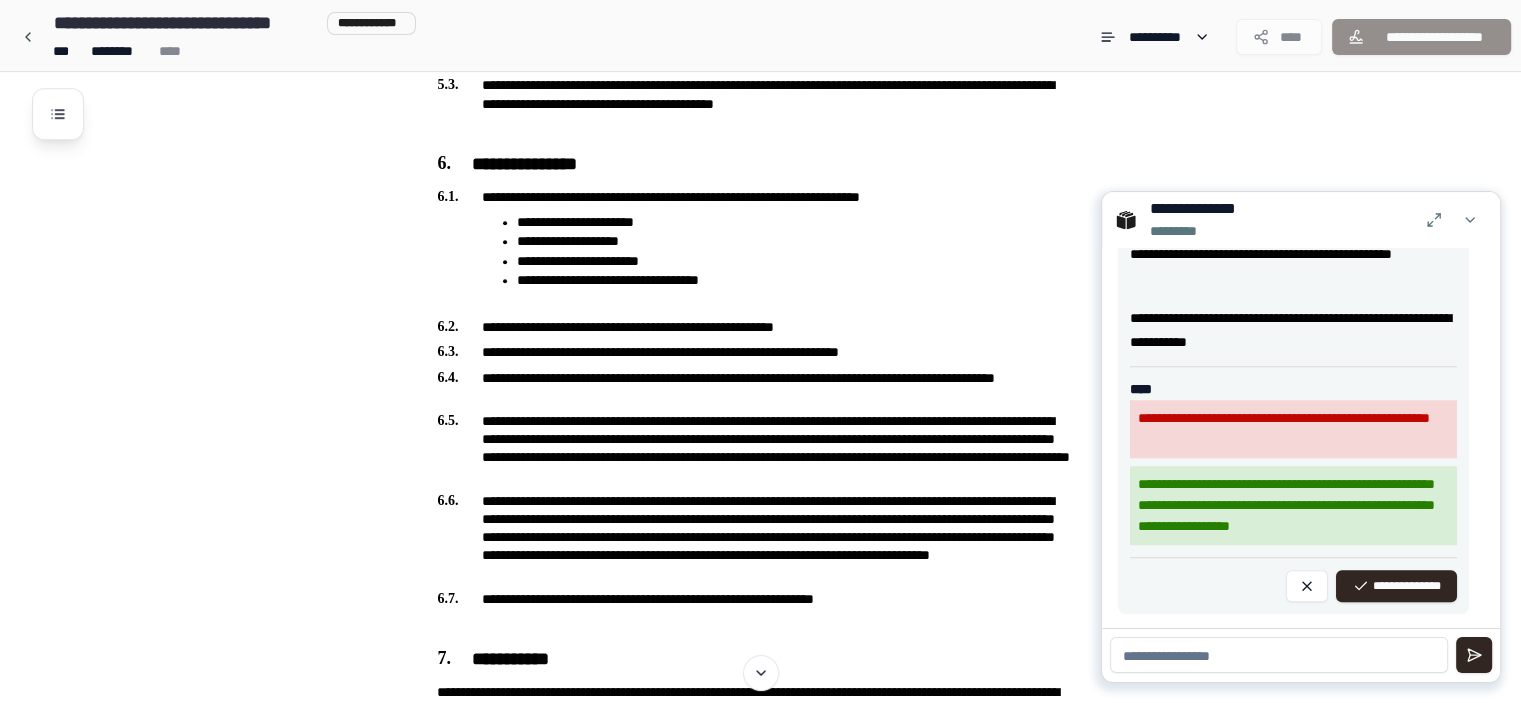 scroll, scrollTop: 1898, scrollLeft: 0, axis: vertical 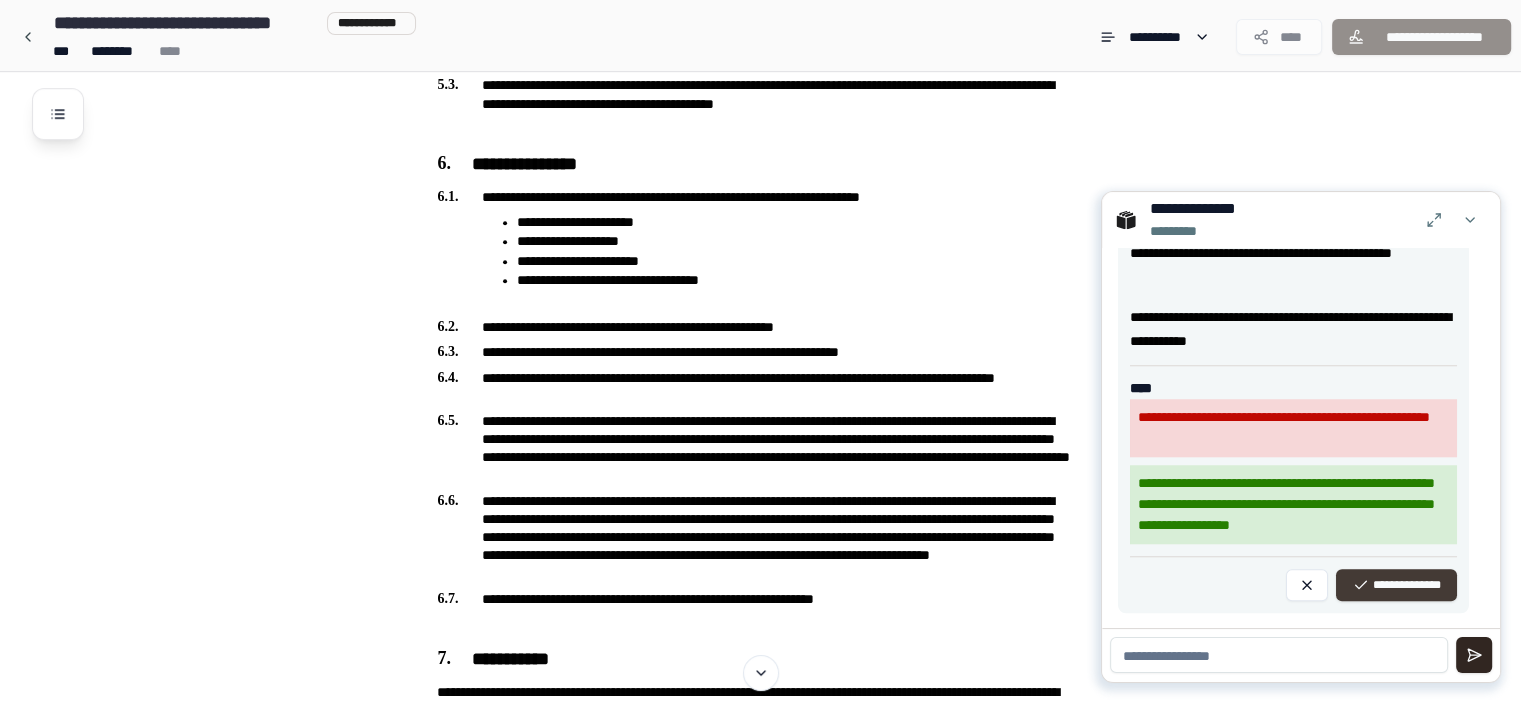 click on "**********" at bounding box center (1396, 585) 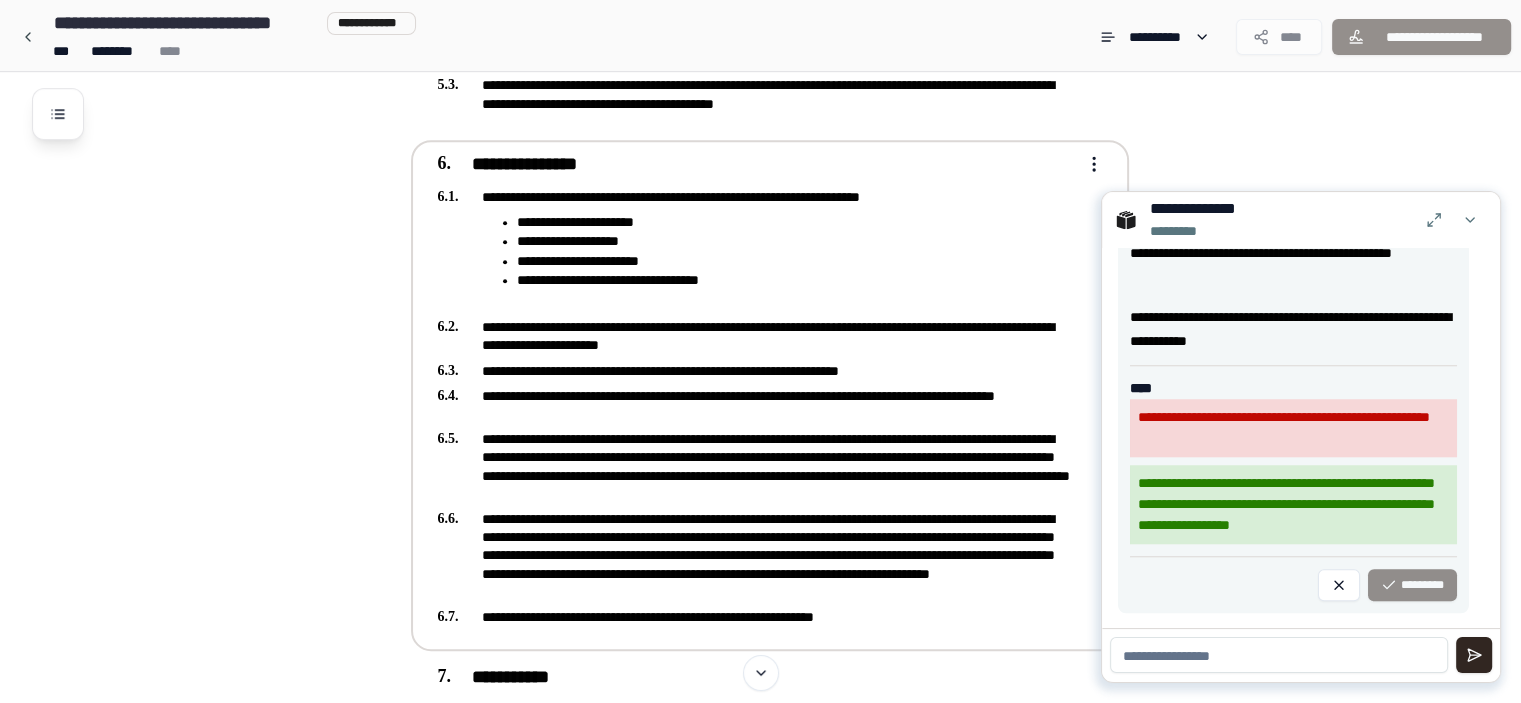 scroll, scrollTop: 1650, scrollLeft: 0, axis: vertical 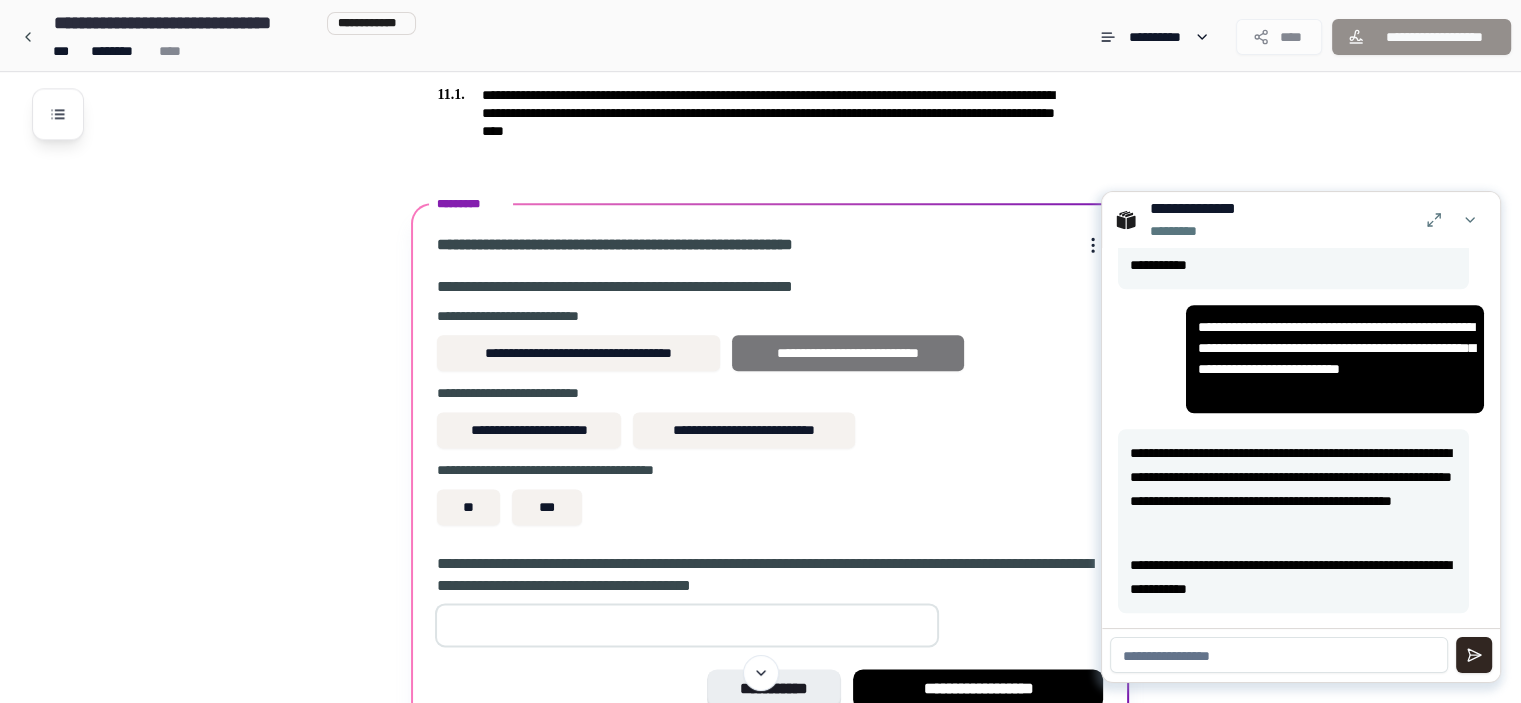 click on "**********" at bounding box center (848, 353) 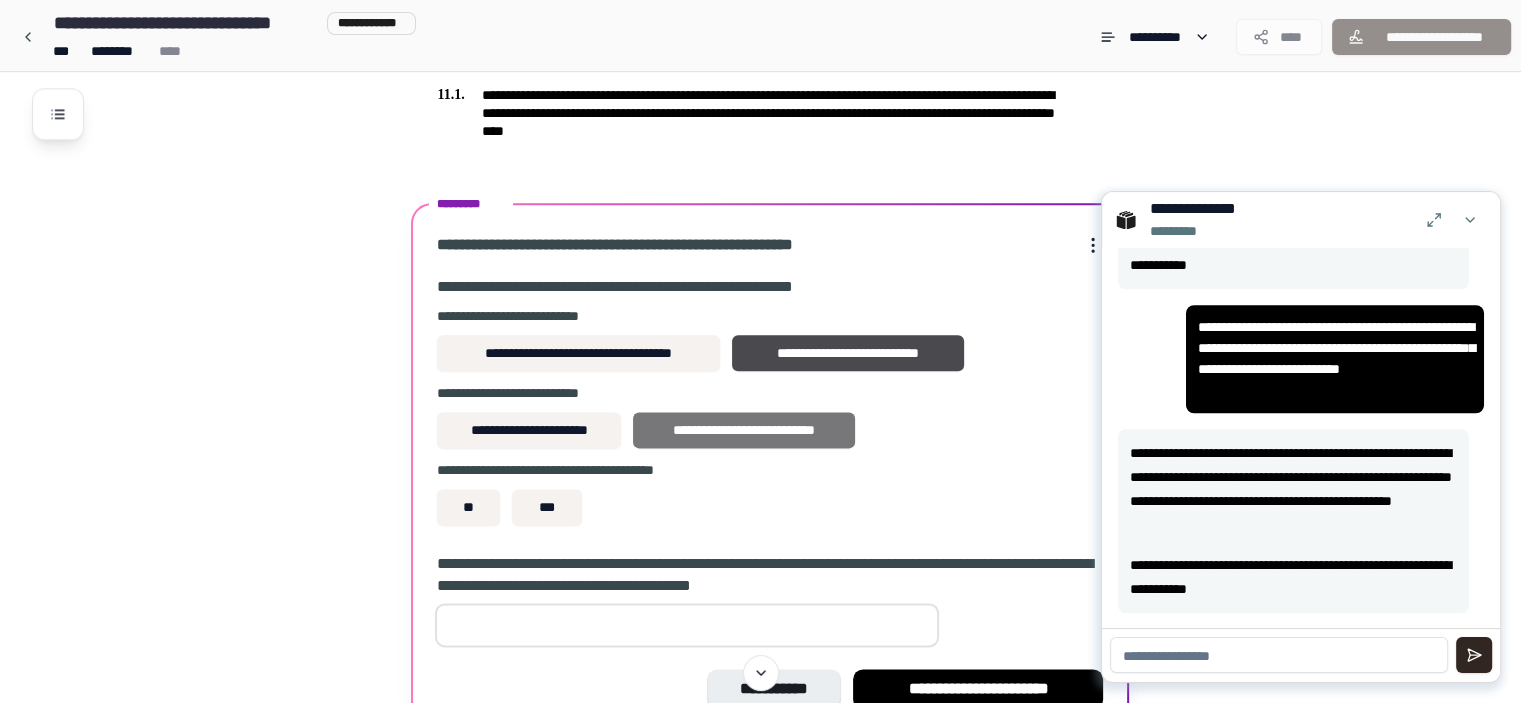 click on "**********" at bounding box center [744, 430] 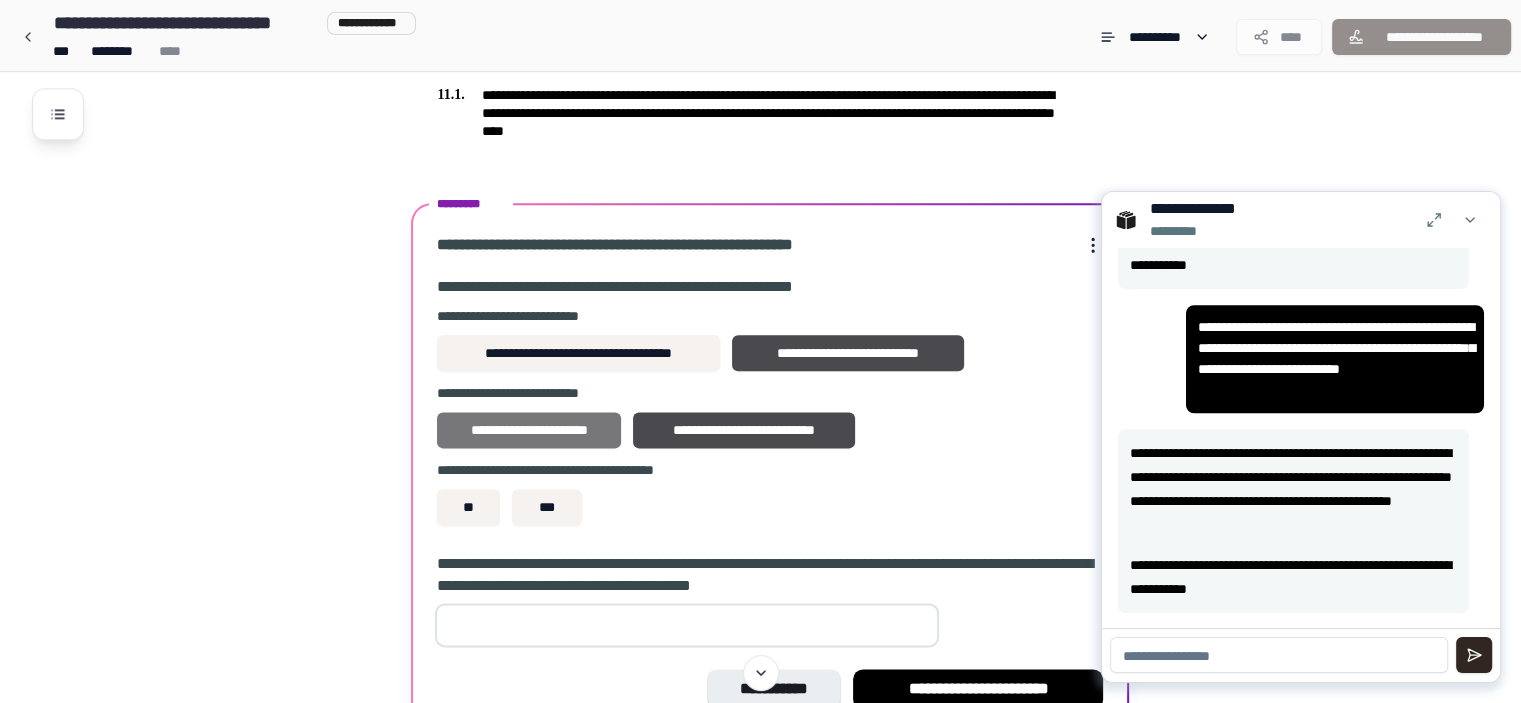 click on "**********" at bounding box center (528, 430) 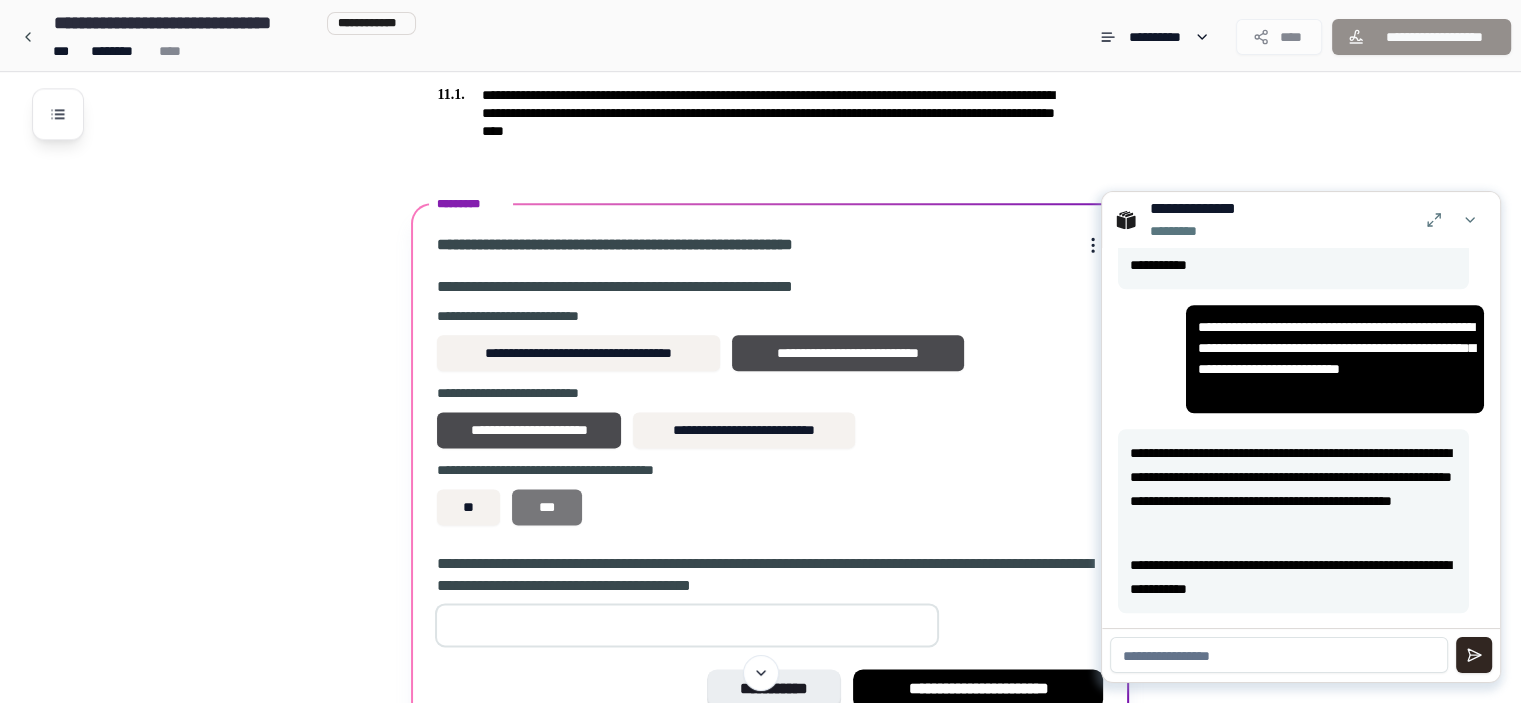 click on "***" at bounding box center [547, 507] 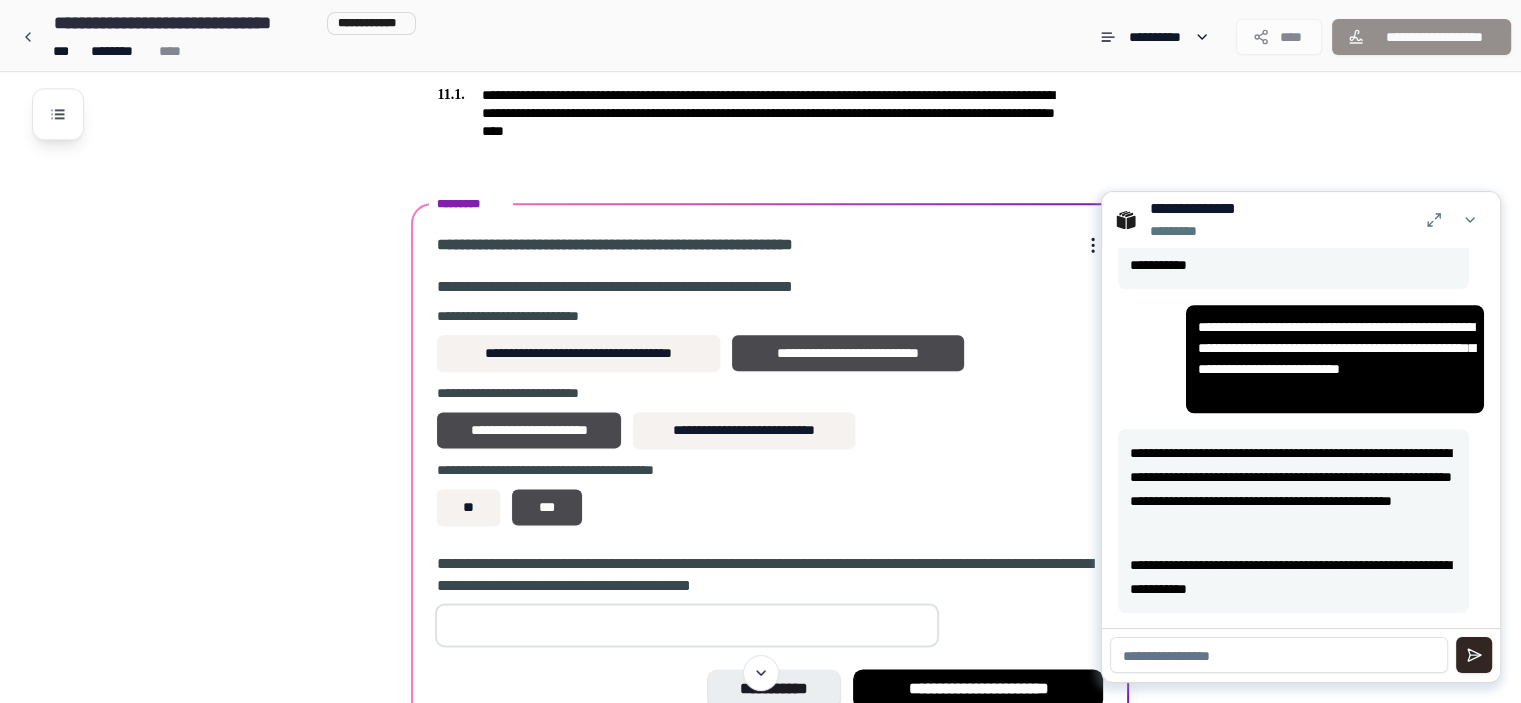 click at bounding box center [687, 625] 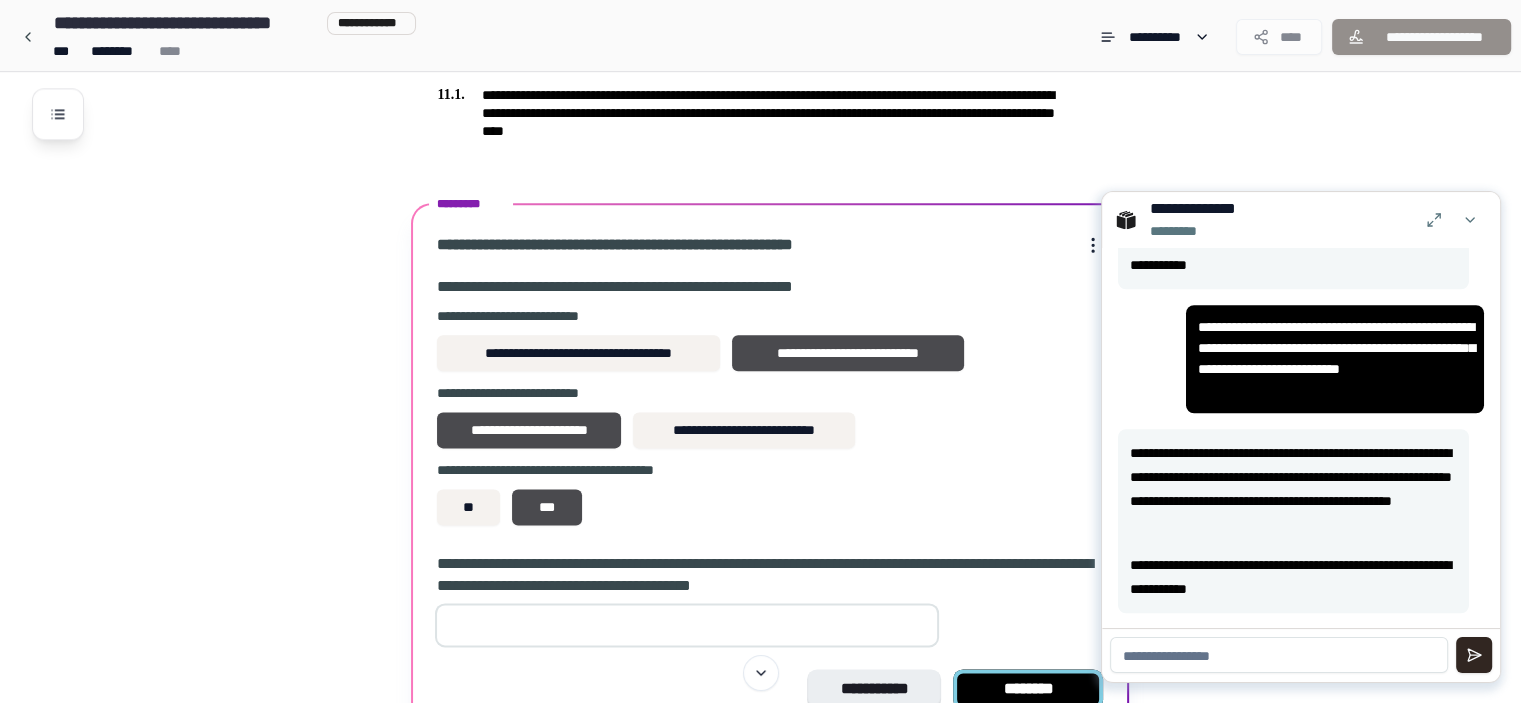 type on "**" 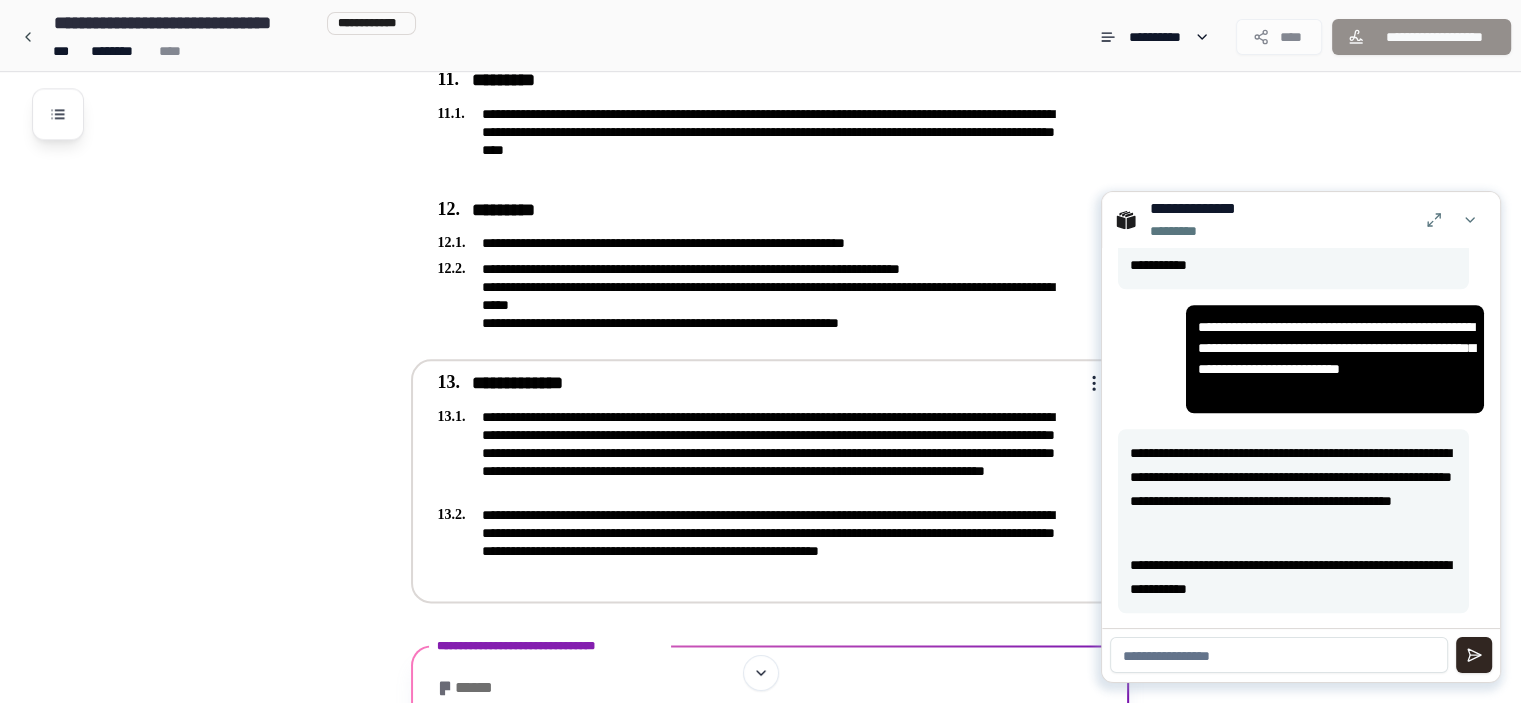 scroll, scrollTop: 2387, scrollLeft: 0, axis: vertical 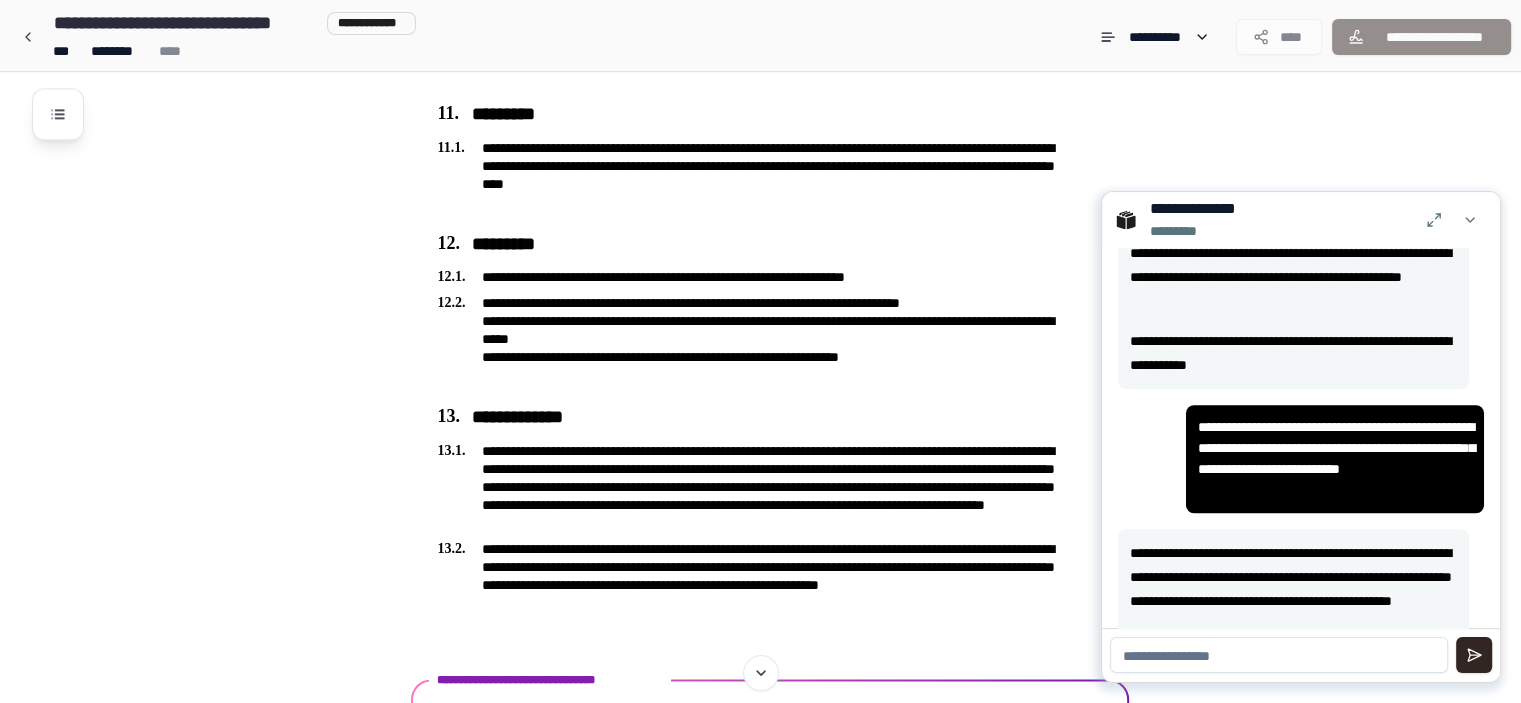 click at bounding box center (1279, 655) 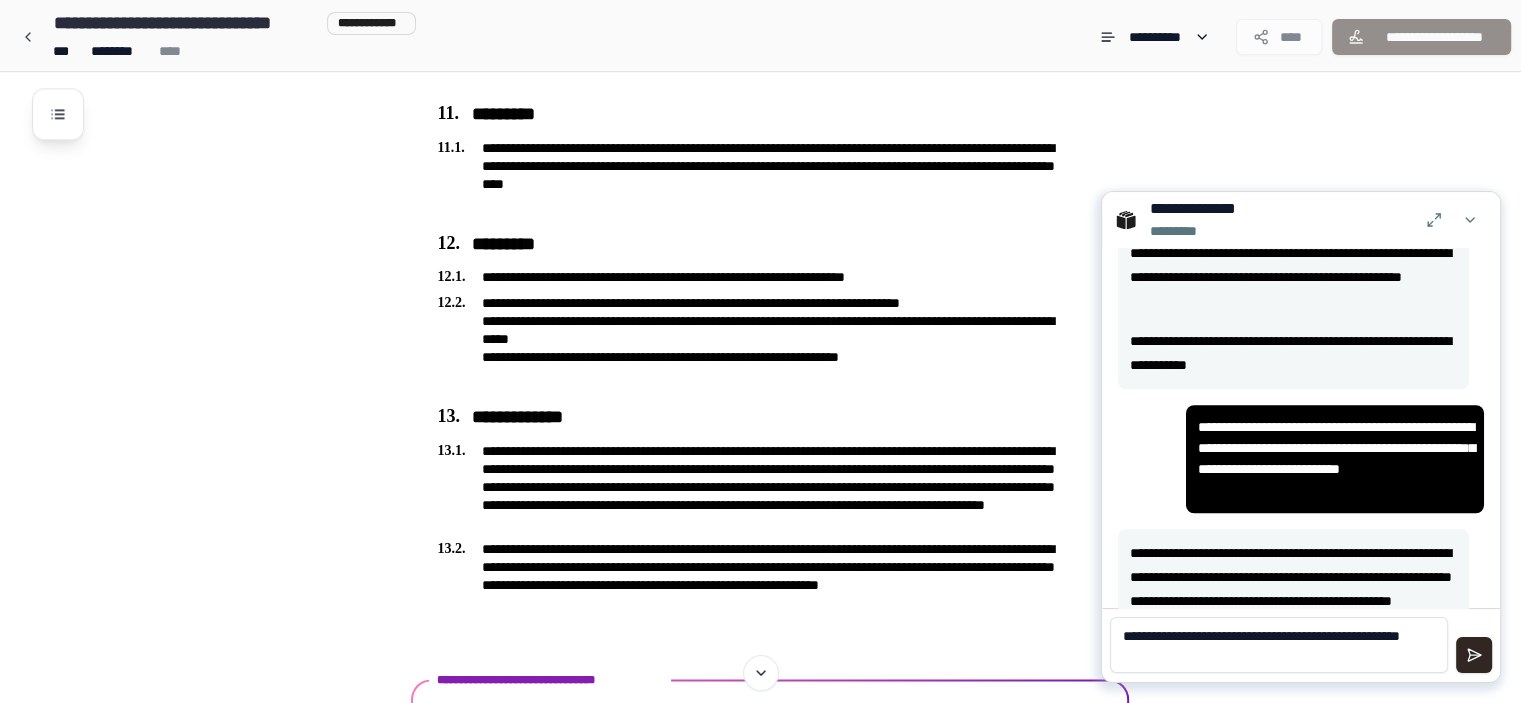 scroll, scrollTop: 0, scrollLeft: 0, axis: both 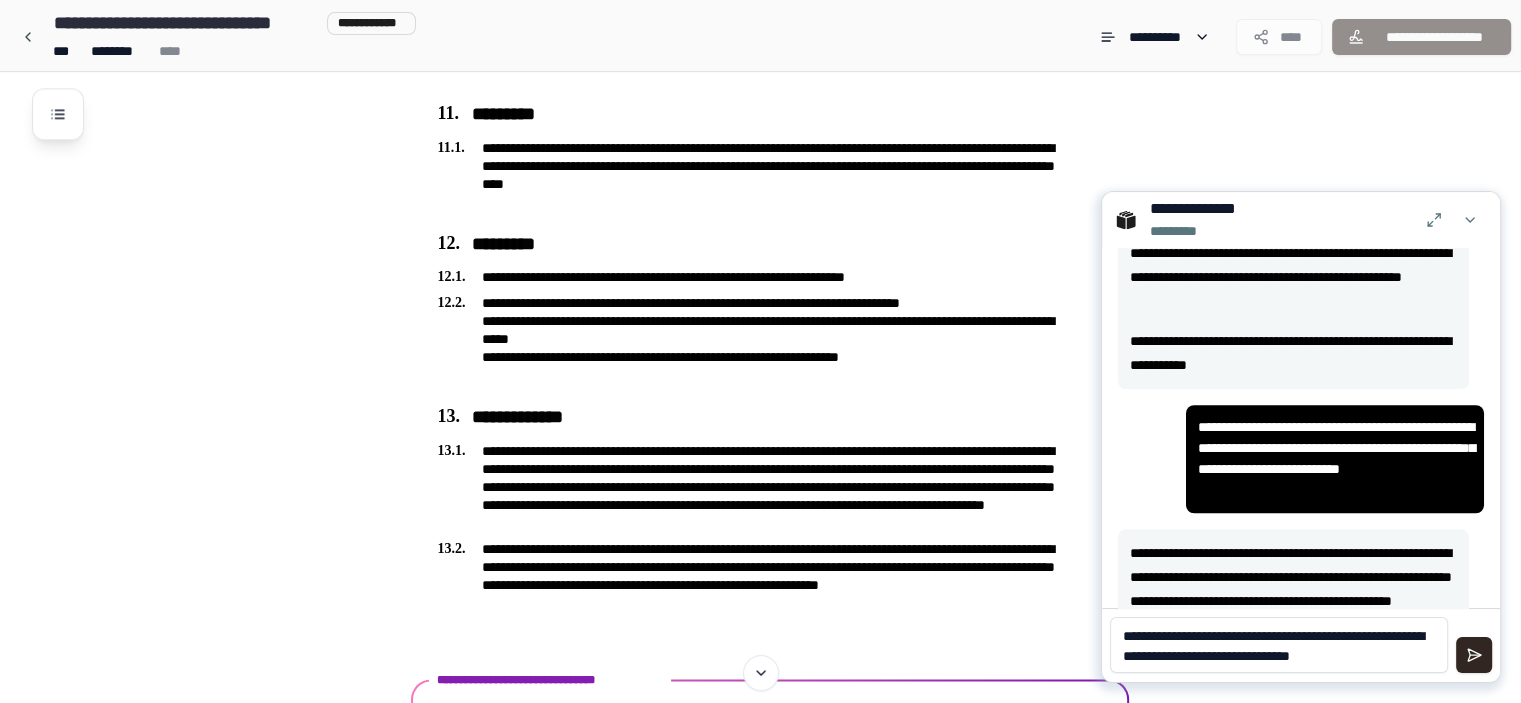 type on "**********" 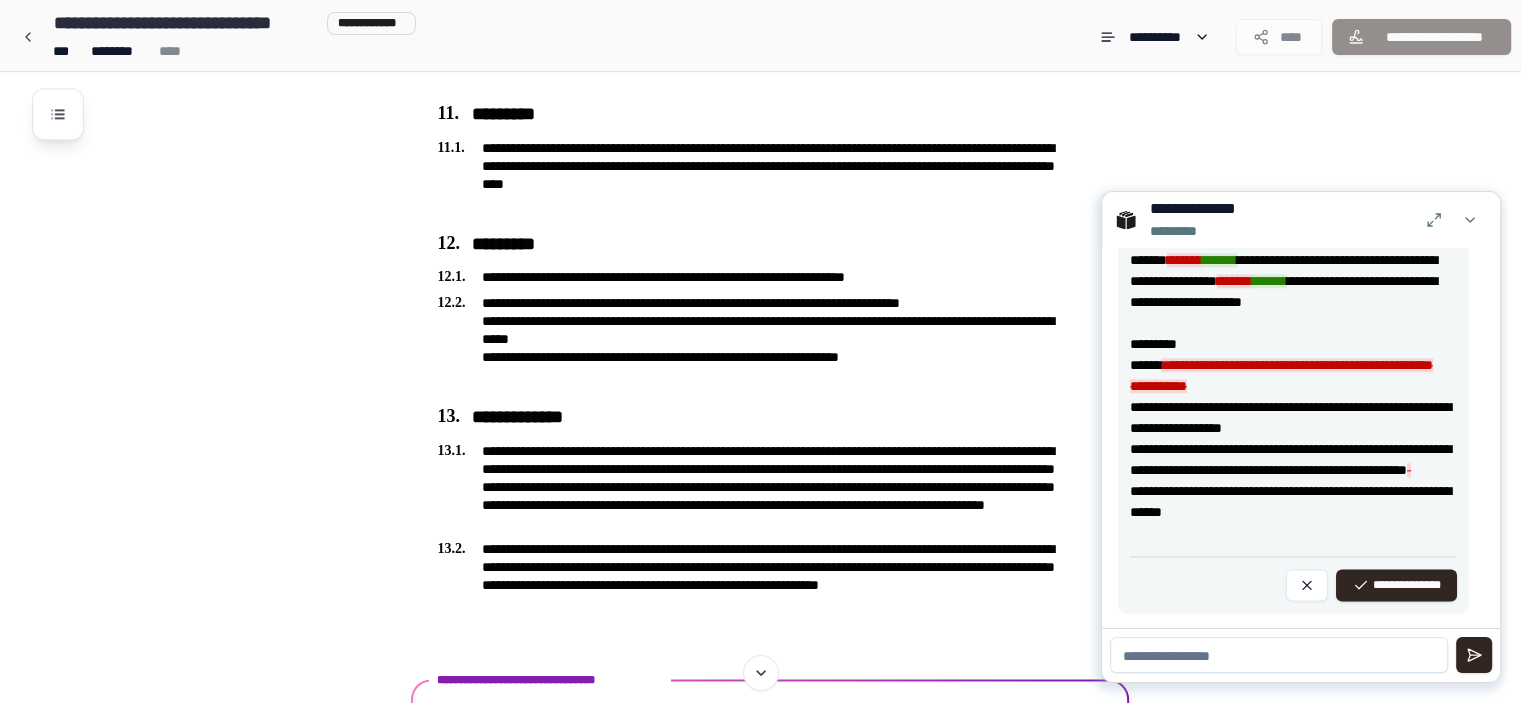 scroll, scrollTop: 2608, scrollLeft: 0, axis: vertical 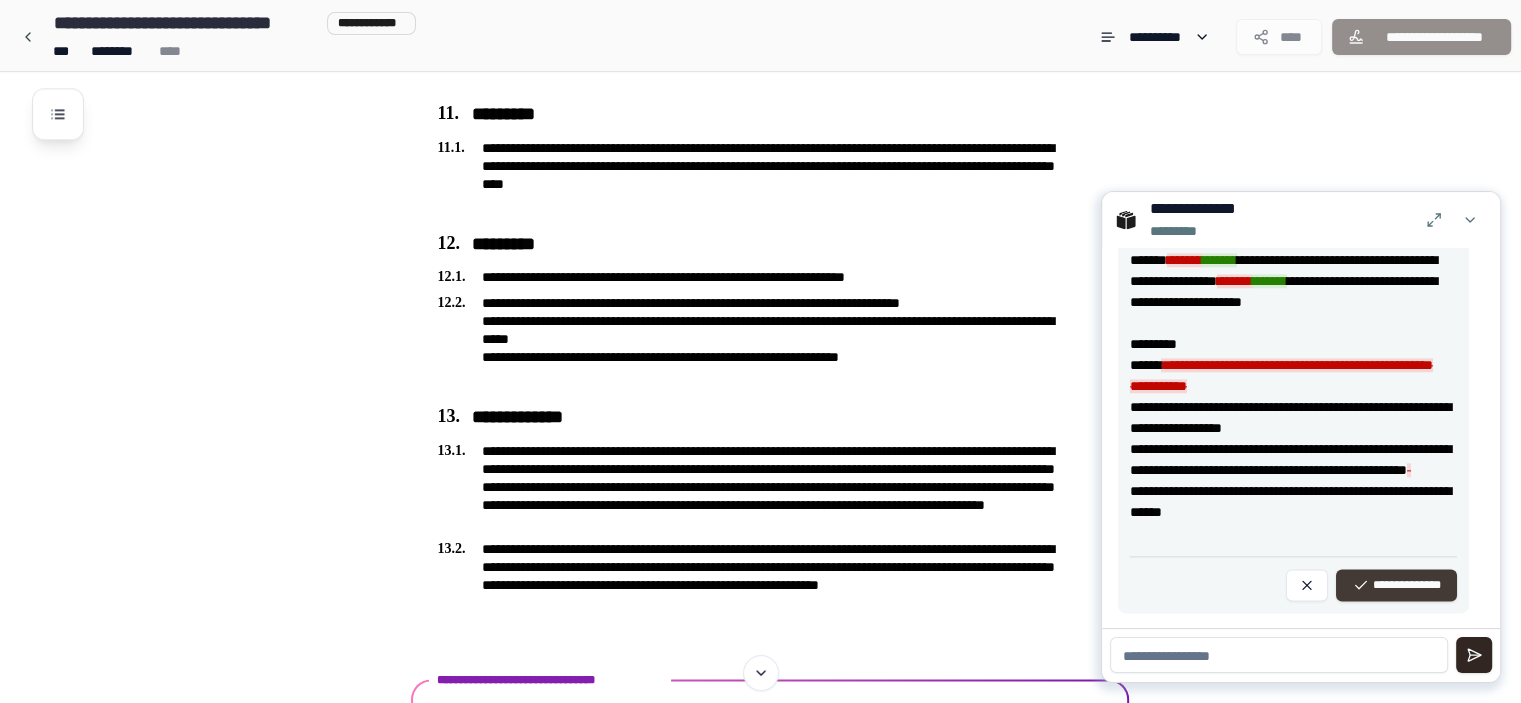 click on "**********" at bounding box center (1396, 585) 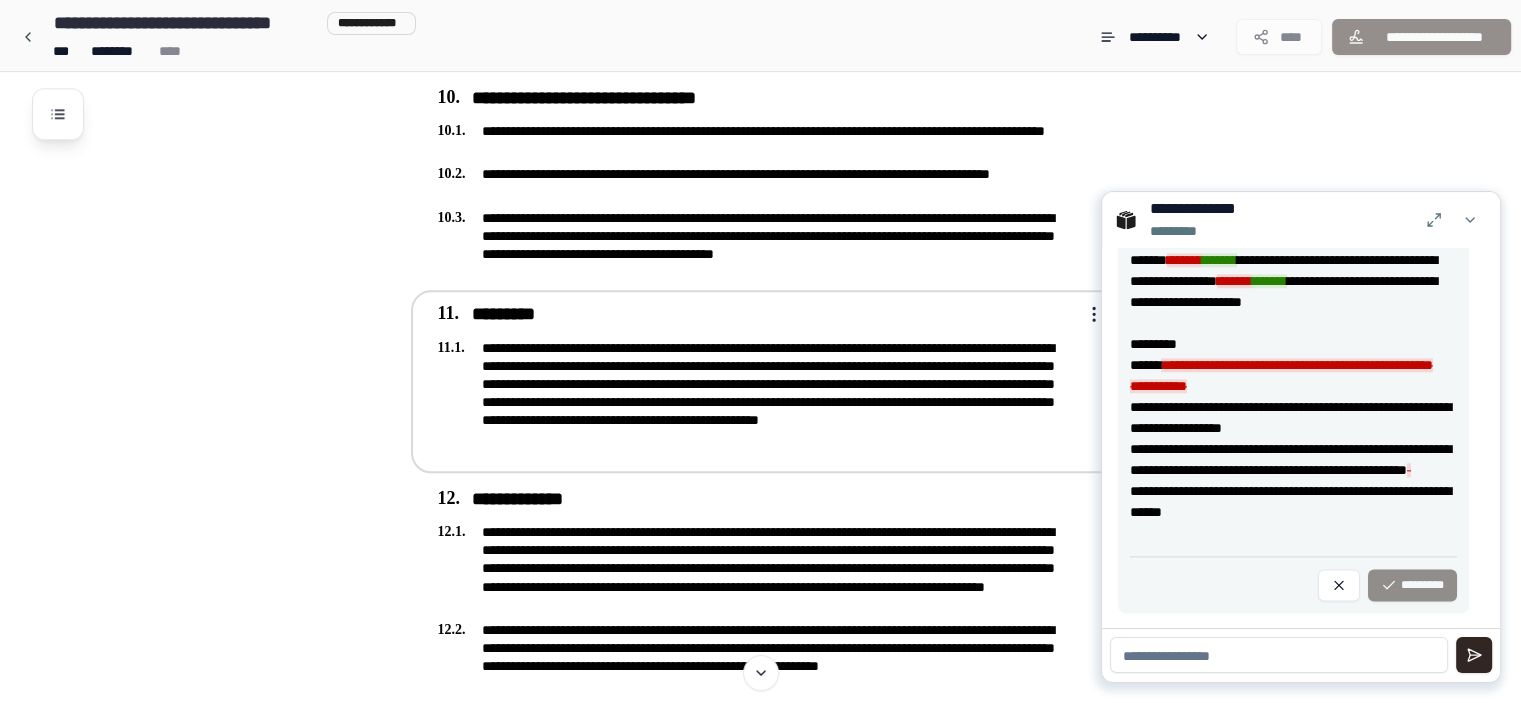 scroll, scrollTop: 2087, scrollLeft: 0, axis: vertical 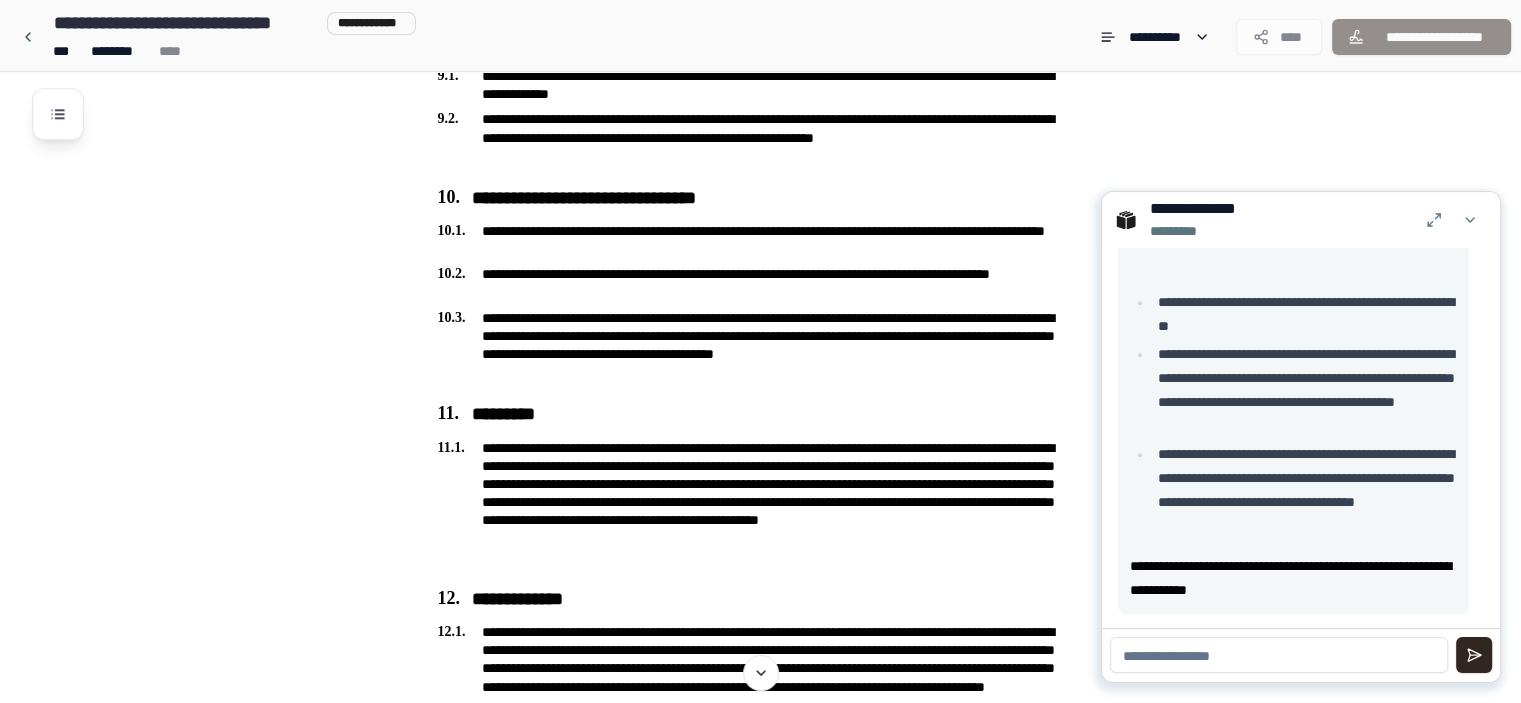 click at bounding box center (1279, 655) 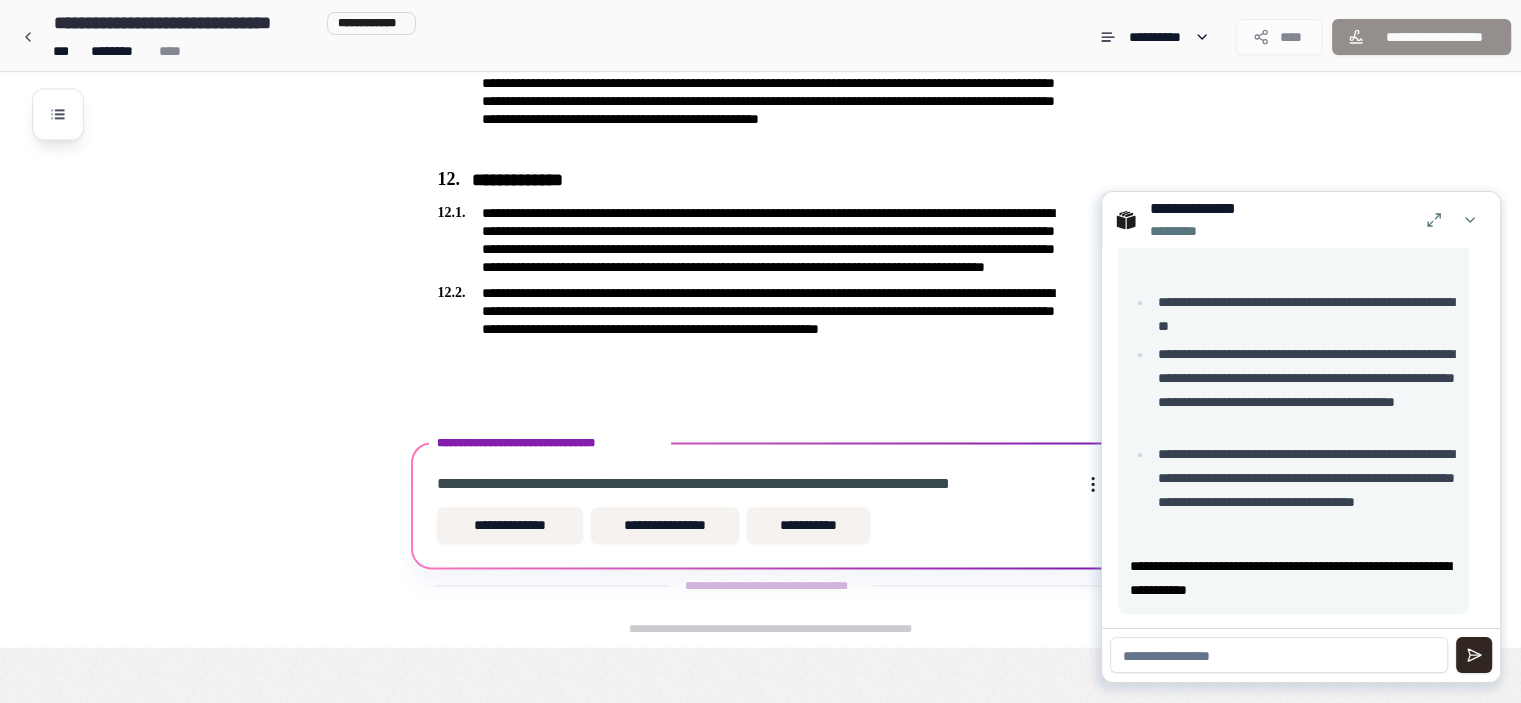scroll, scrollTop: 2439, scrollLeft: 0, axis: vertical 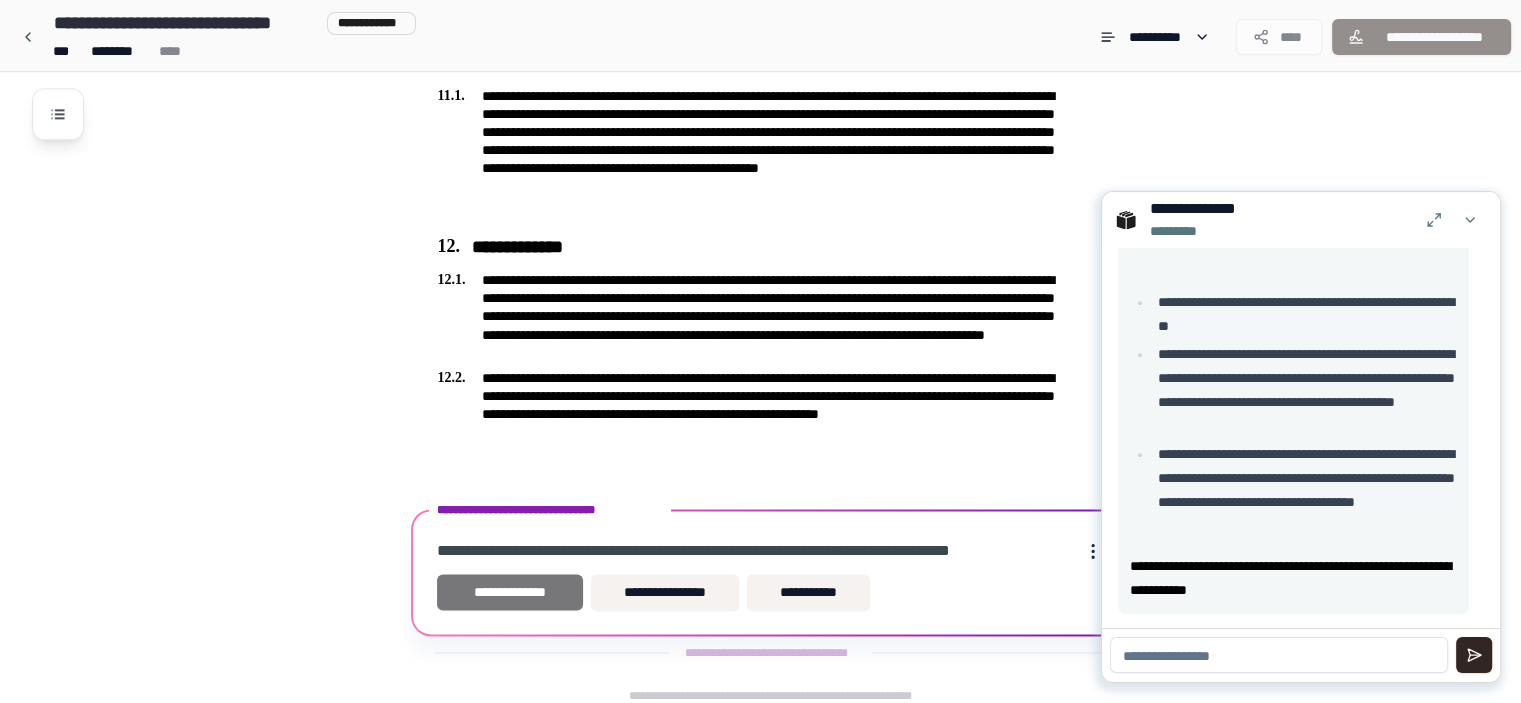 click on "**********" at bounding box center [510, 592] 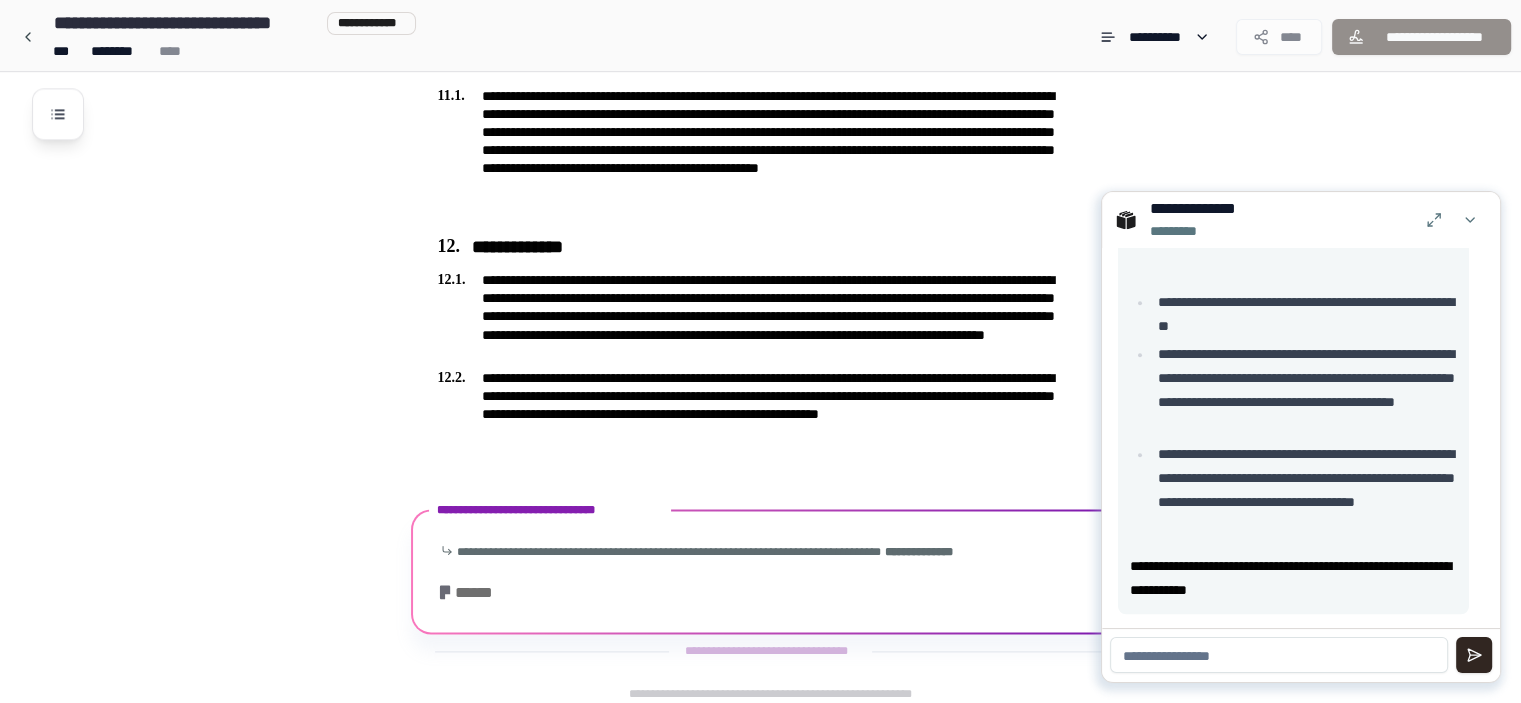 scroll, scrollTop: 2436, scrollLeft: 0, axis: vertical 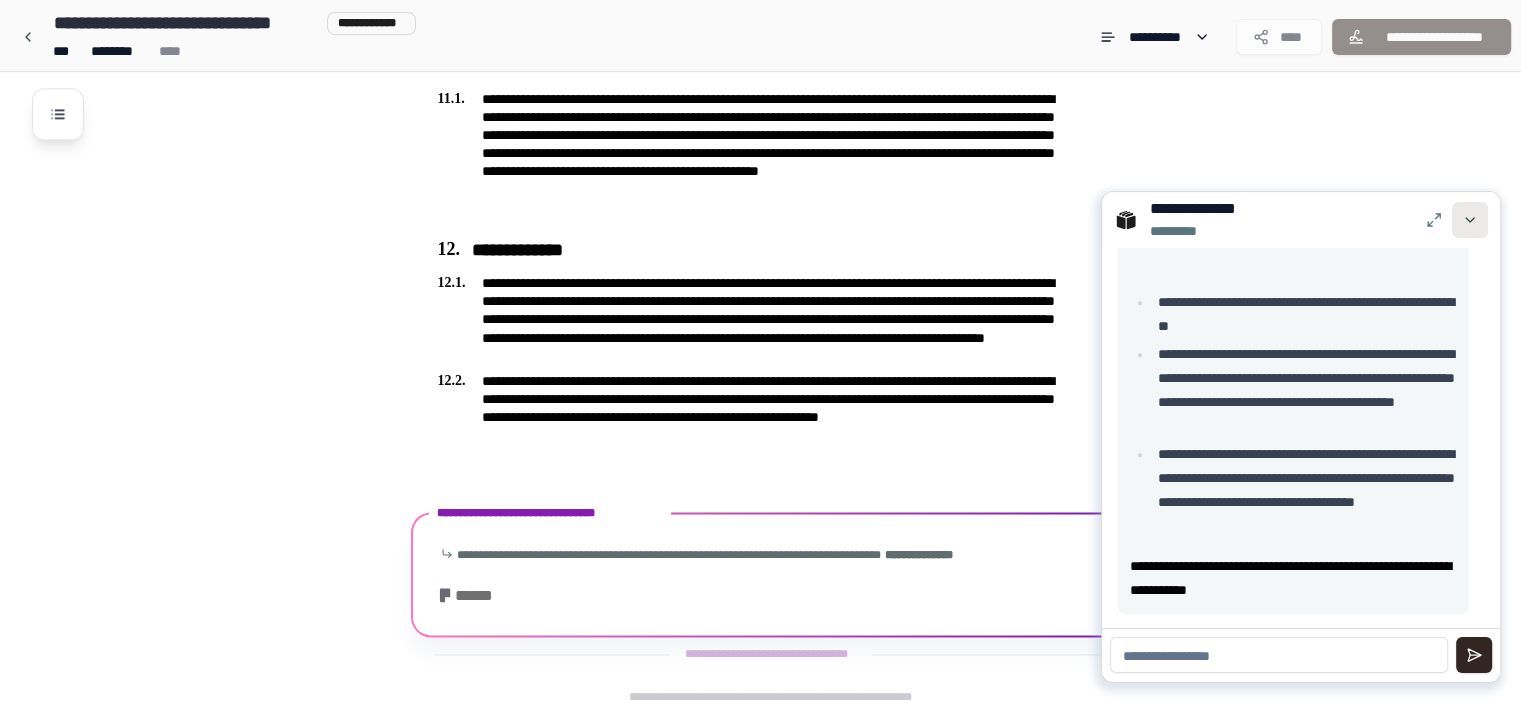 click at bounding box center [1470, 220] 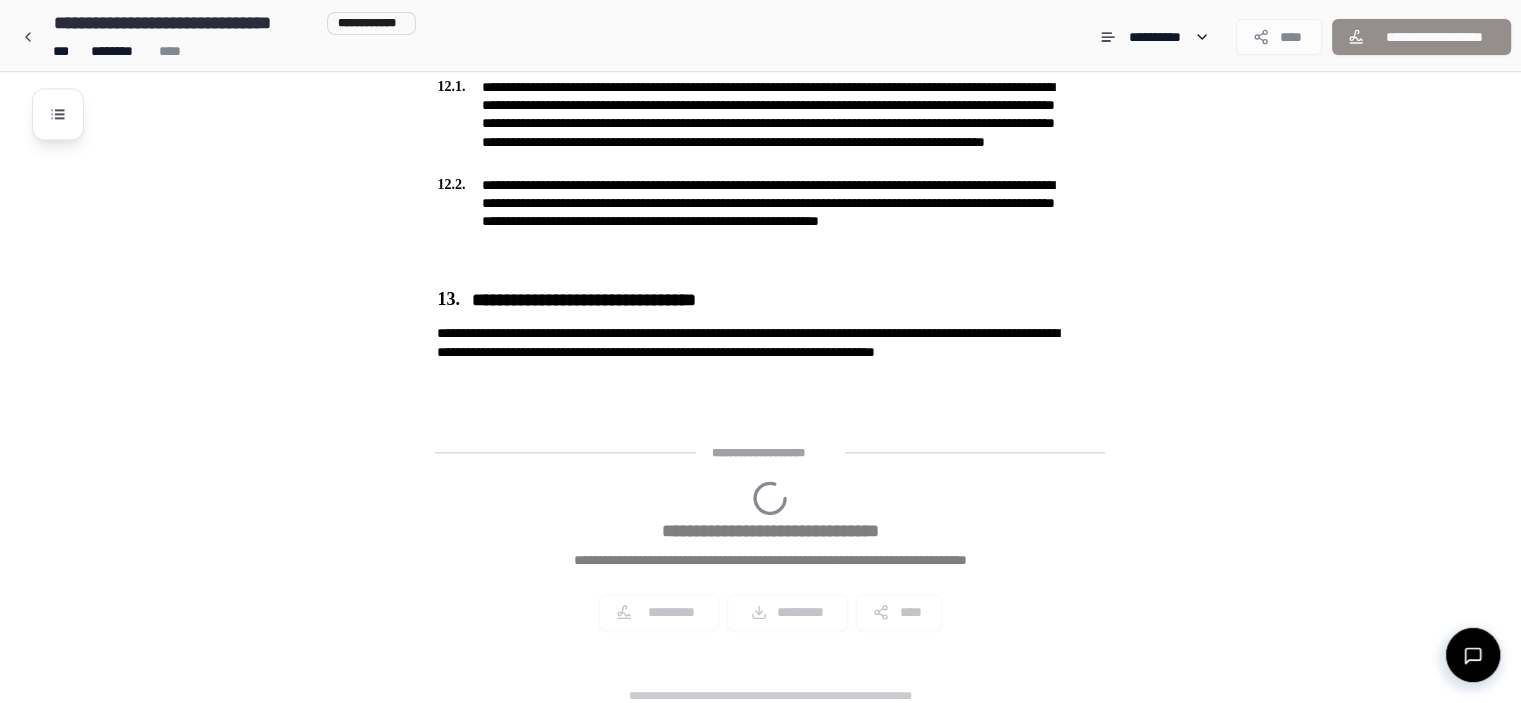 scroll, scrollTop: 2786, scrollLeft: 0, axis: vertical 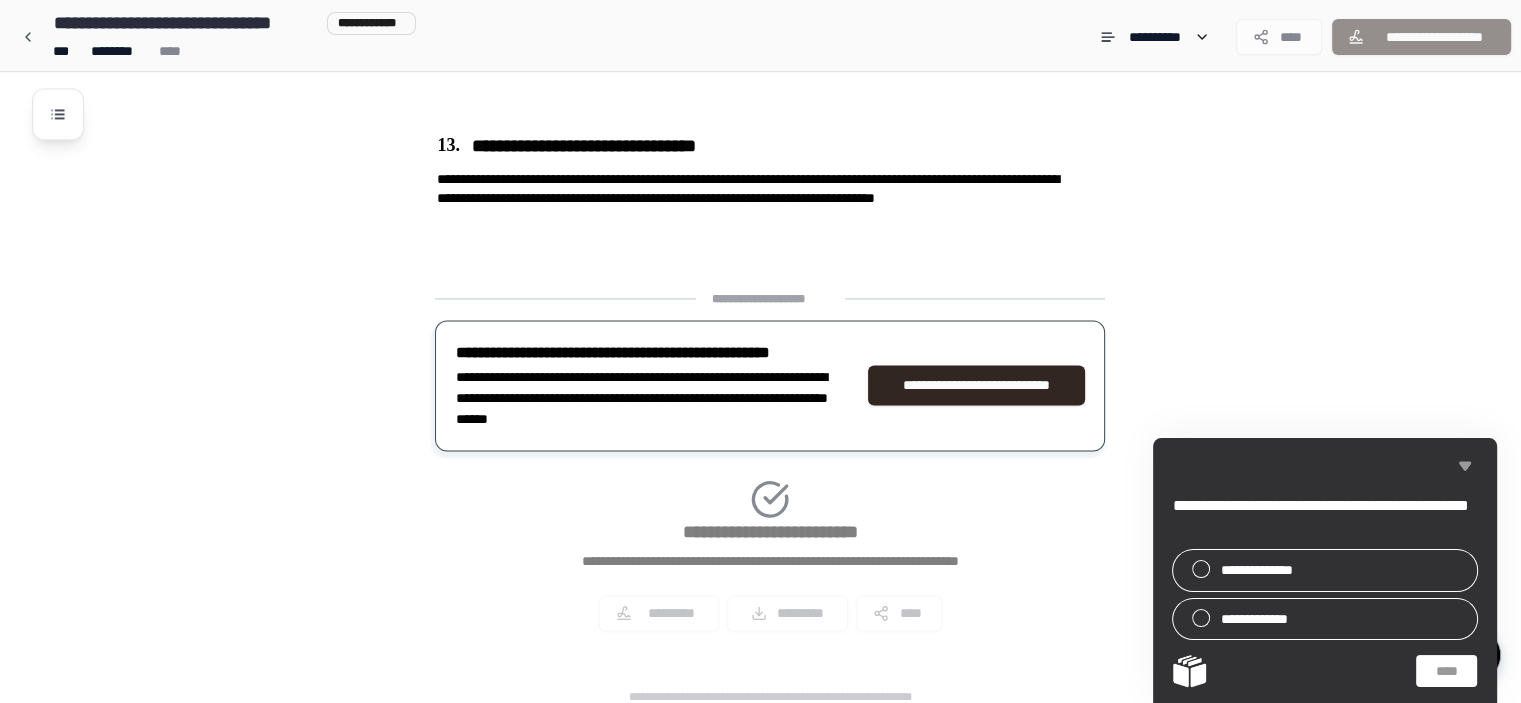 click 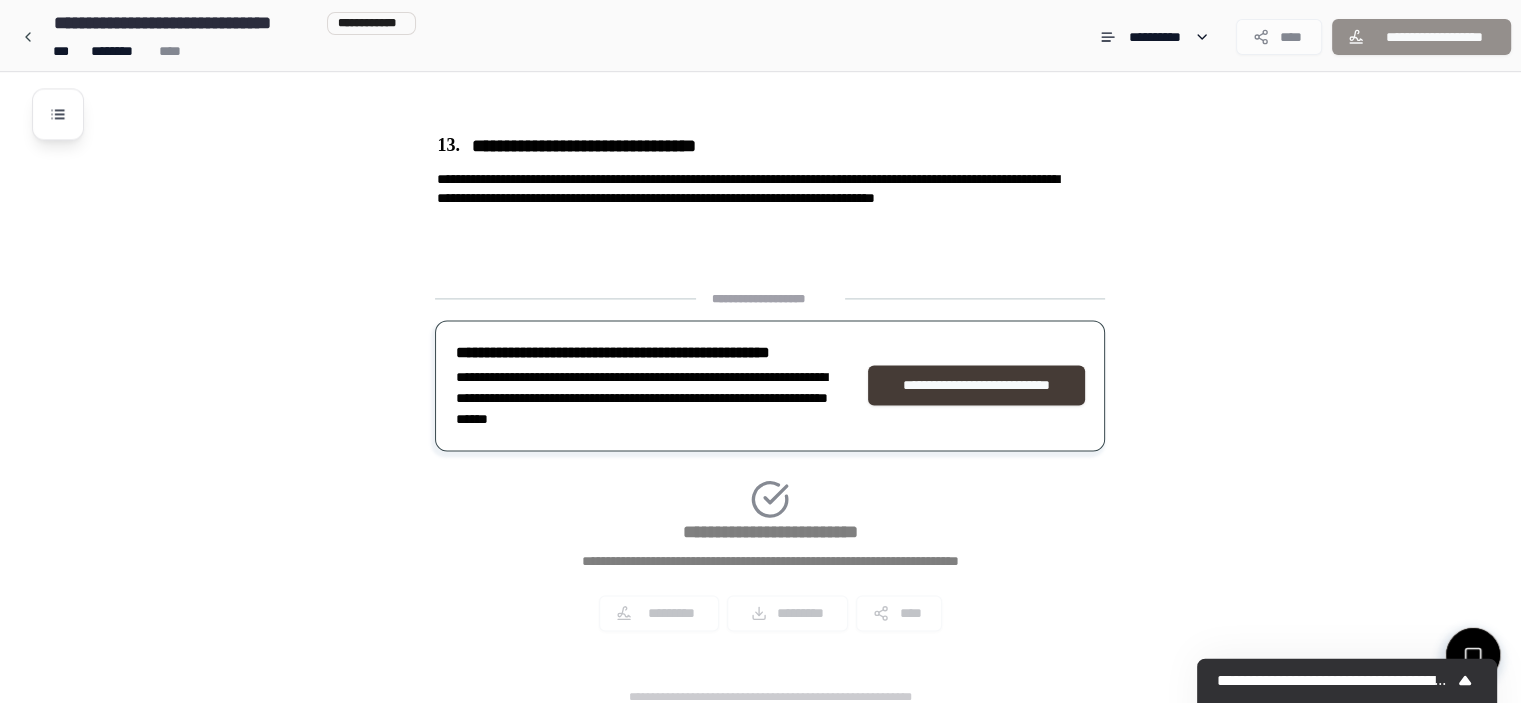 click on "**********" at bounding box center (976, 385) 